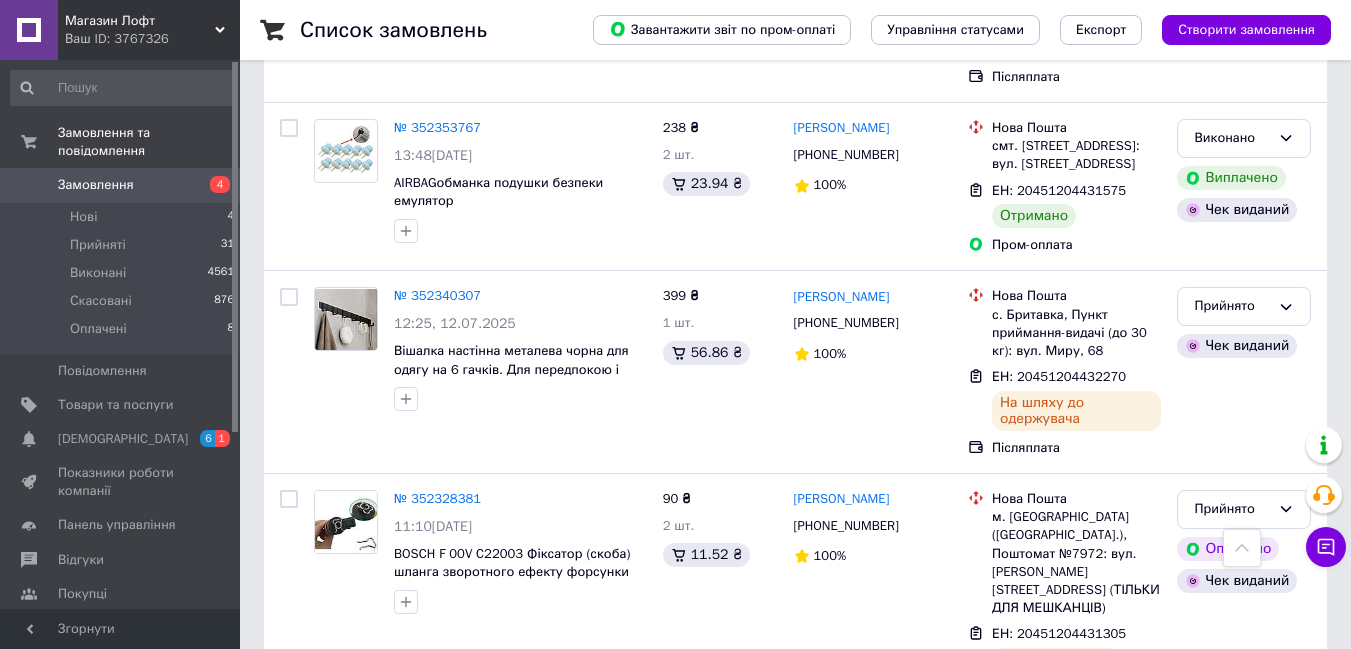 scroll, scrollTop: 1560, scrollLeft: 0, axis: vertical 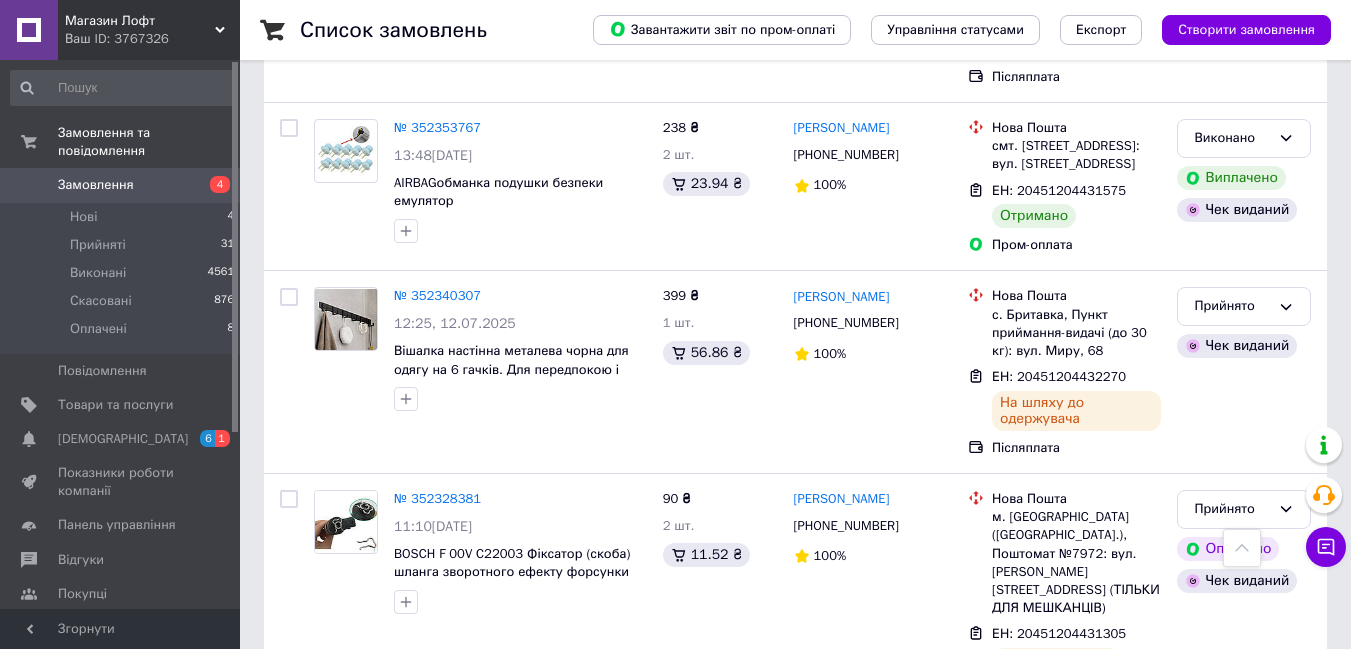 click on "Замовлення" at bounding box center (121, 185) 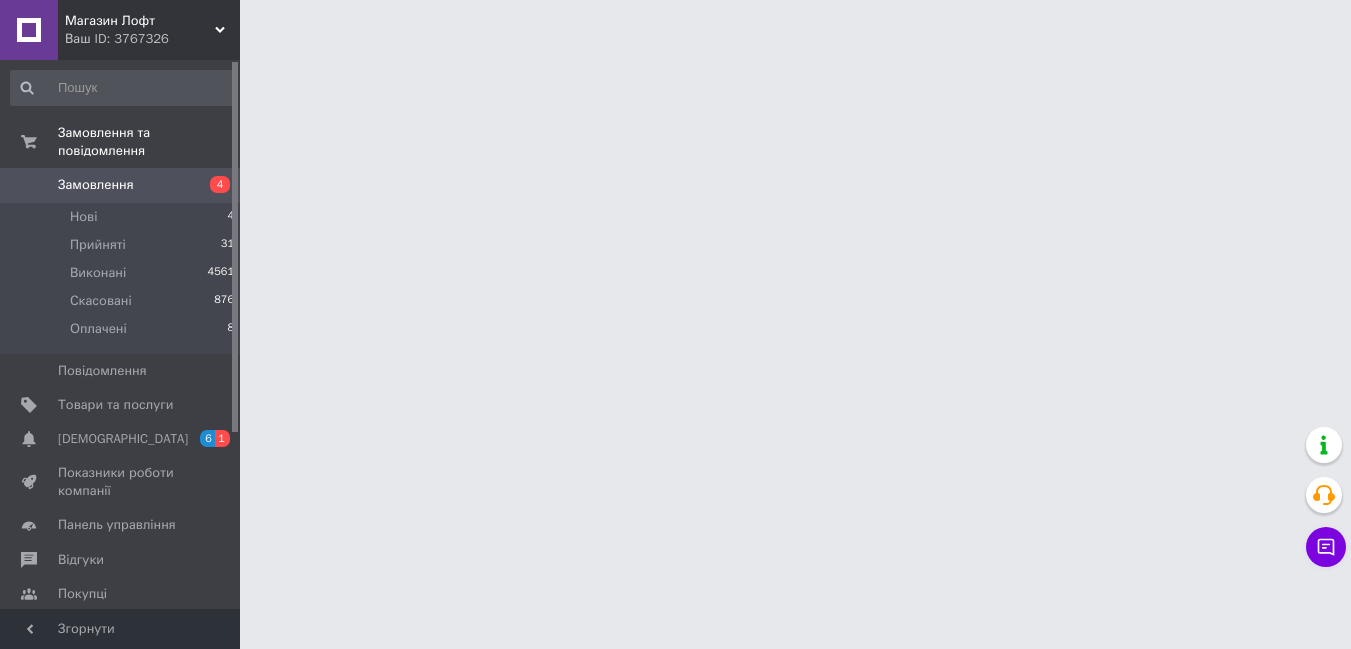 scroll, scrollTop: 0, scrollLeft: 0, axis: both 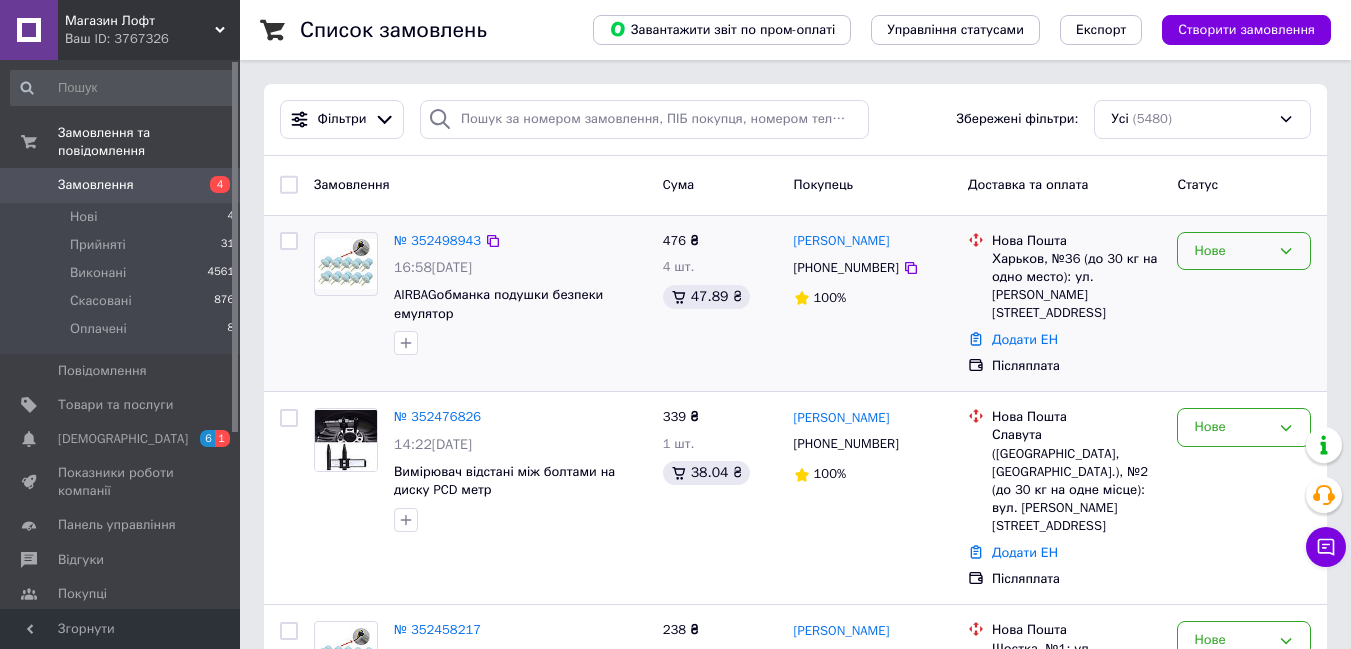 click on "Нове" at bounding box center [1232, 251] 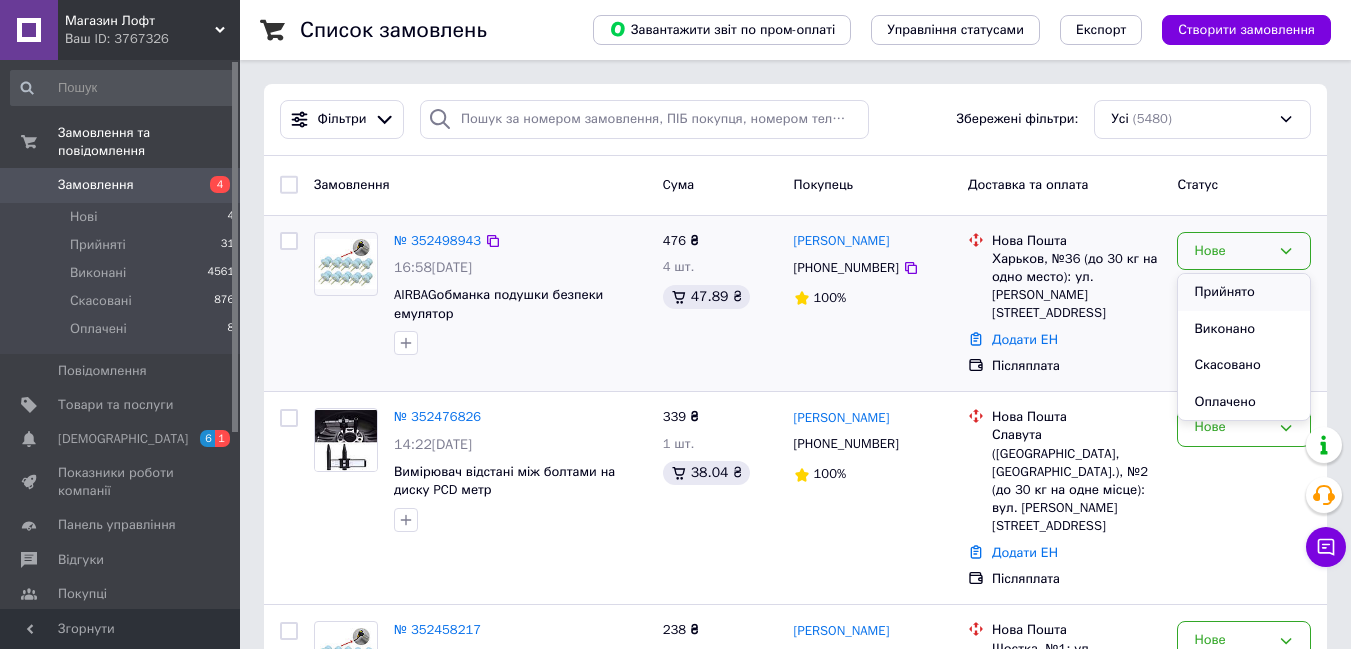 click on "Прийнято" at bounding box center [1244, 292] 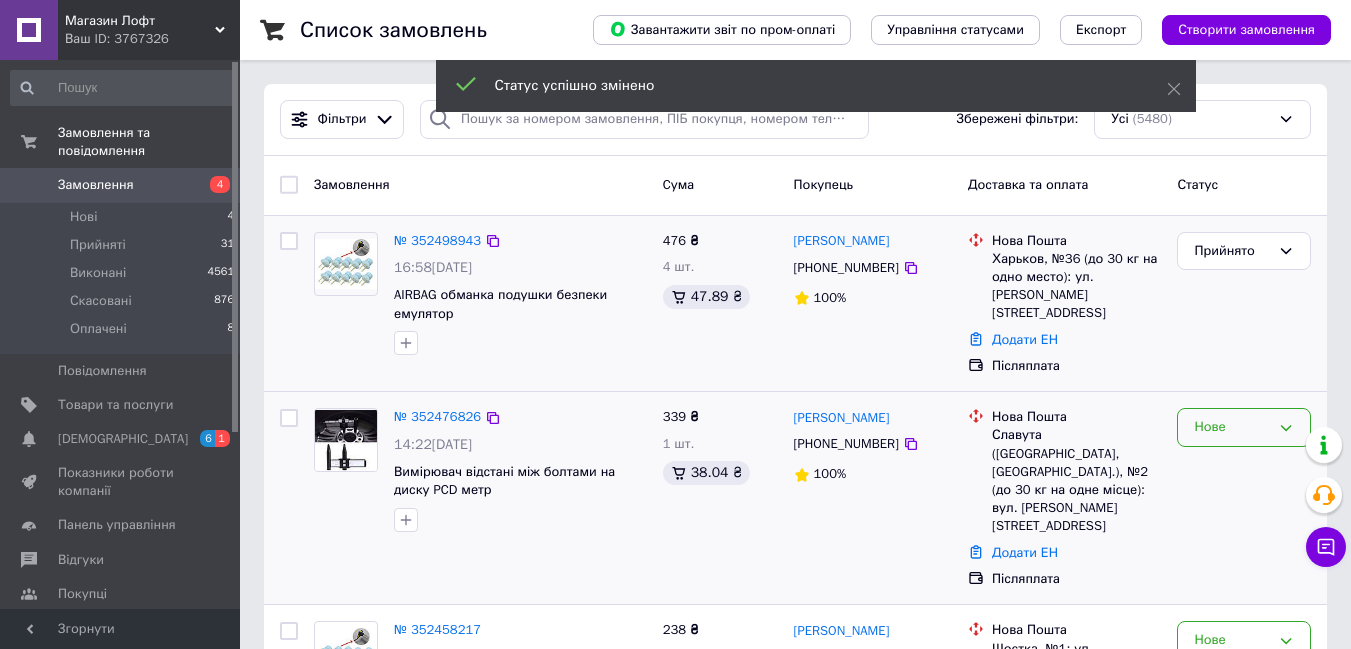 click on "Нове" at bounding box center [1232, 427] 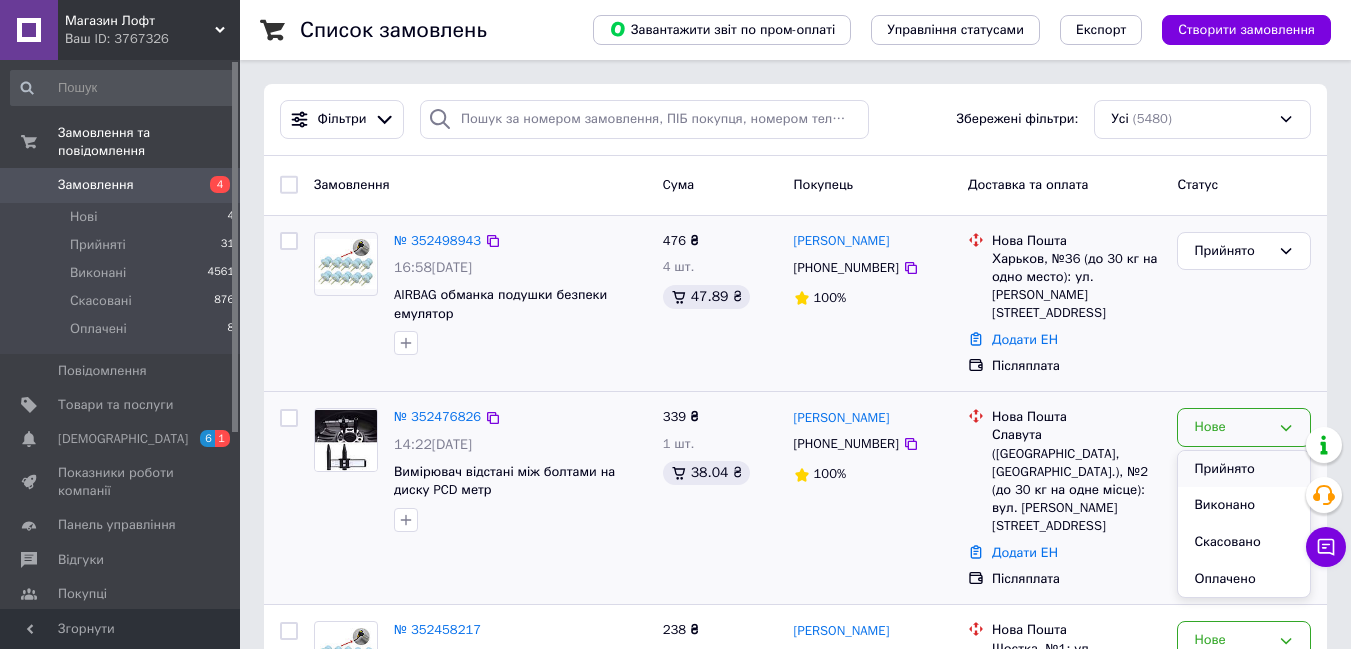 click on "Прийнято" at bounding box center [1244, 469] 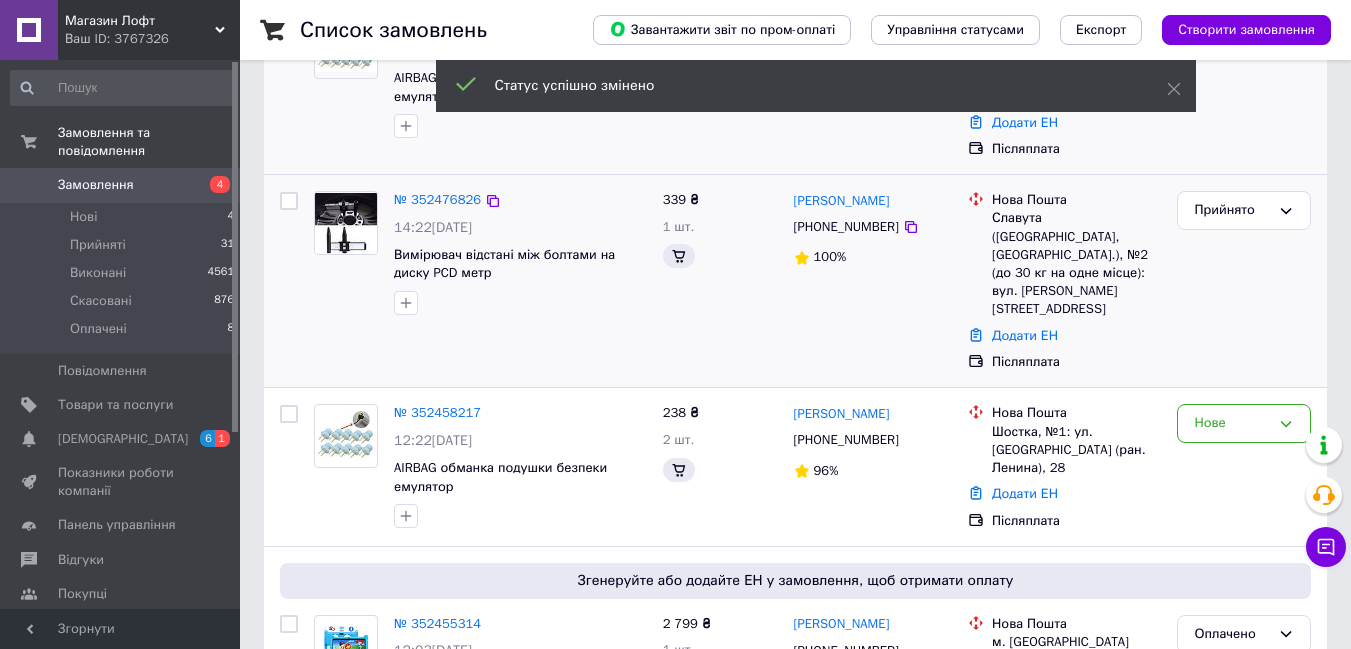 scroll, scrollTop: 238, scrollLeft: 0, axis: vertical 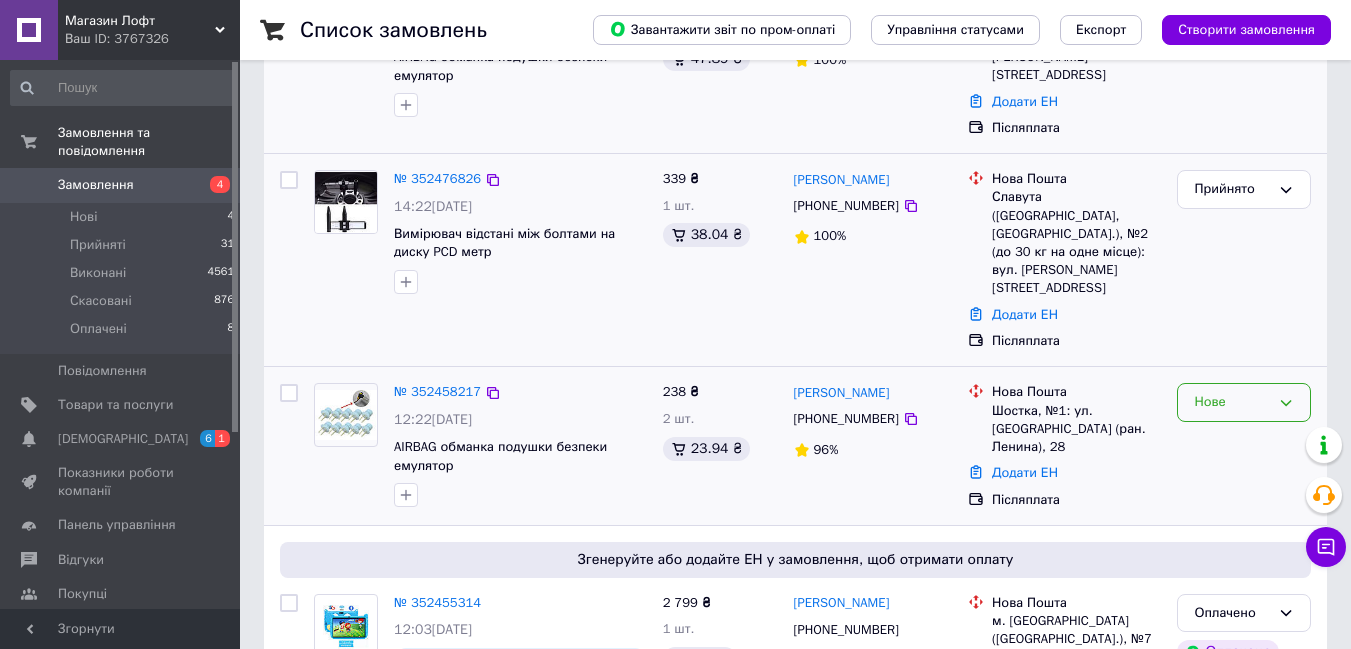 click on "Нове" at bounding box center (1232, 402) 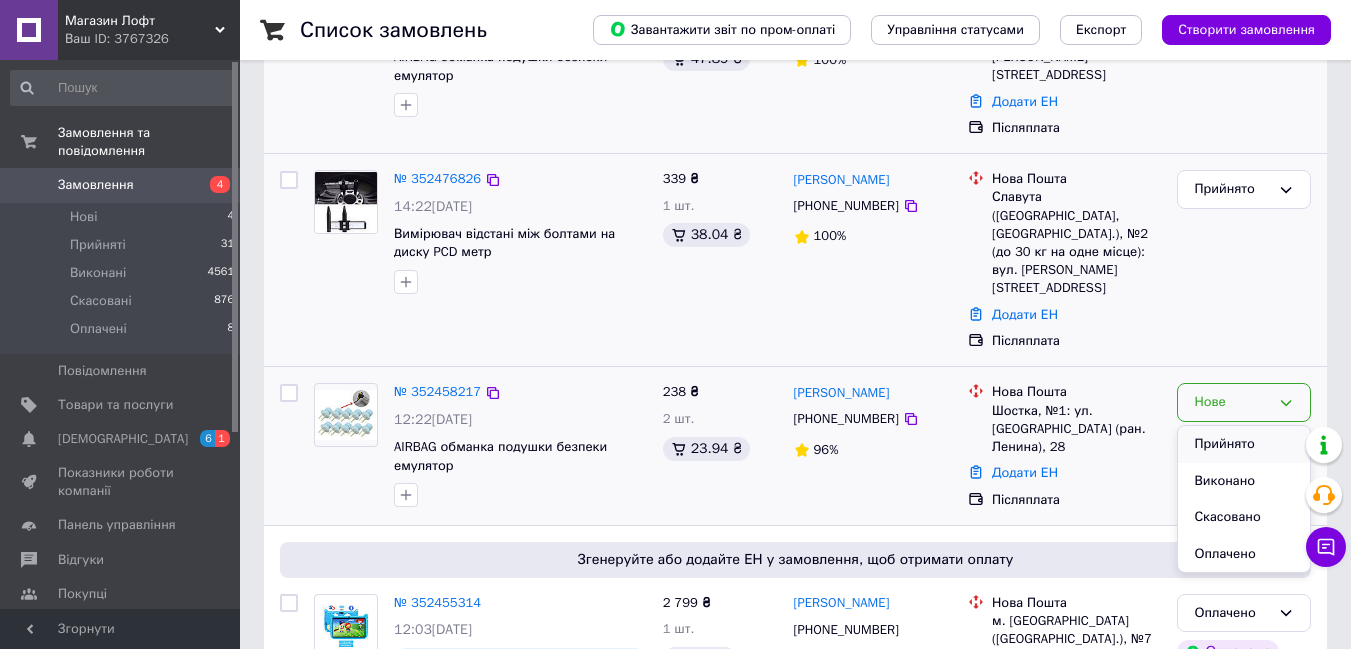 click on "Прийнято" at bounding box center [1244, 444] 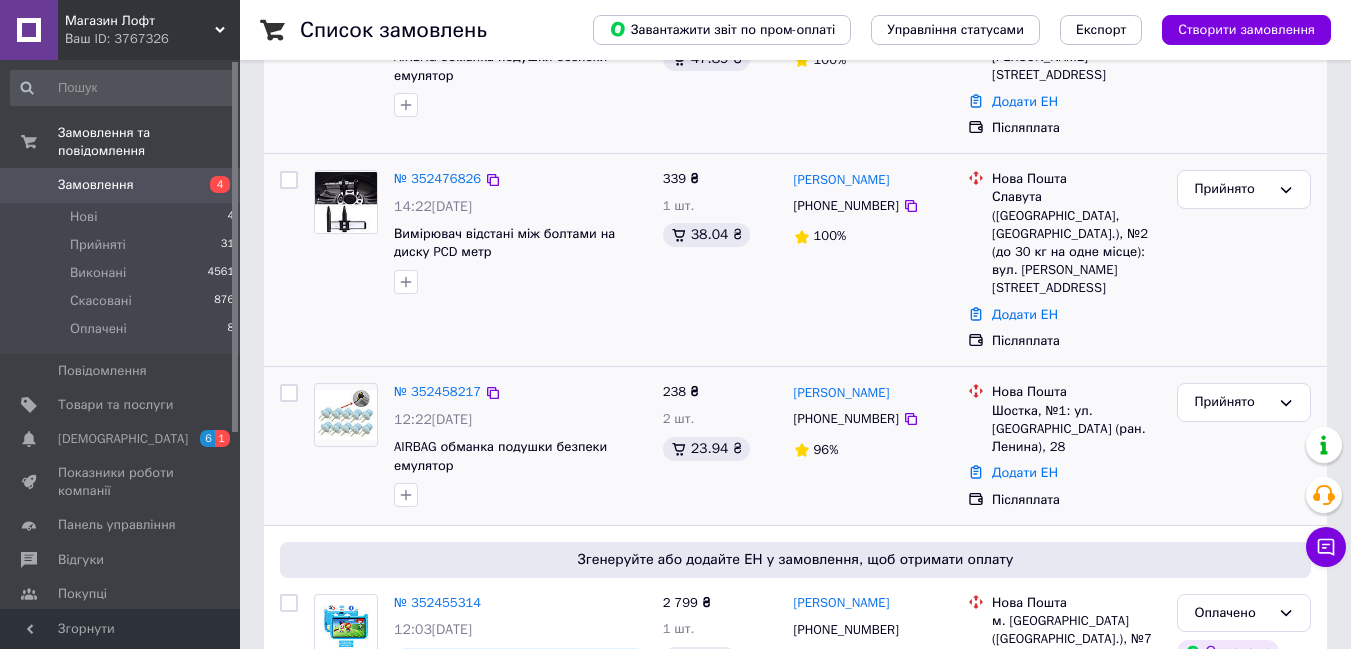 drag, startPoint x: 1365, startPoint y: 1, endPoint x: 914, endPoint y: 92, distance: 460.0891 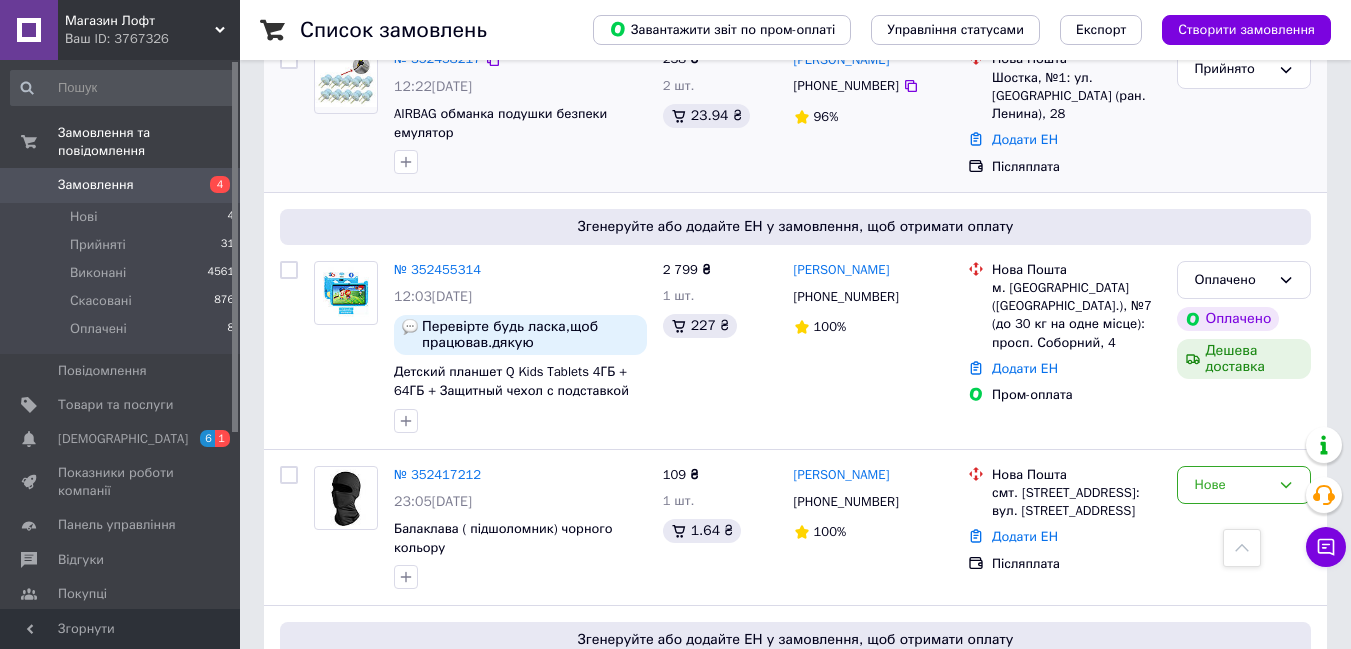 scroll, scrollTop: 598, scrollLeft: 0, axis: vertical 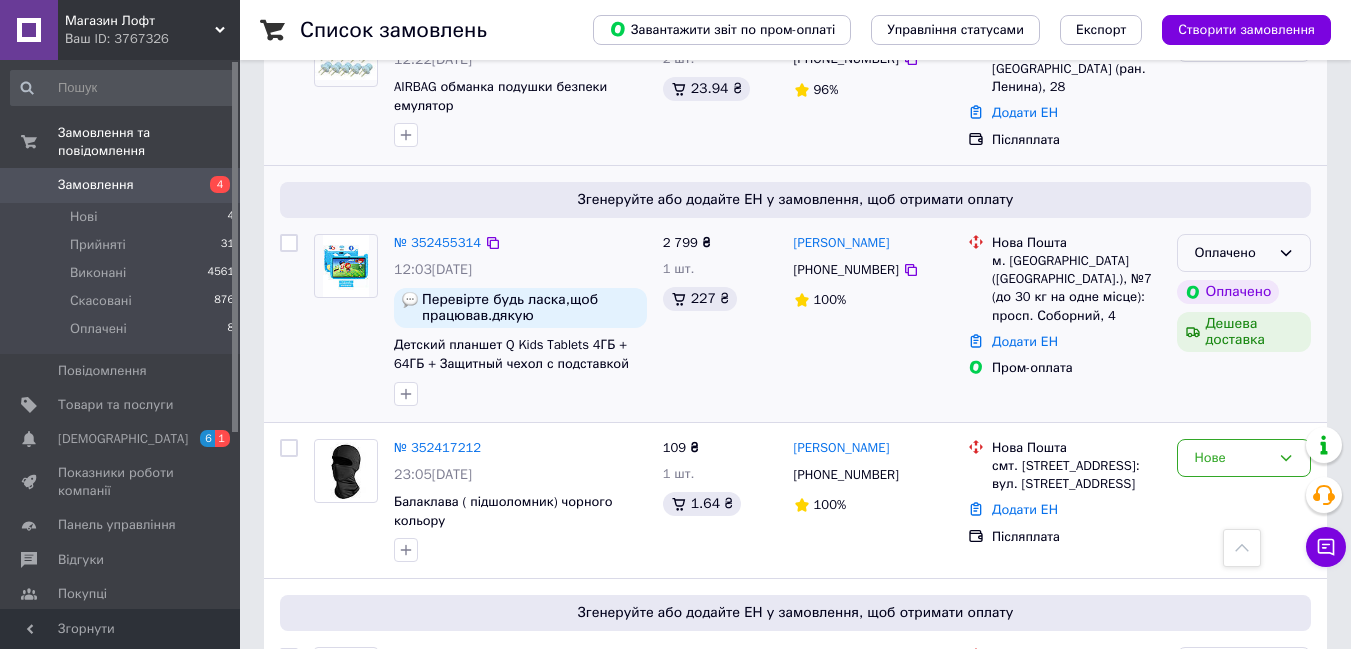 click 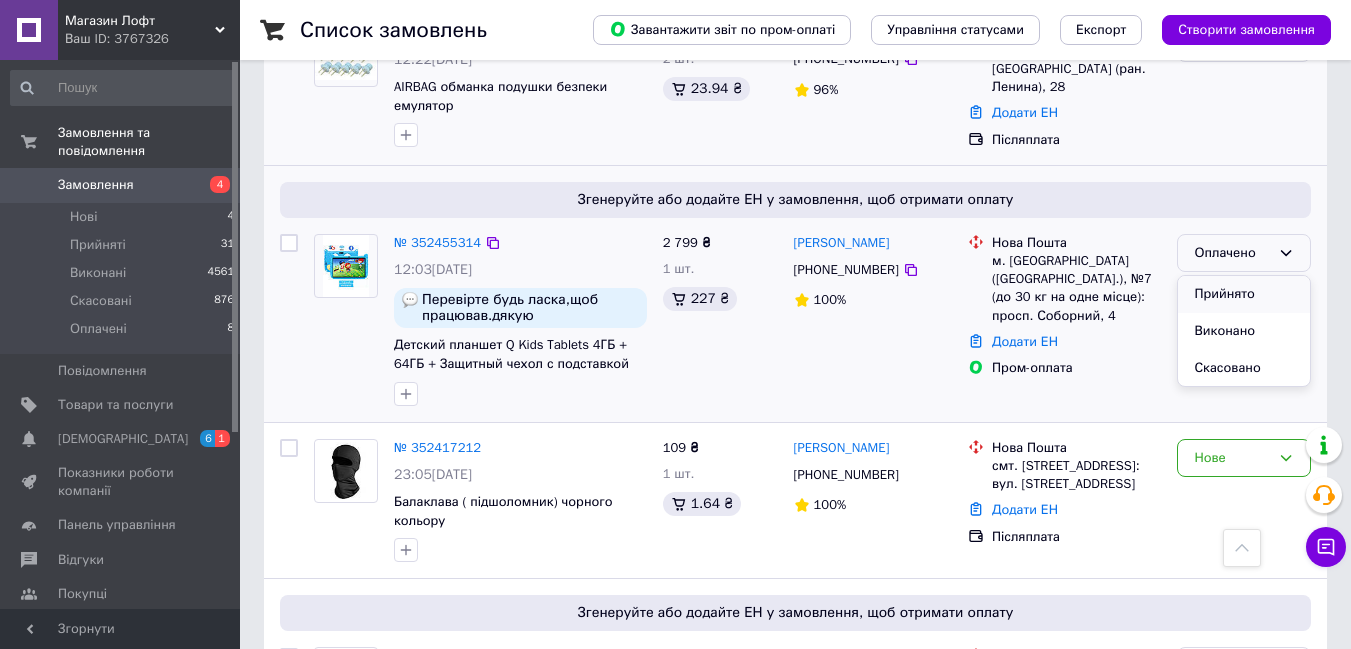 click on "Прийнято" at bounding box center [1244, 294] 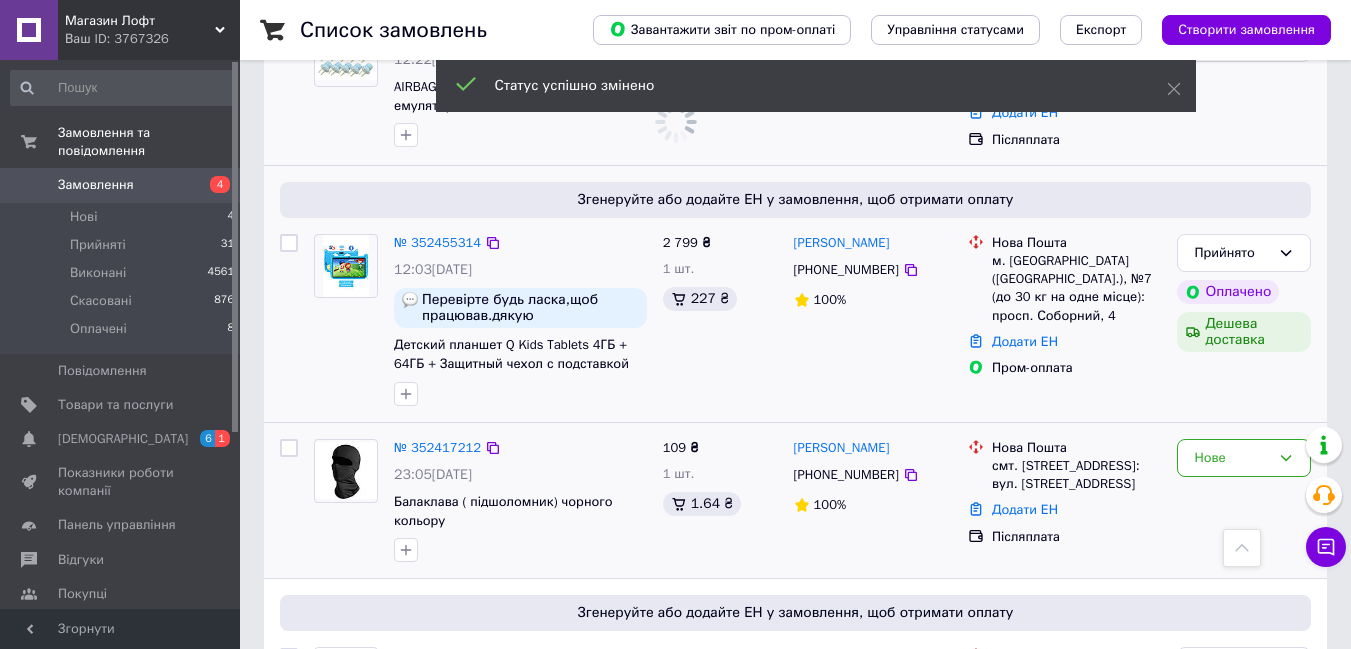 click on "Нове" at bounding box center (1244, 501) 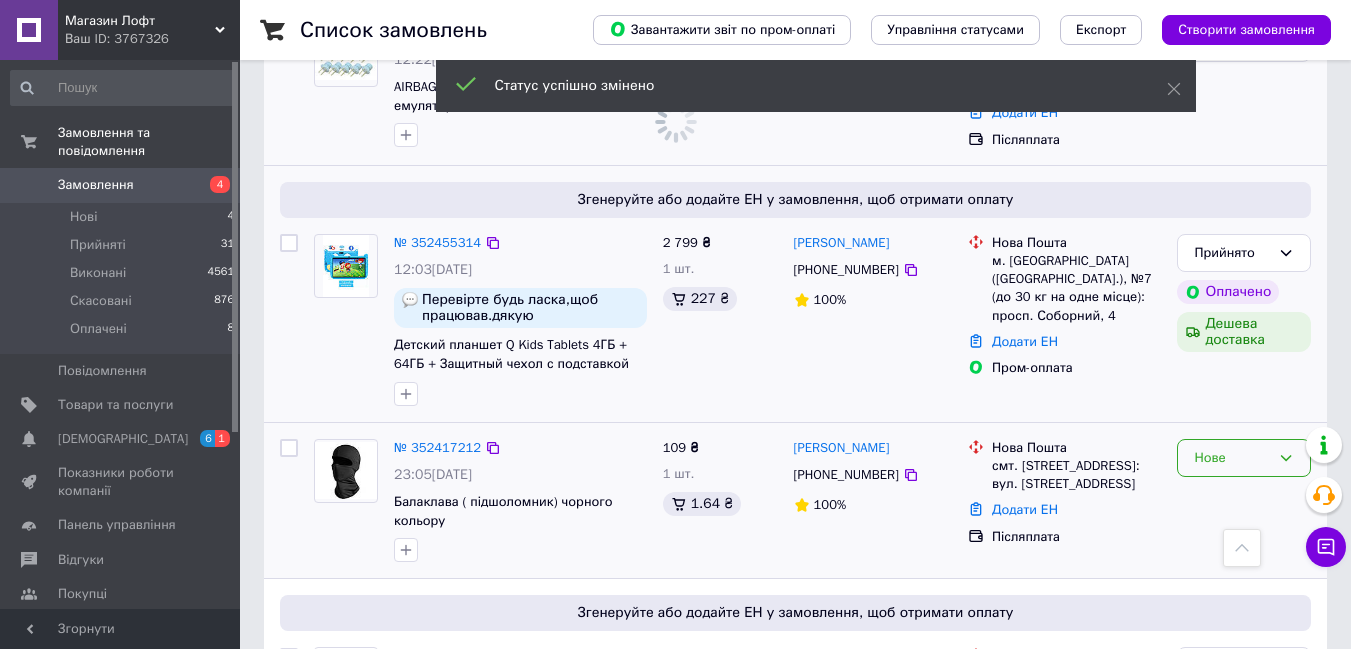 click on "Нове" at bounding box center [1232, 458] 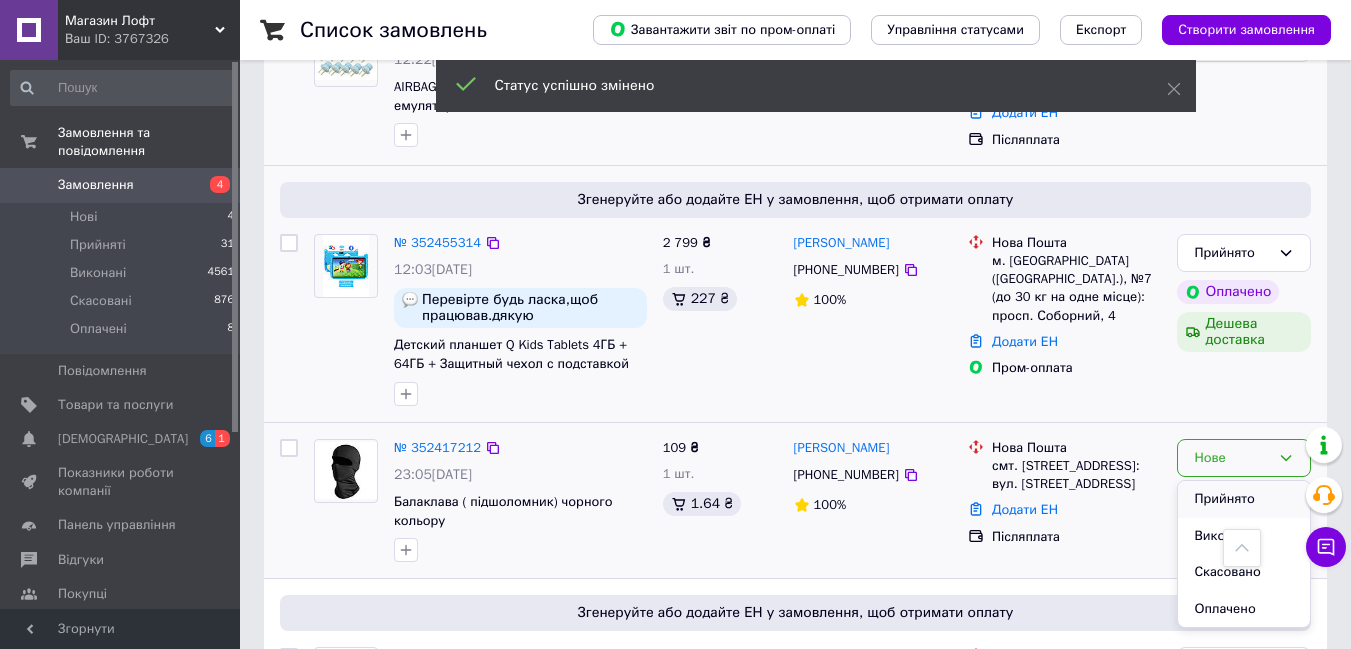 click on "Прийнято" at bounding box center [1244, 499] 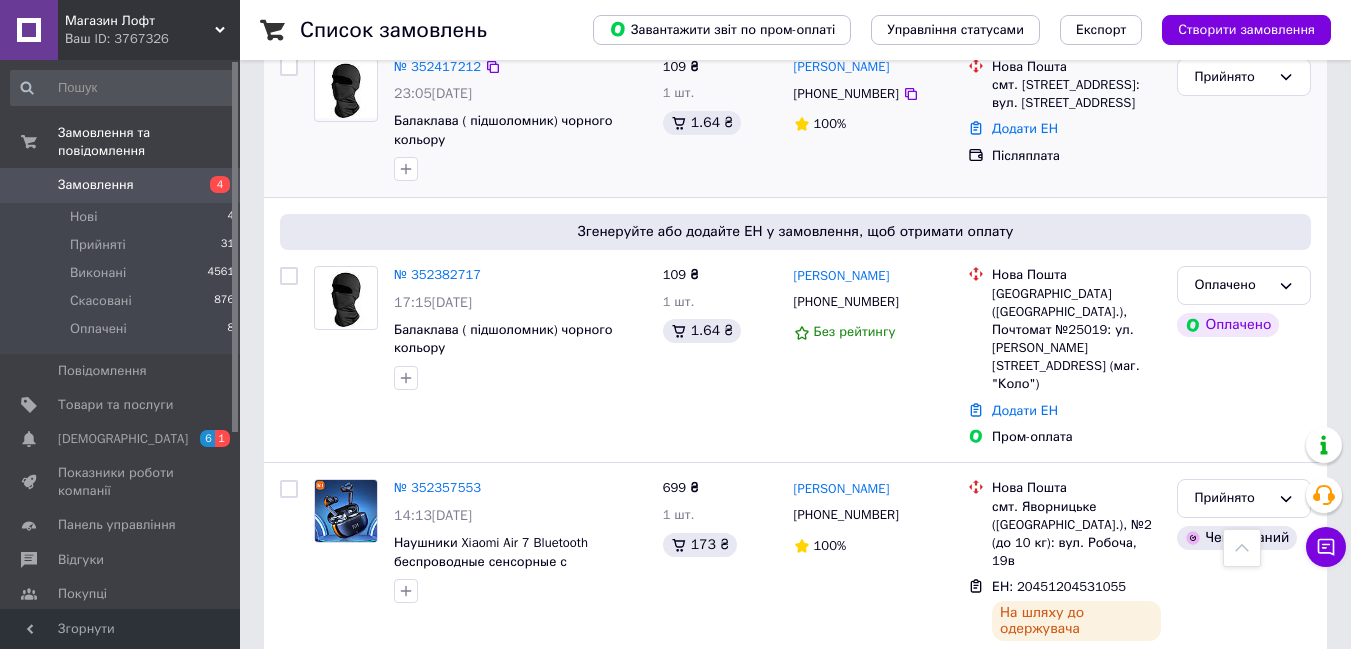 scroll, scrollTop: 985, scrollLeft: 0, axis: vertical 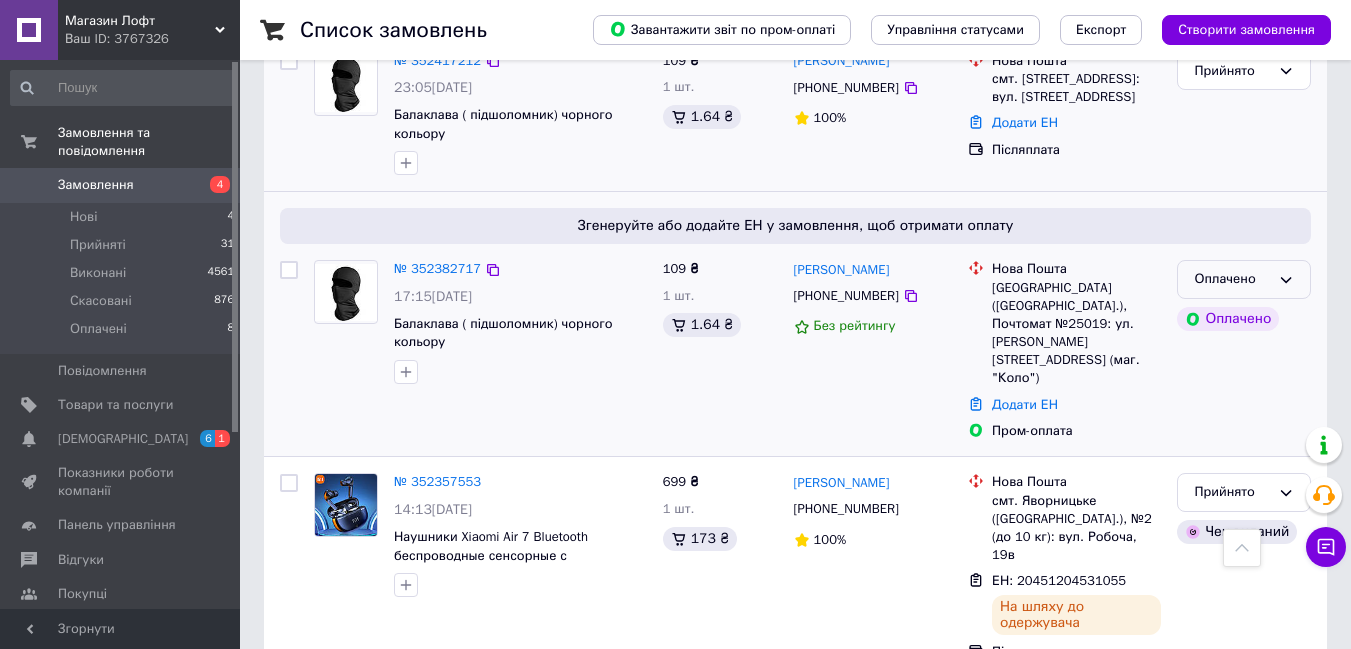 click on "Оплачено" at bounding box center [1232, 279] 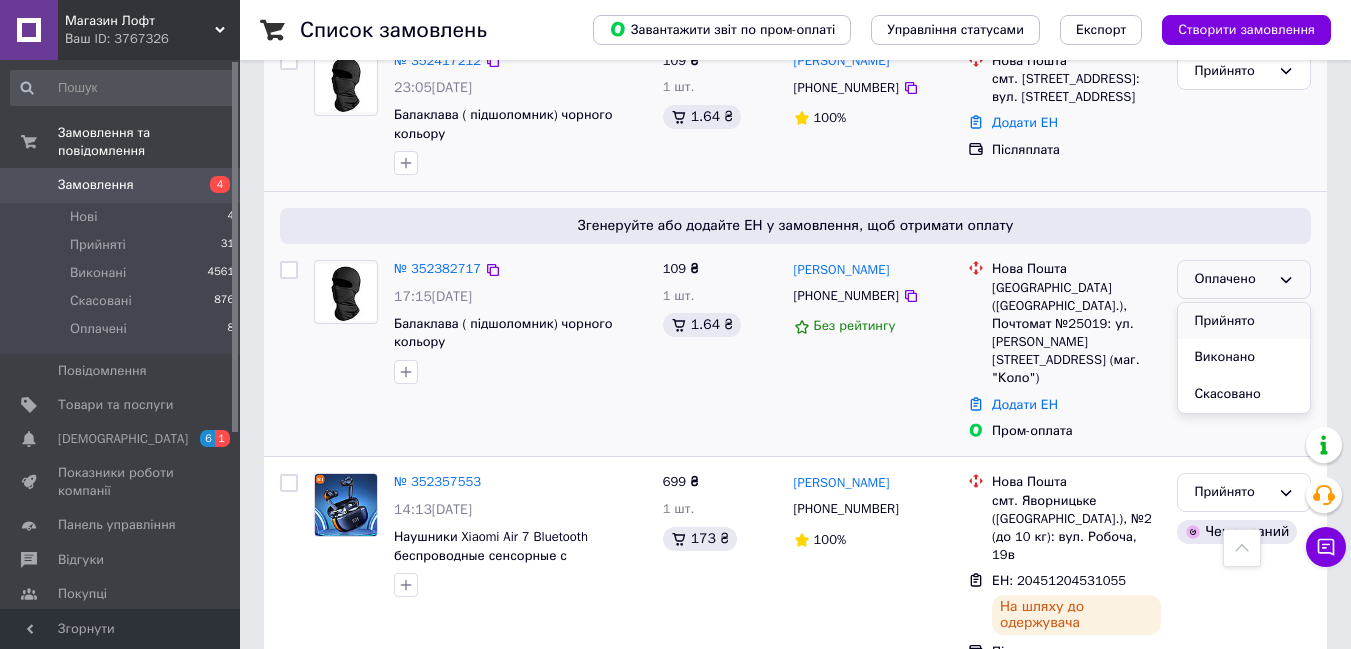 click on "Прийнято" at bounding box center [1244, 321] 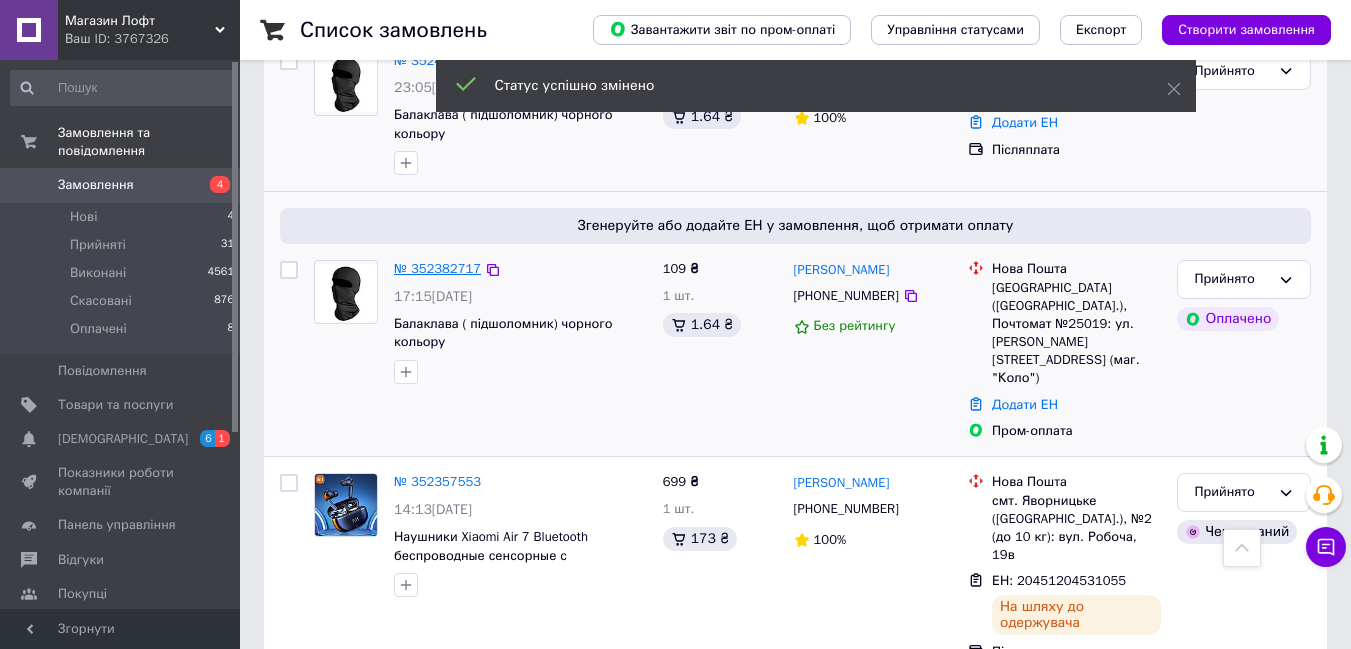 click on "№ 352382717" at bounding box center (437, 268) 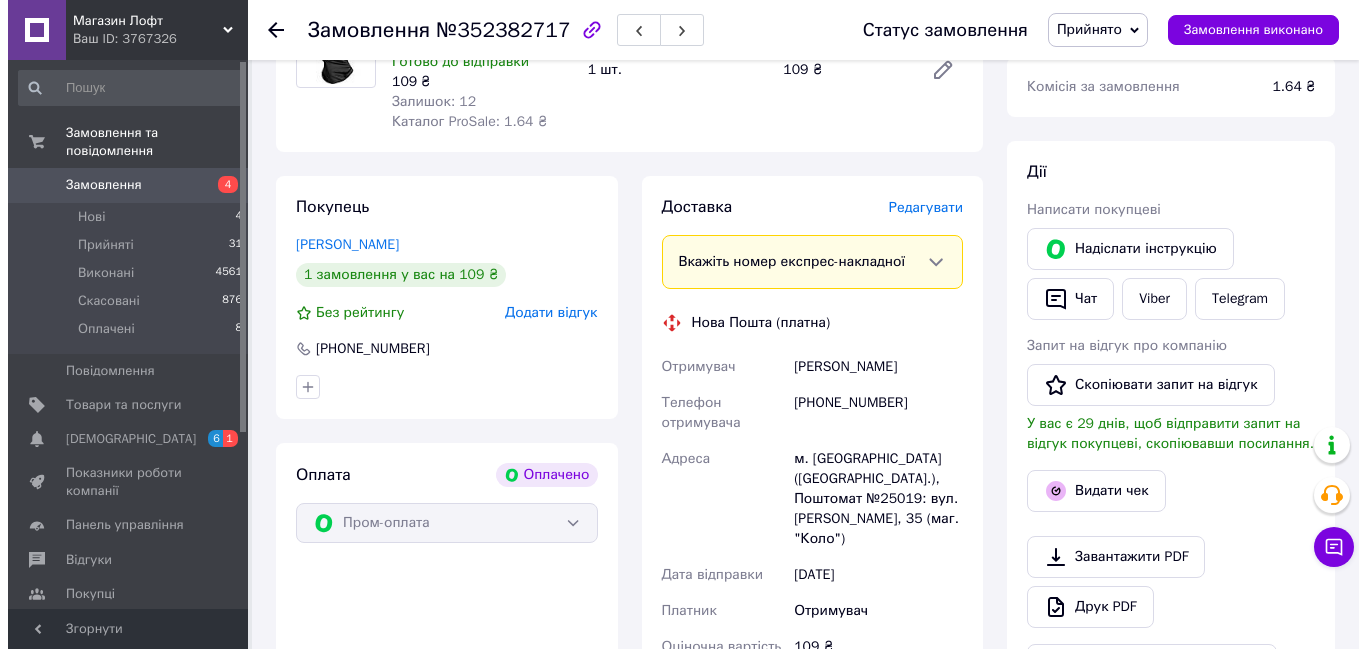 scroll, scrollTop: 335, scrollLeft: 0, axis: vertical 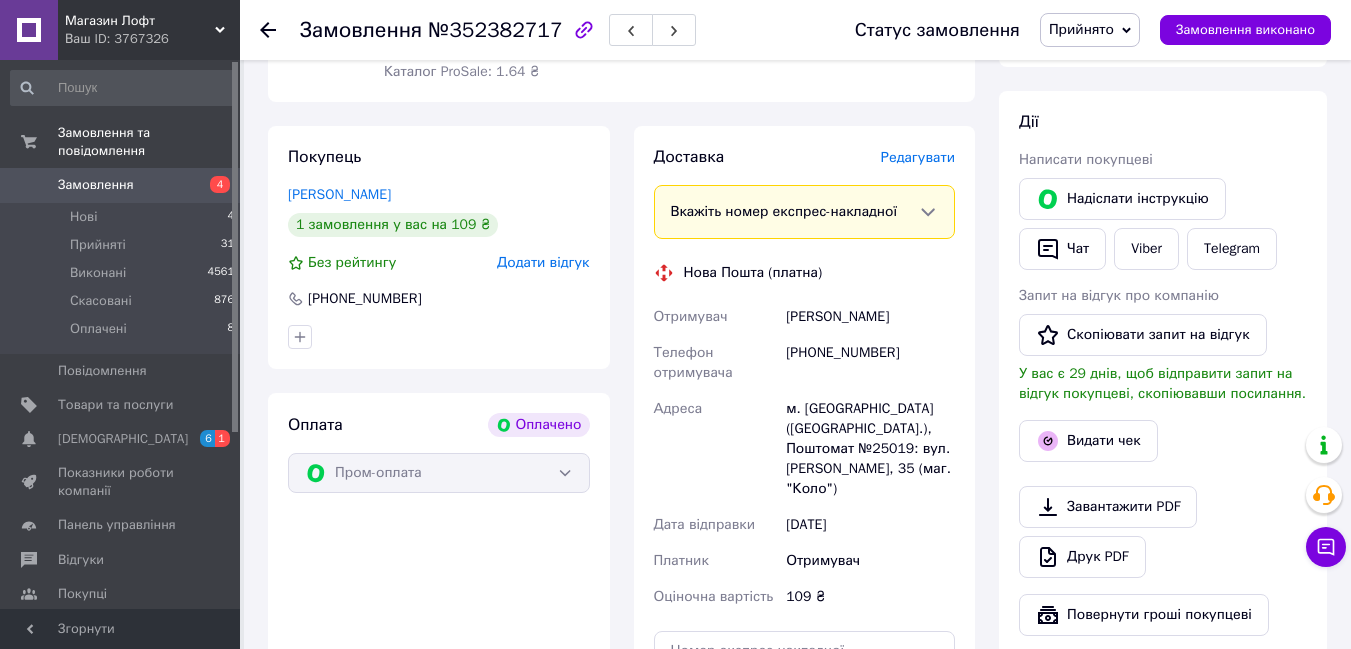 click on "Редагувати" at bounding box center [918, 157] 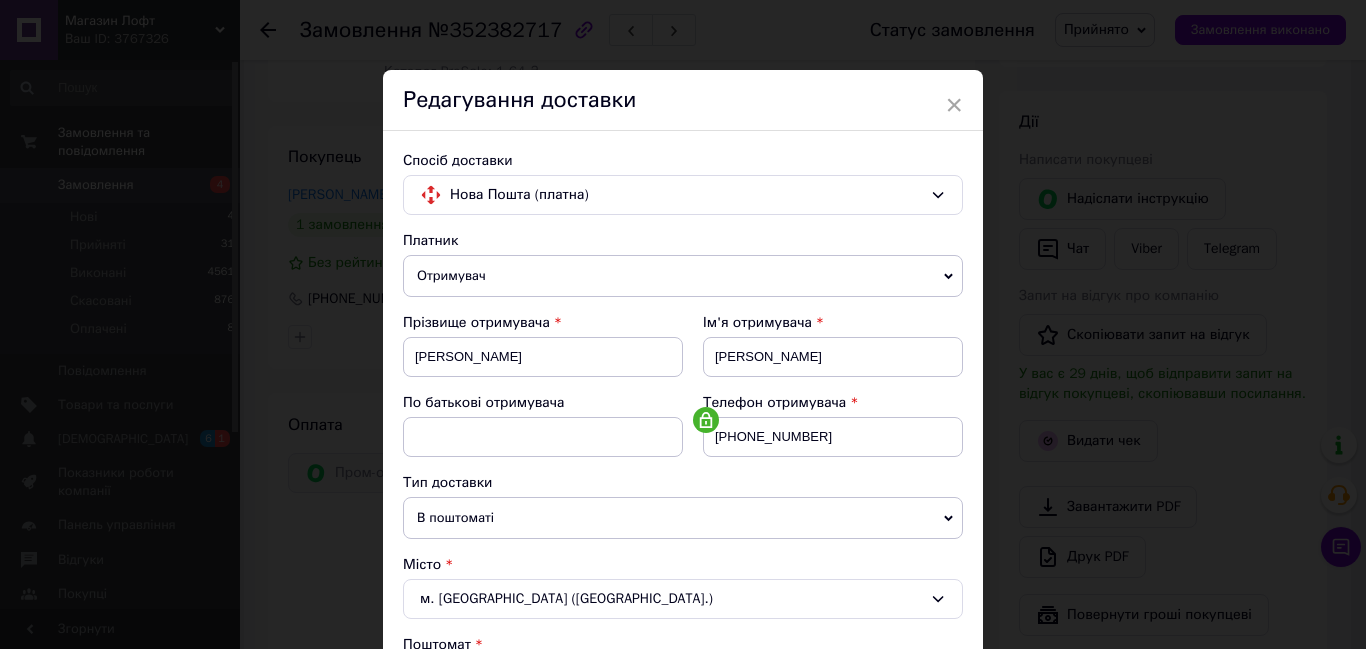 scroll, scrollTop: 568, scrollLeft: 0, axis: vertical 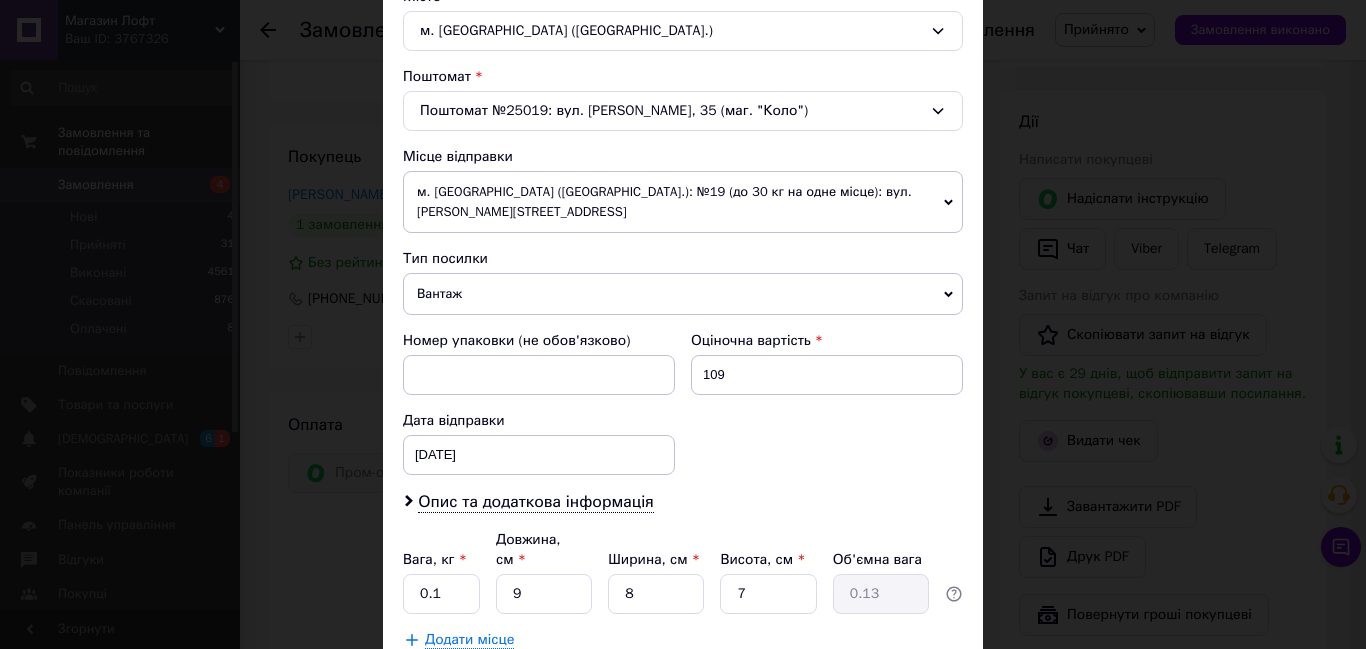 click on "Вантаж" at bounding box center (683, 294) 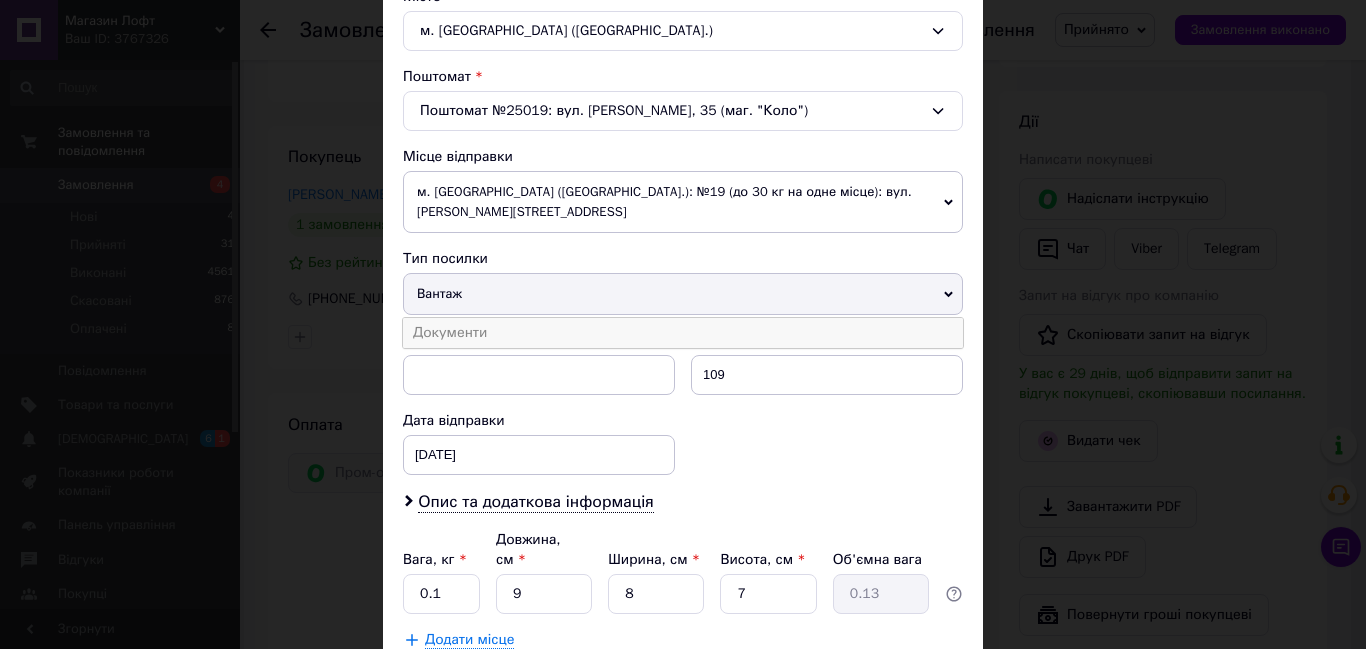 click on "Документи" at bounding box center [683, 333] 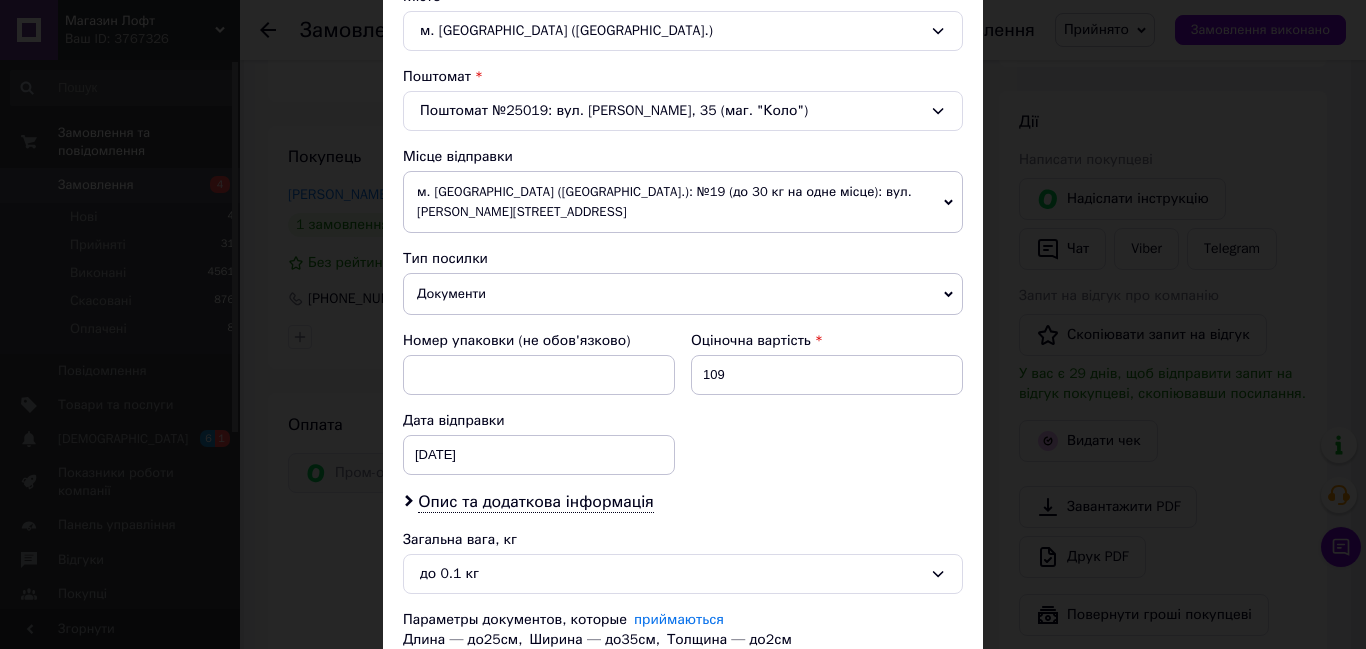 scroll, scrollTop: 719, scrollLeft: 0, axis: vertical 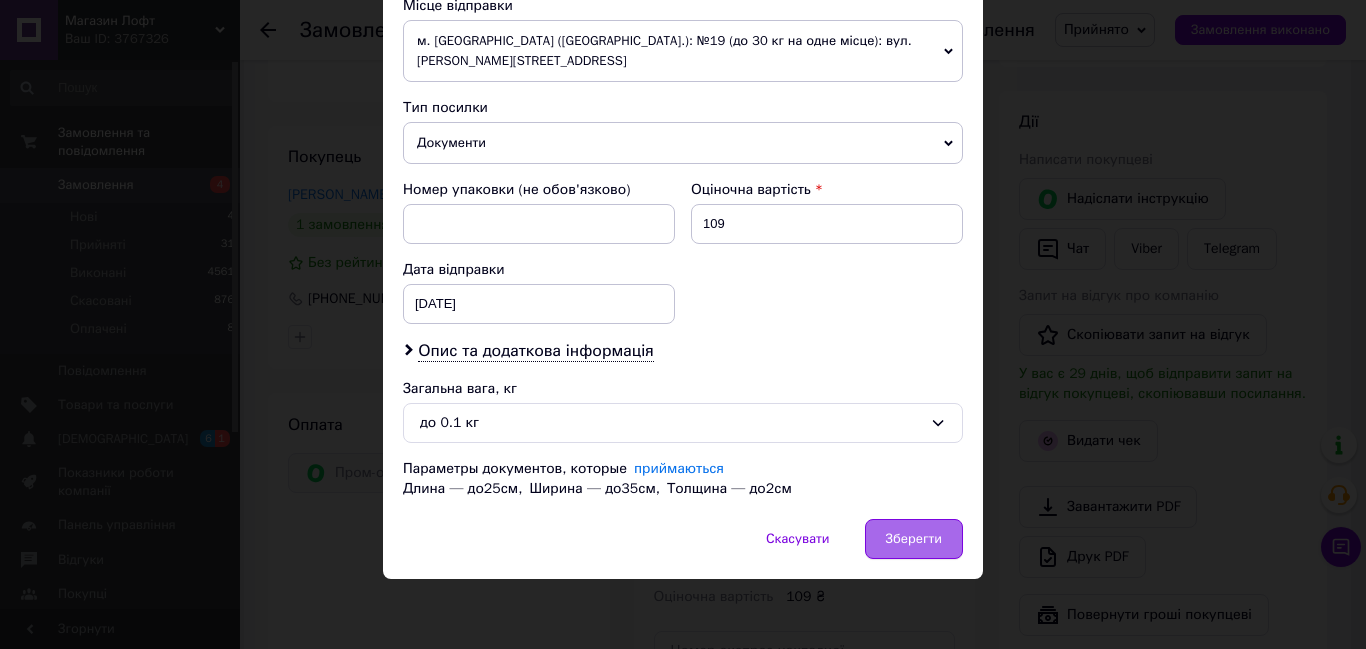 click on "Зберегти" at bounding box center [914, 539] 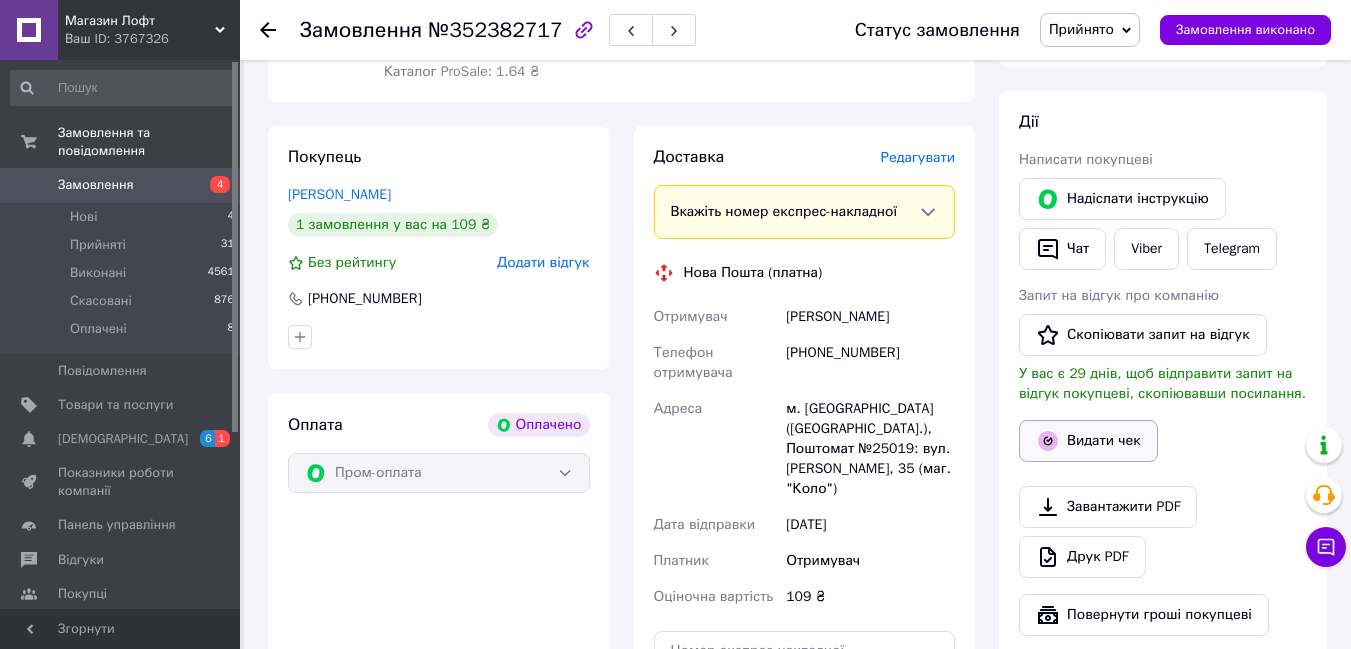 click on "Видати чек" at bounding box center [1088, 441] 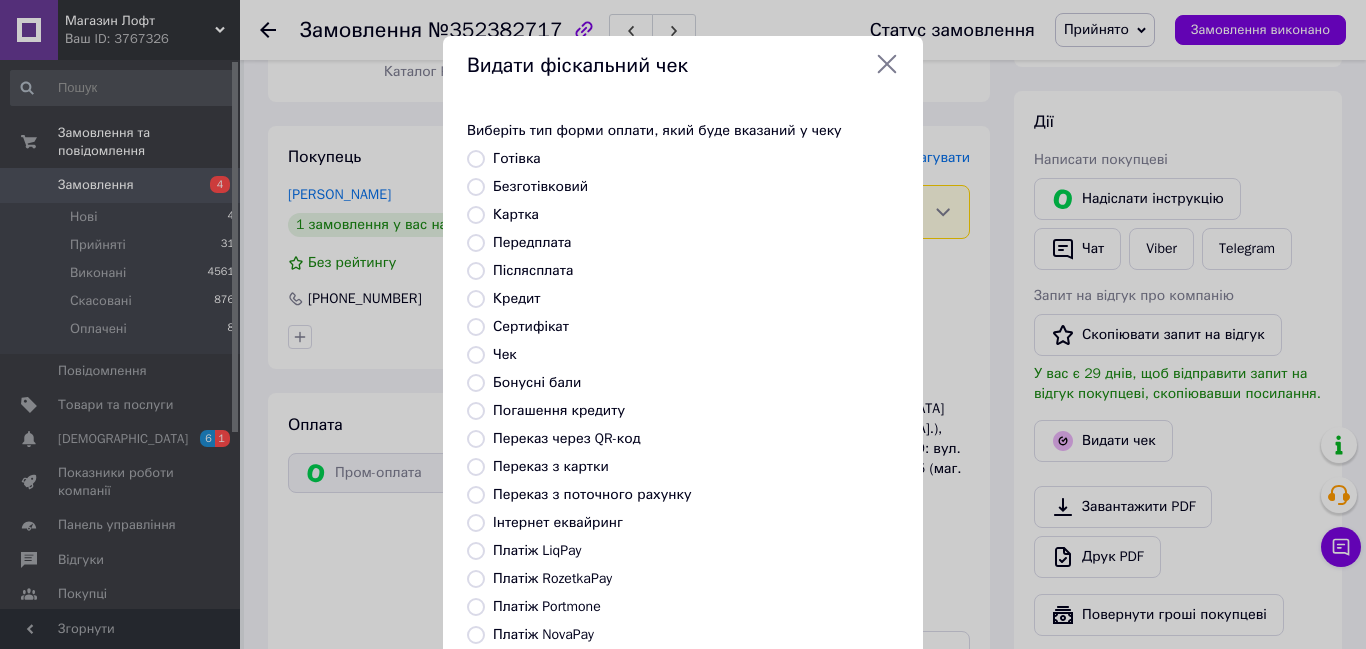 click on "Безготівковий" at bounding box center (476, 187) 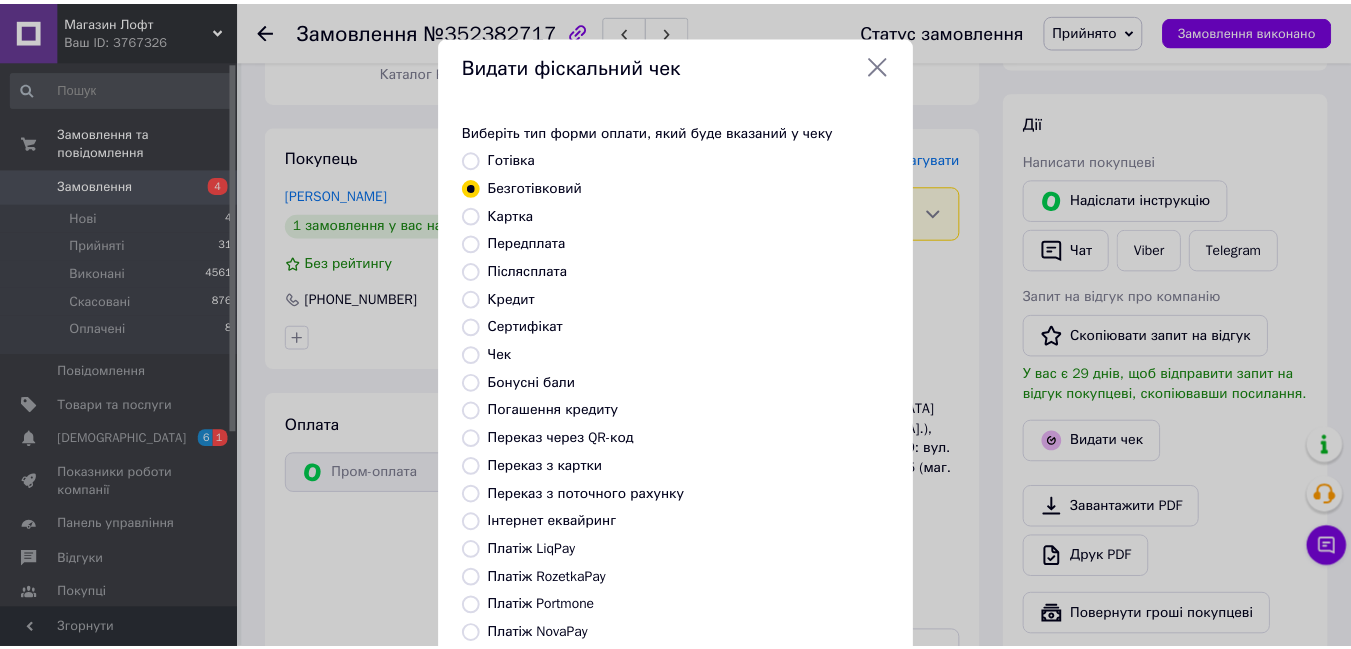 scroll, scrollTop: 210, scrollLeft: 0, axis: vertical 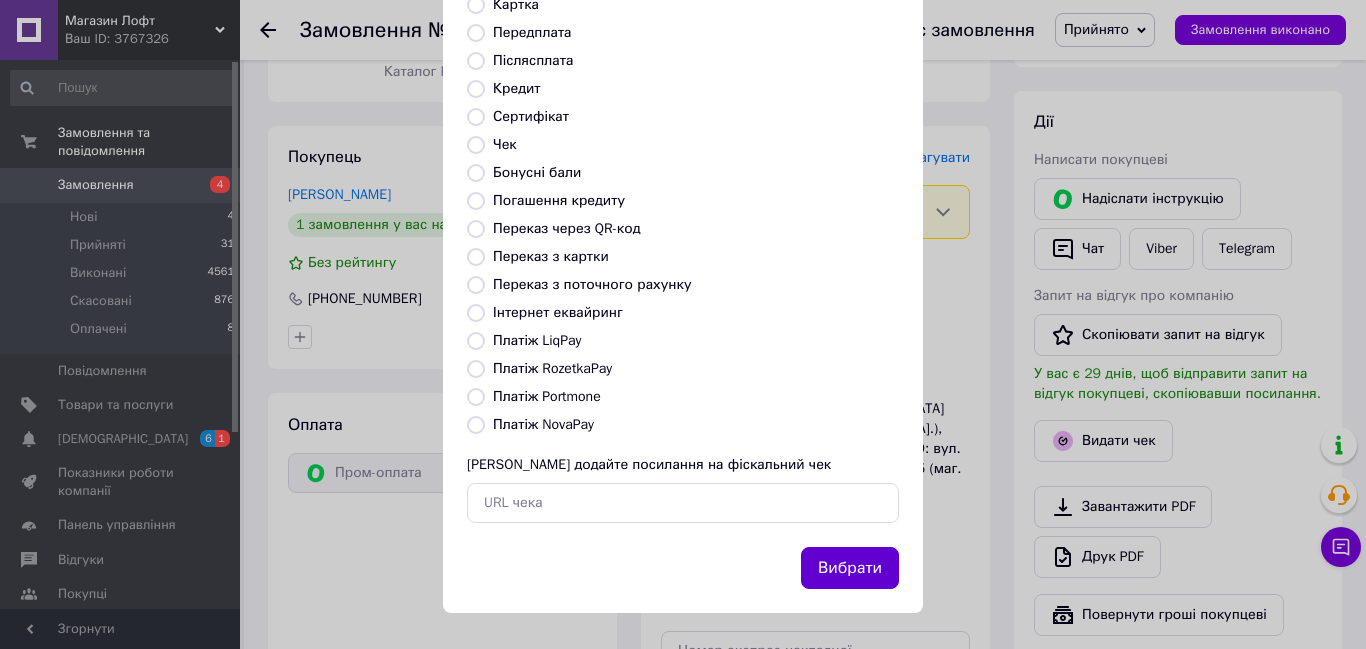 click on "Вибрати" at bounding box center [850, 568] 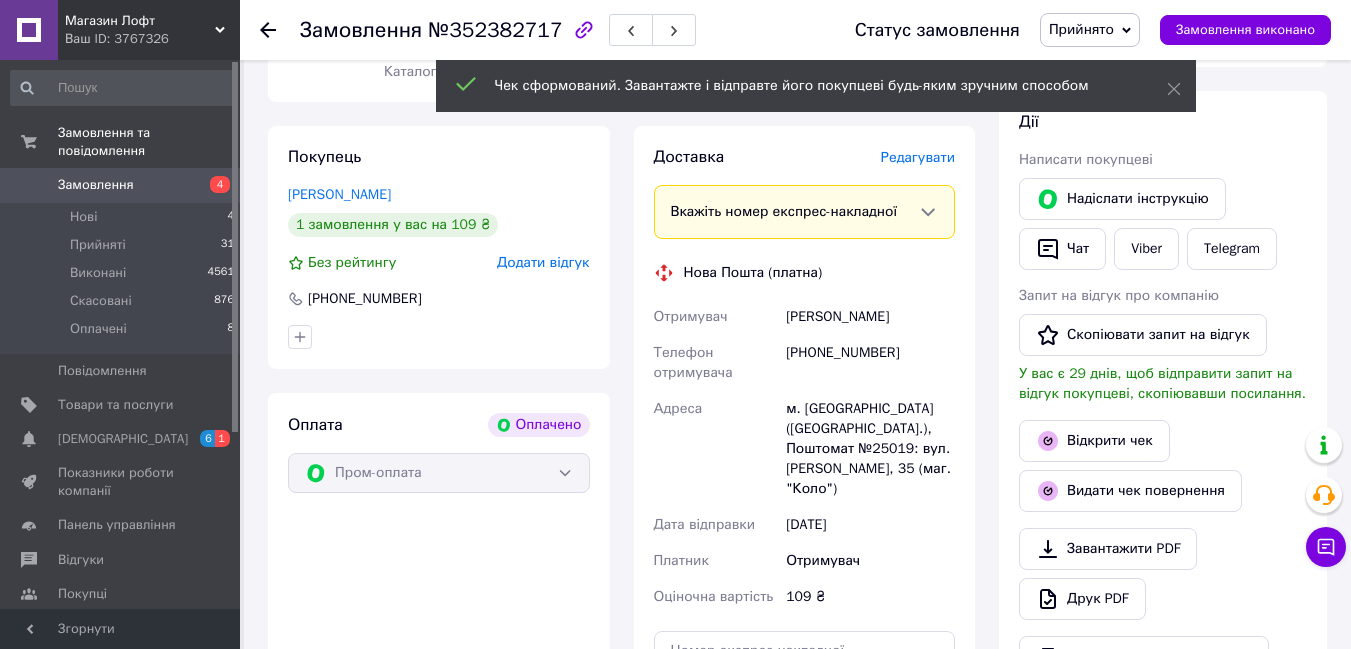 click 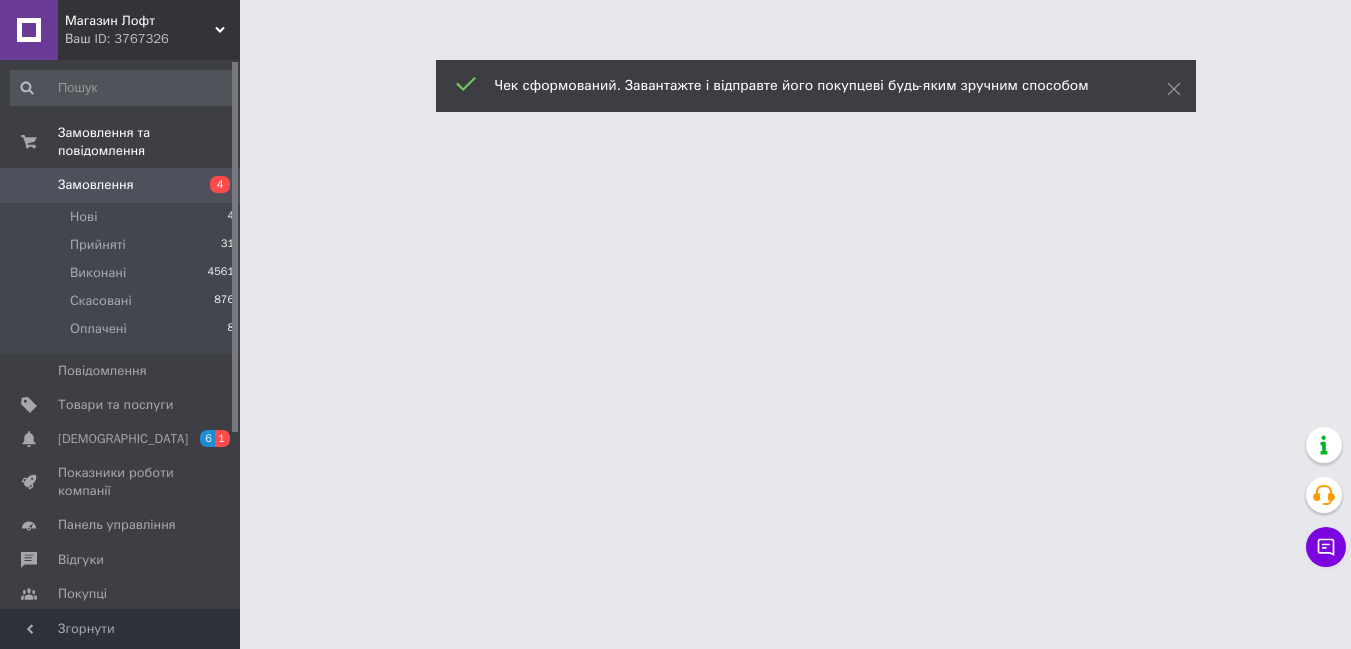 scroll, scrollTop: 0, scrollLeft: 0, axis: both 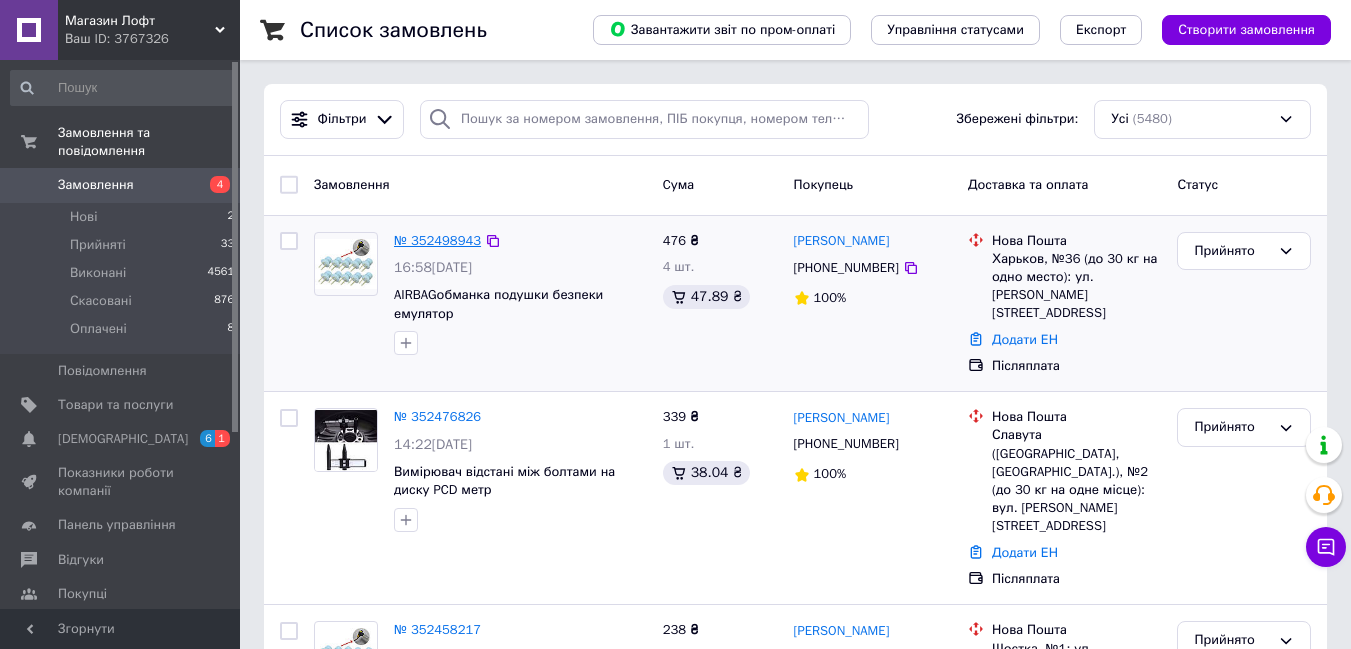 click on "№ 352498943" at bounding box center (437, 240) 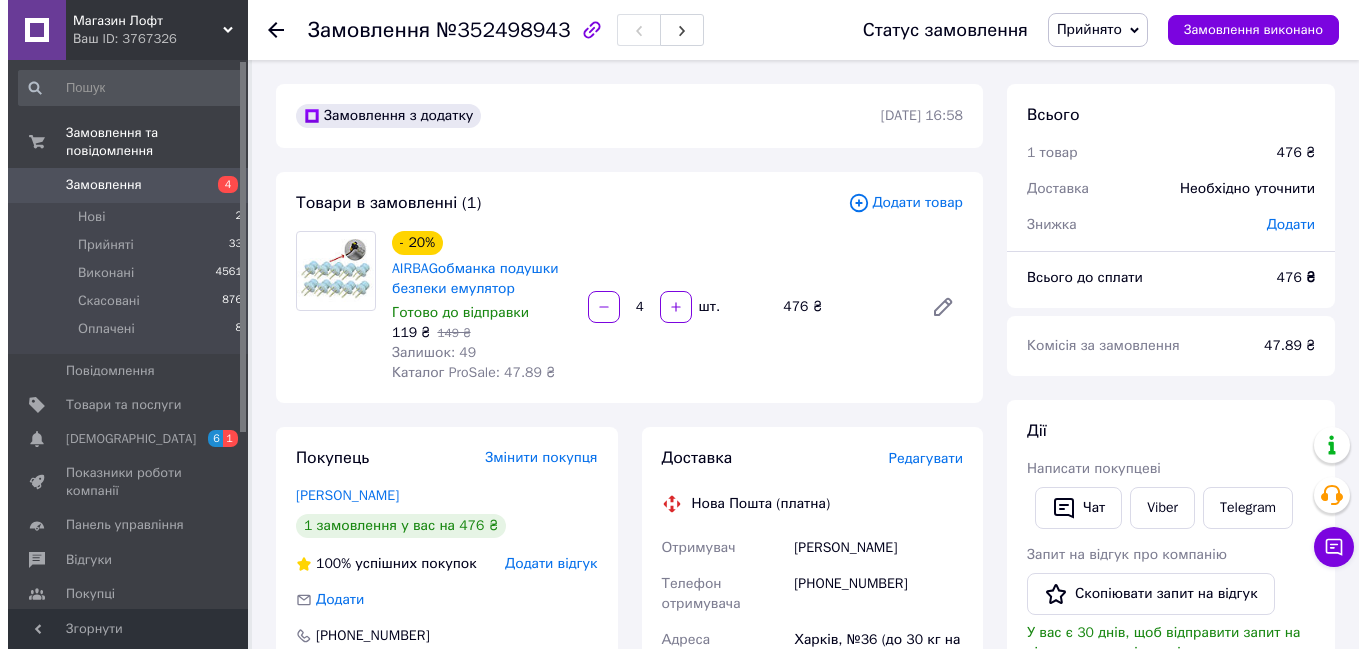 scroll, scrollTop: 243, scrollLeft: 0, axis: vertical 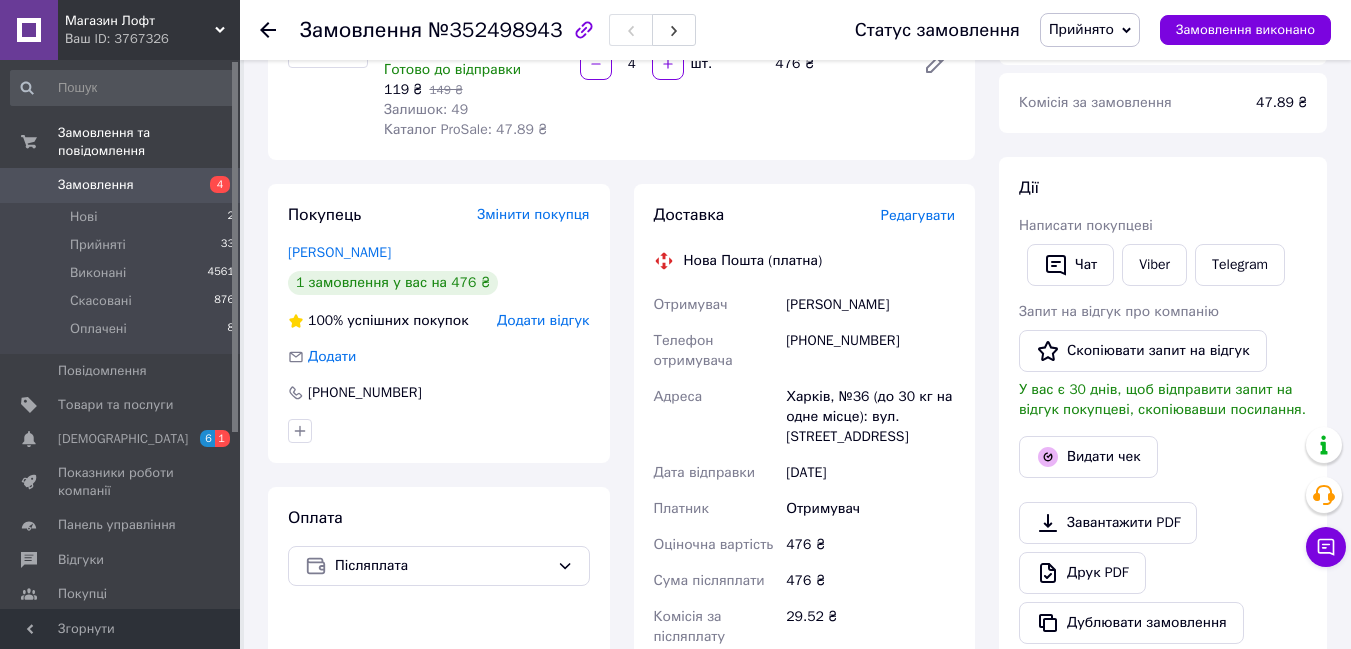 click on "Редагувати" at bounding box center [918, 215] 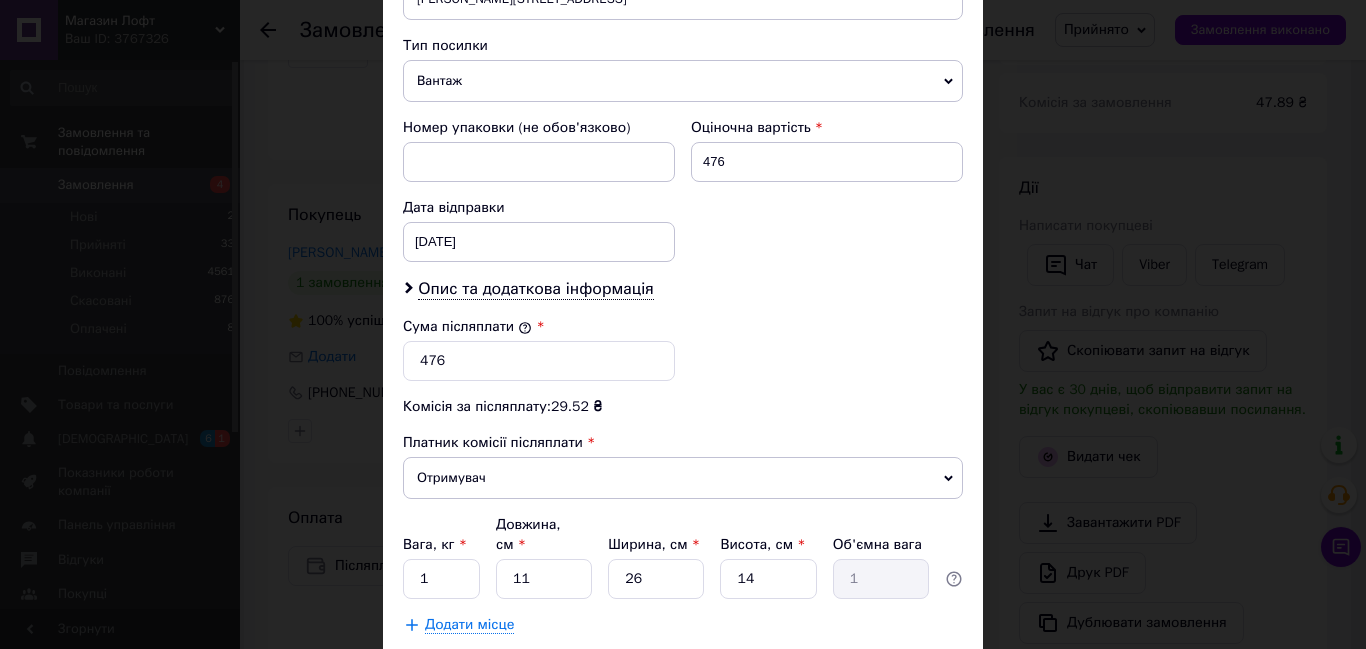 scroll, scrollTop: 783, scrollLeft: 0, axis: vertical 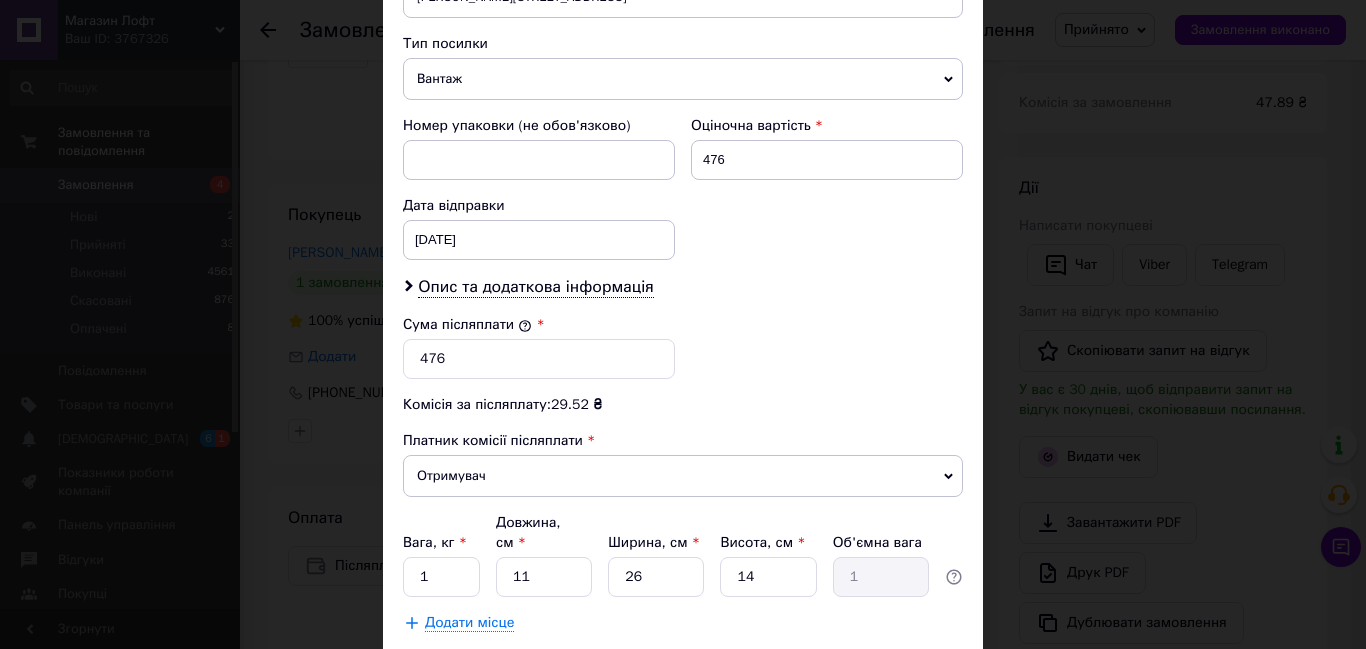 click on "Вантаж" at bounding box center [683, 79] 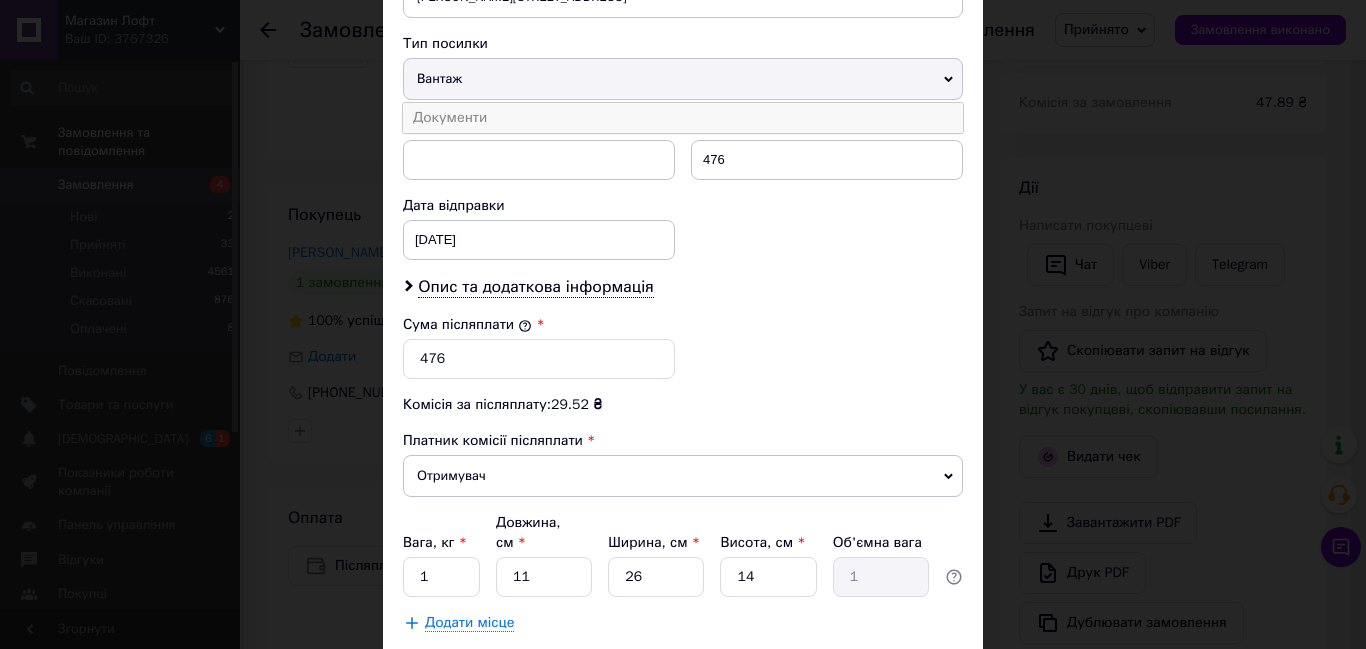 click on "Документи" at bounding box center (683, 118) 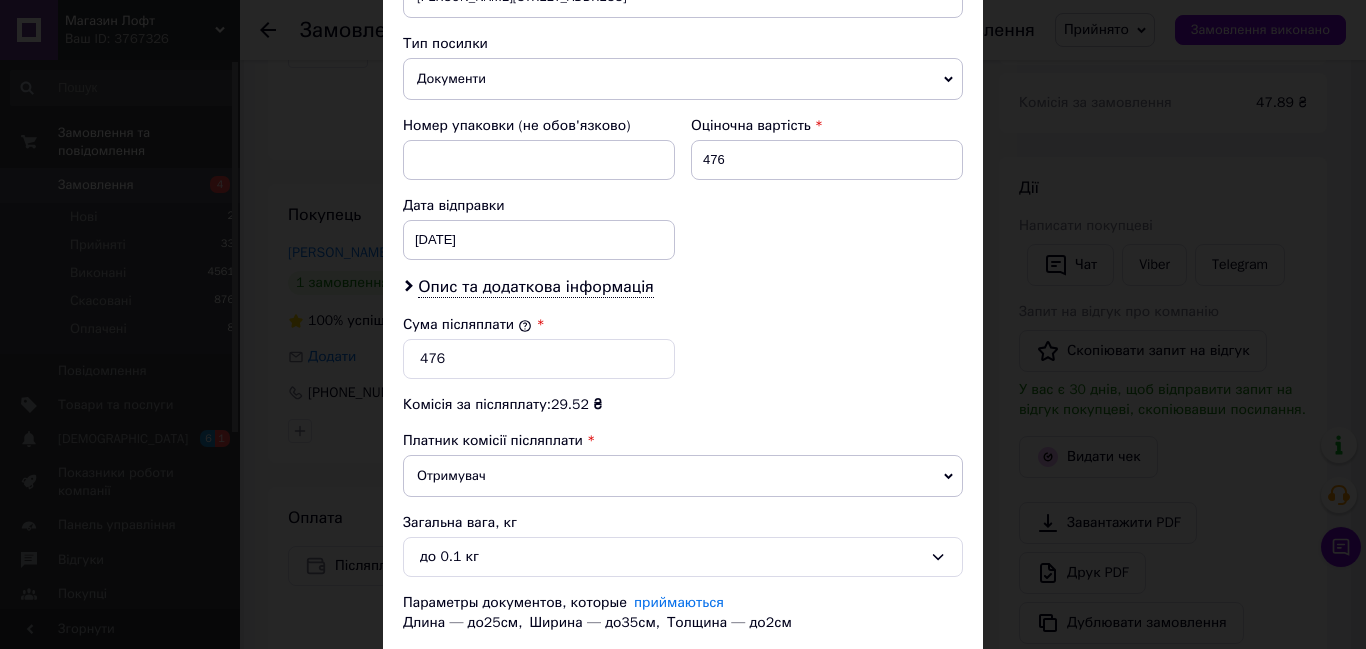 scroll, scrollTop: 917, scrollLeft: 0, axis: vertical 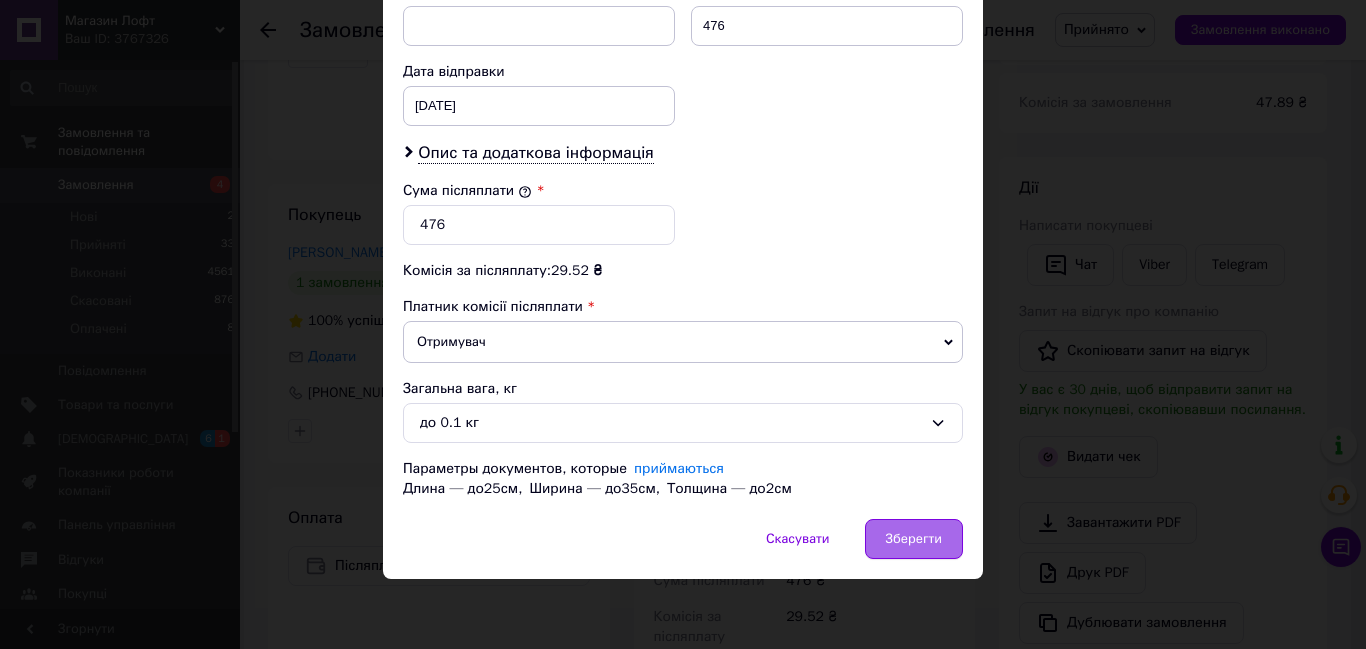 click on "Зберегти" at bounding box center [914, 539] 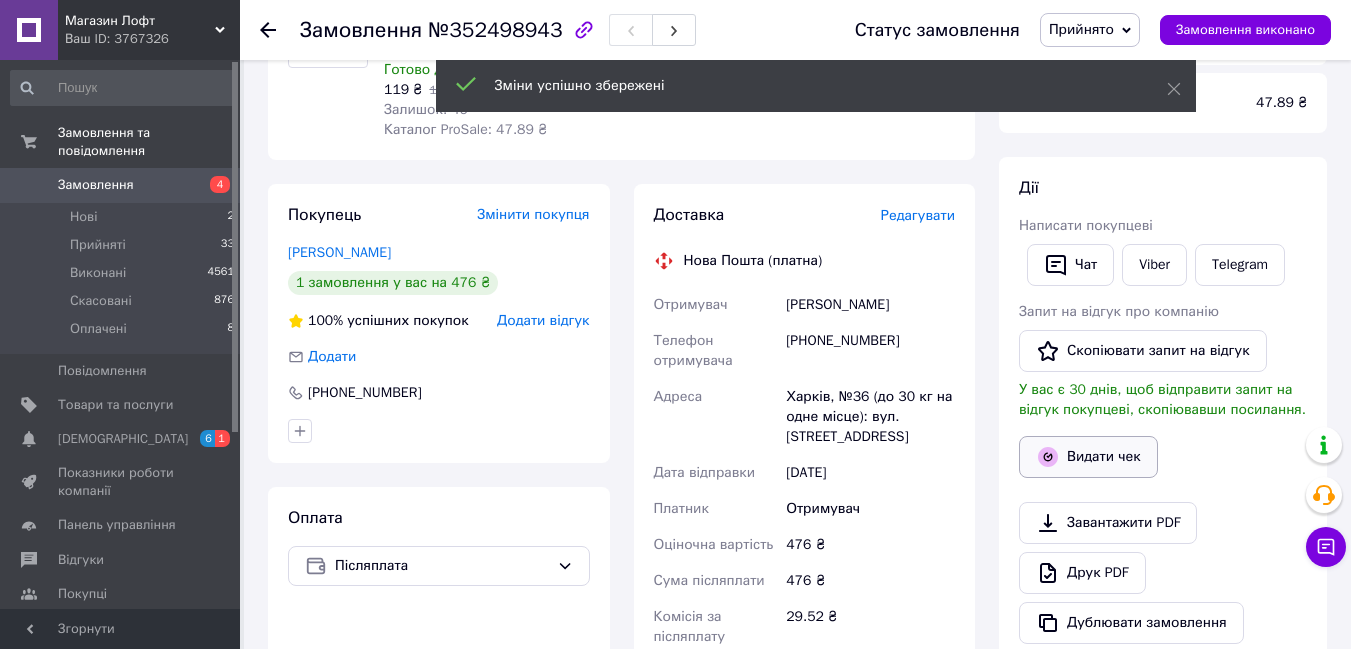 click 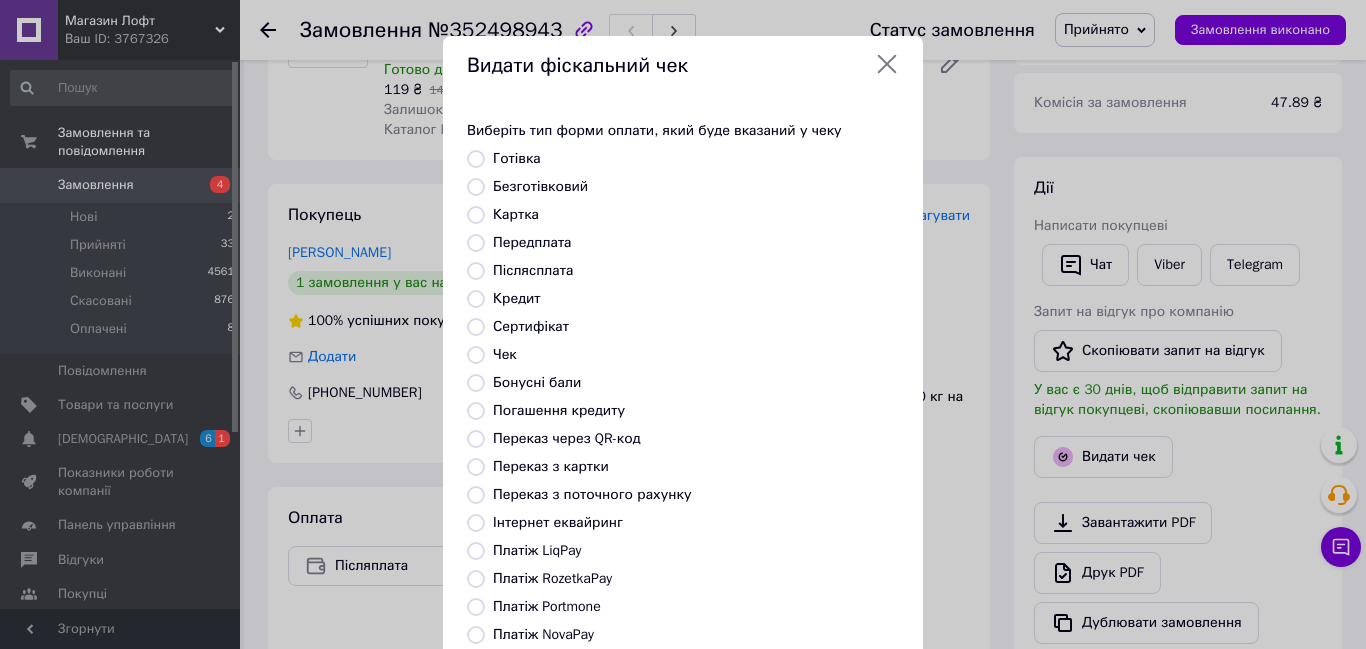 click on "Безготівковий" at bounding box center (476, 187) 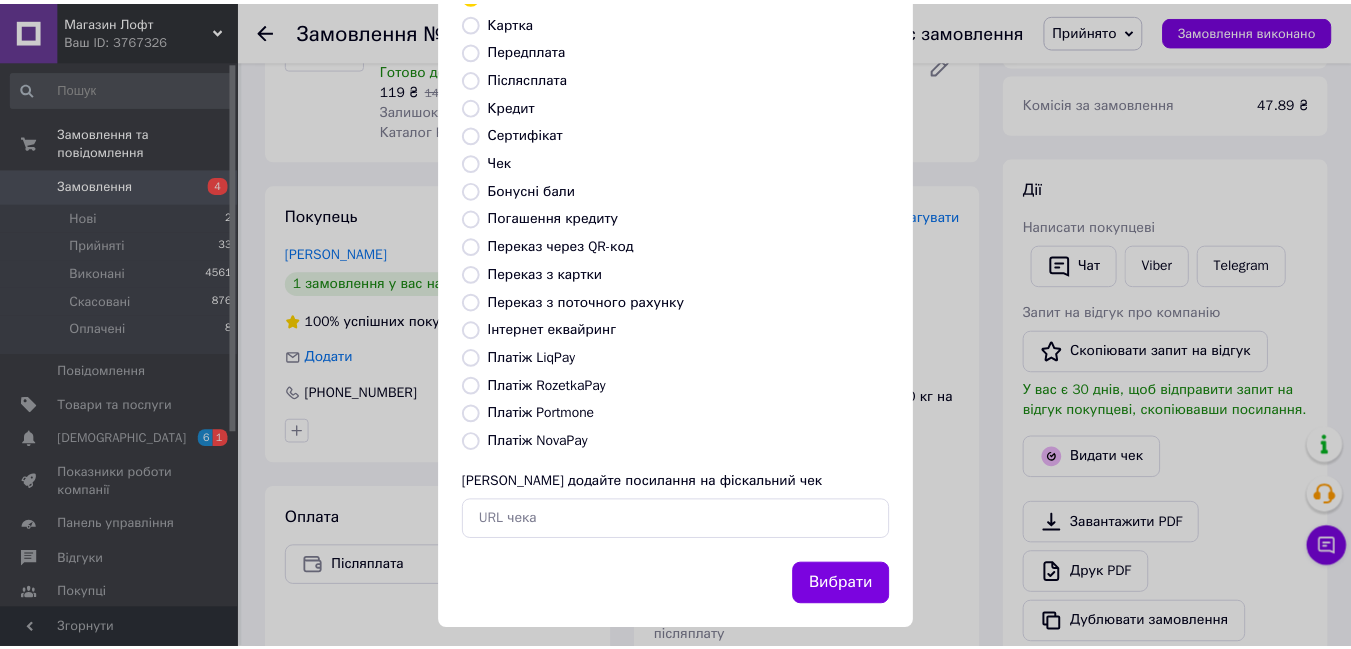 scroll, scrollTop: 210, scrollLeft: 0, axis: vertical 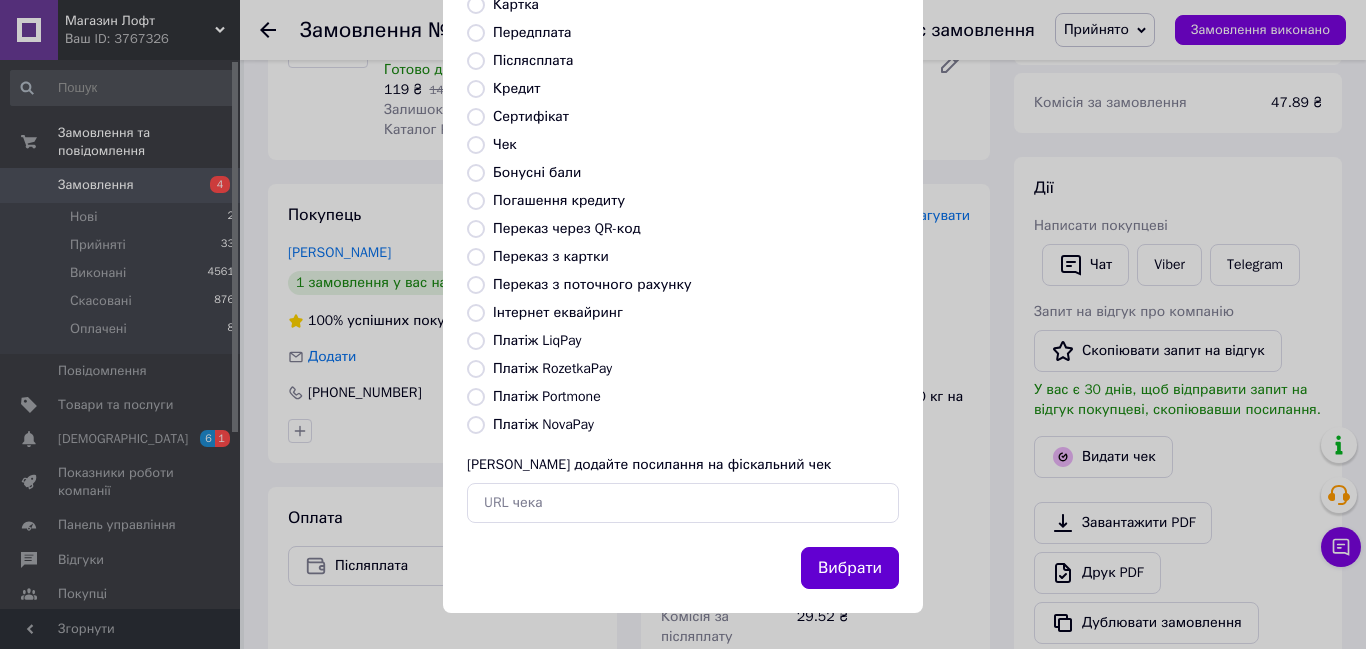 click on "Вибрати" at bounding box center [850, 568] 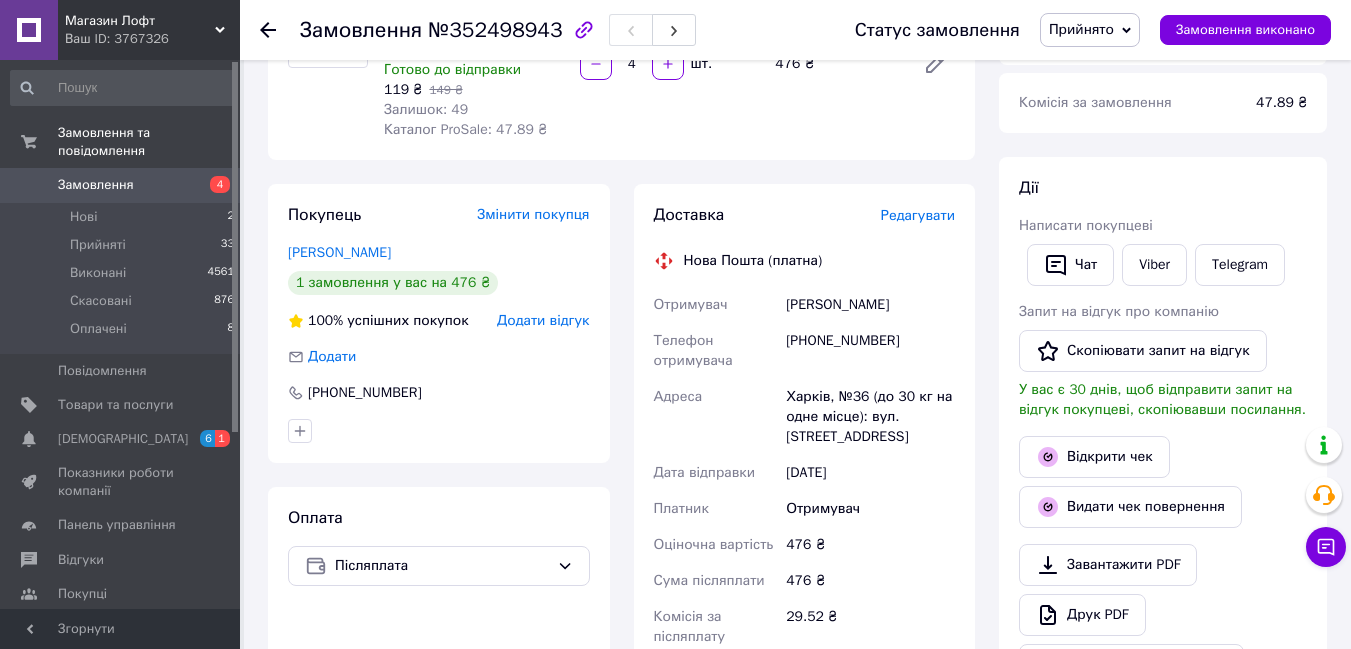click 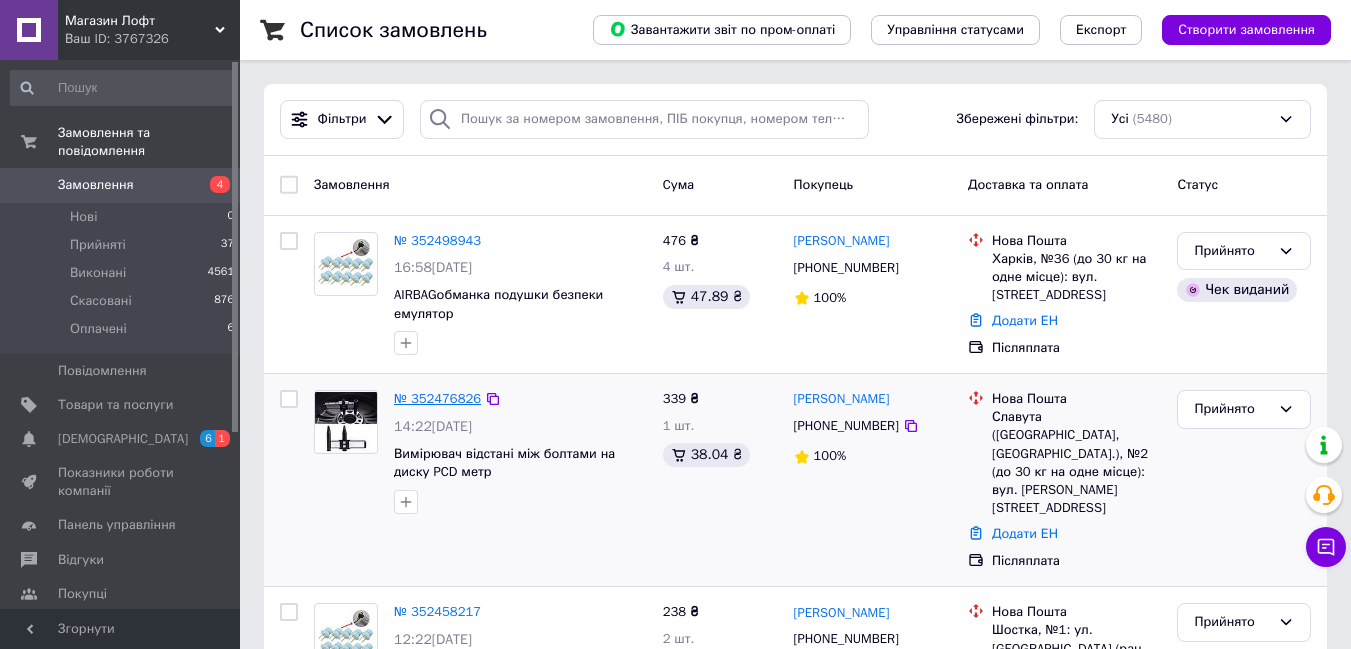 click on "№ 352476826" at bounding box center [437, 398] 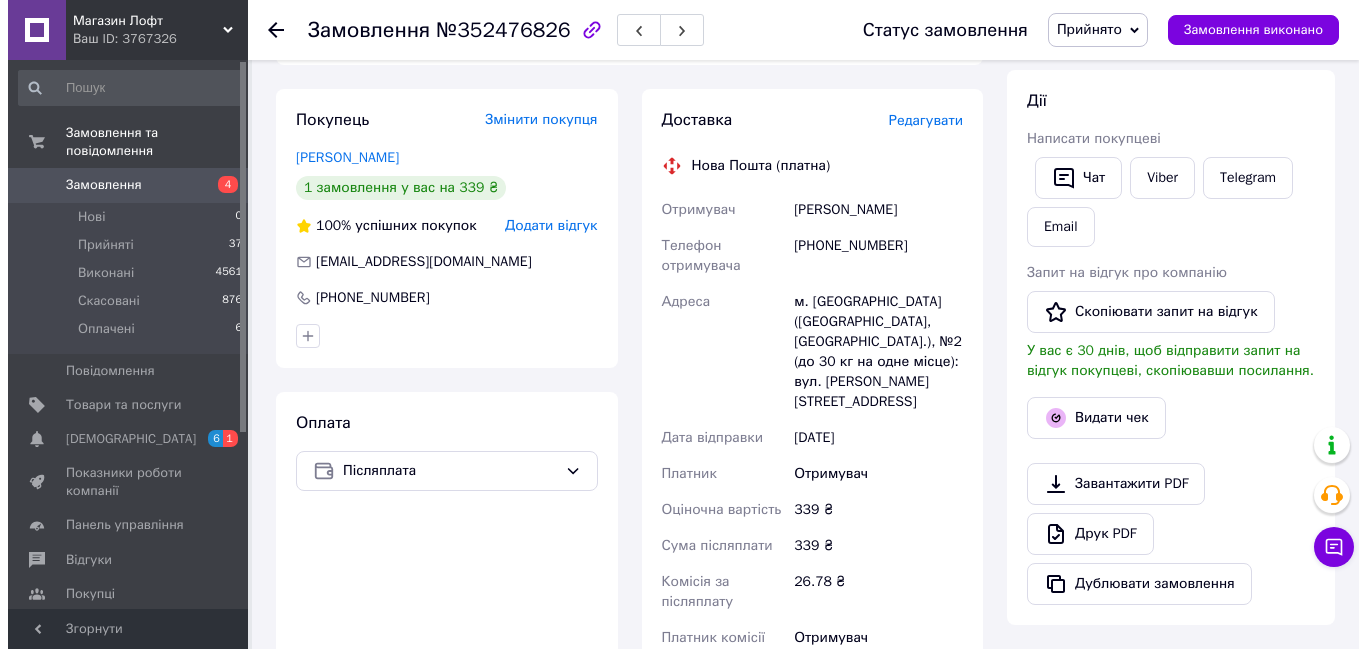 scroll, scrollTop: 323, scrollLeft: 0, axis: vertical 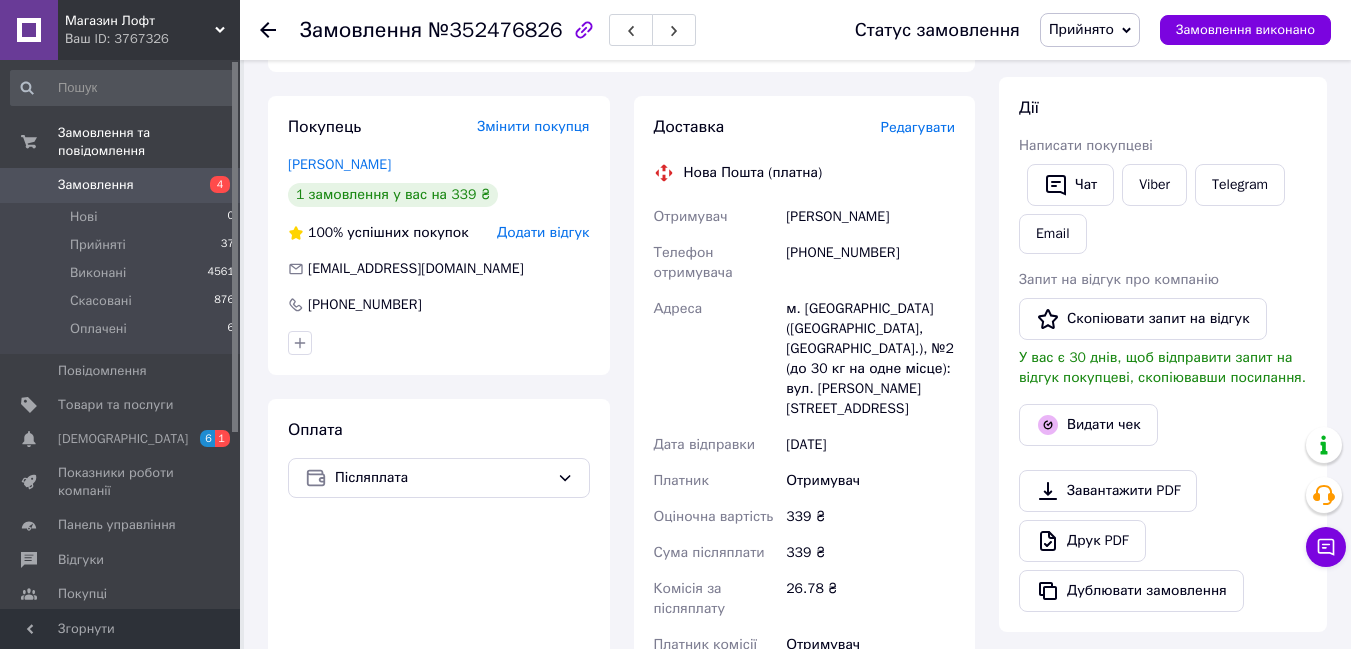 click on "Редагувати" at bounding box center (918, 127) 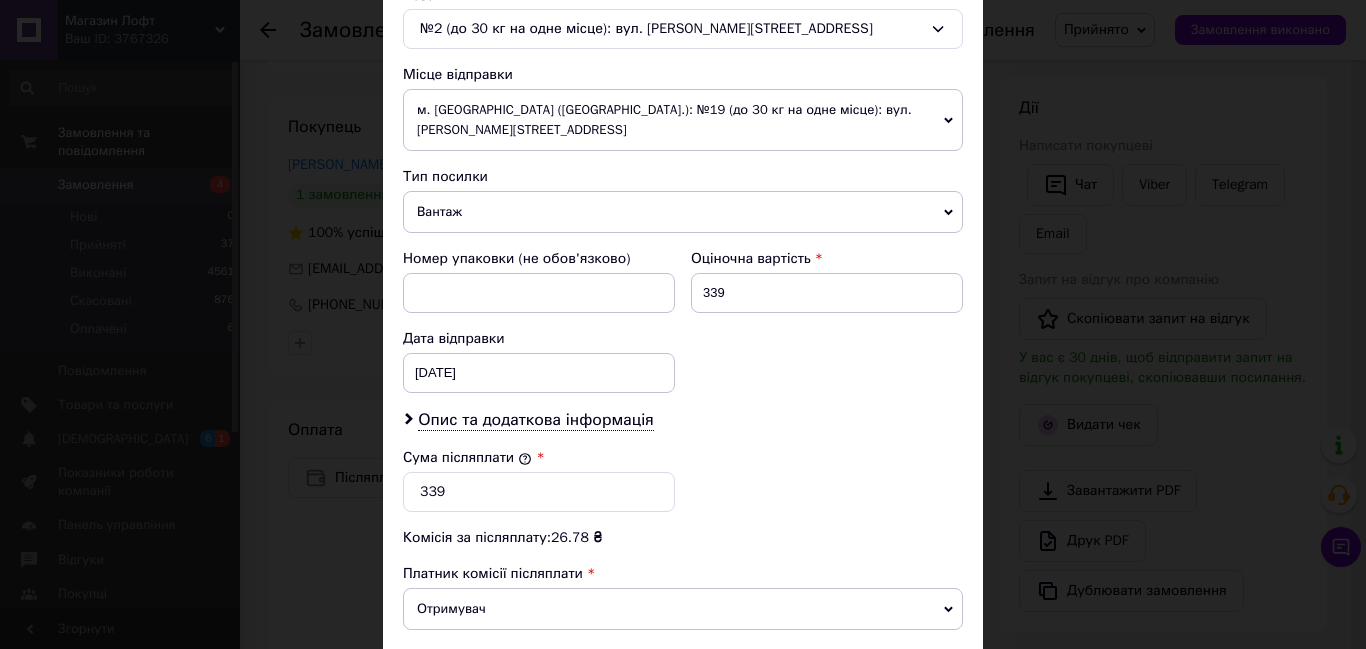 scroll, scrollTop: 547, scrollLeft: 0, axis: vertical 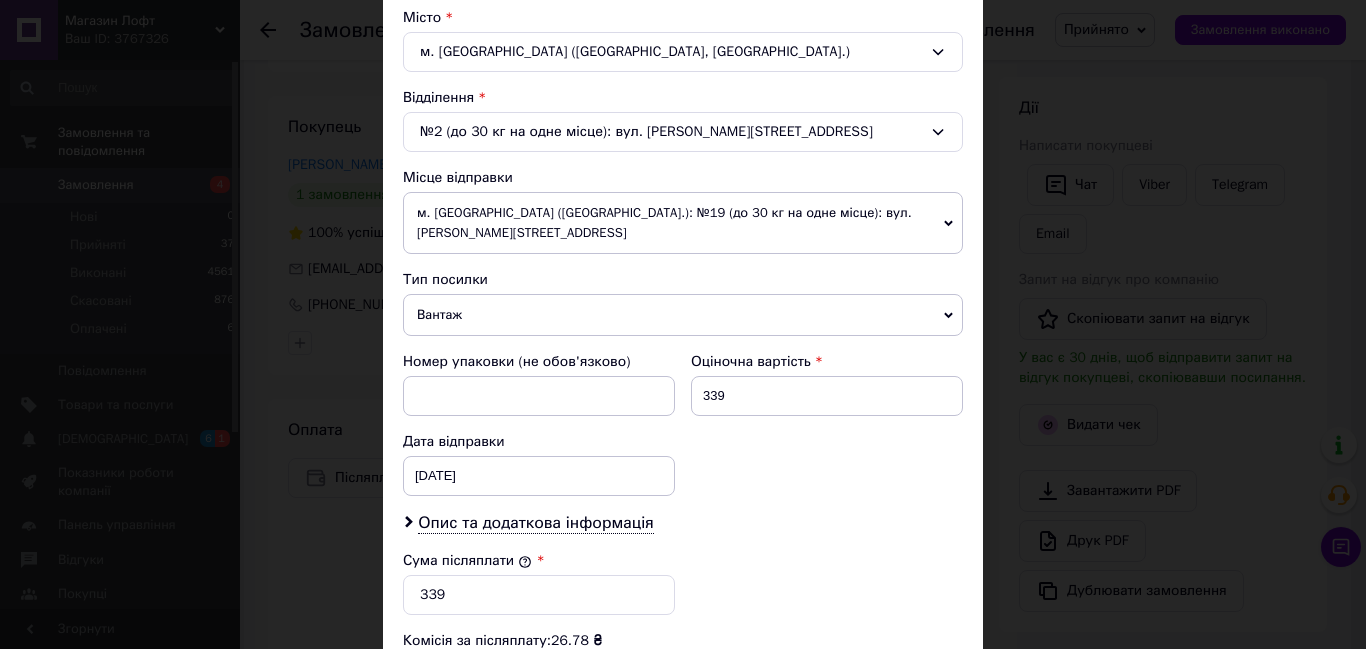 click on "Вантаж" at bounding box center (683, 315) 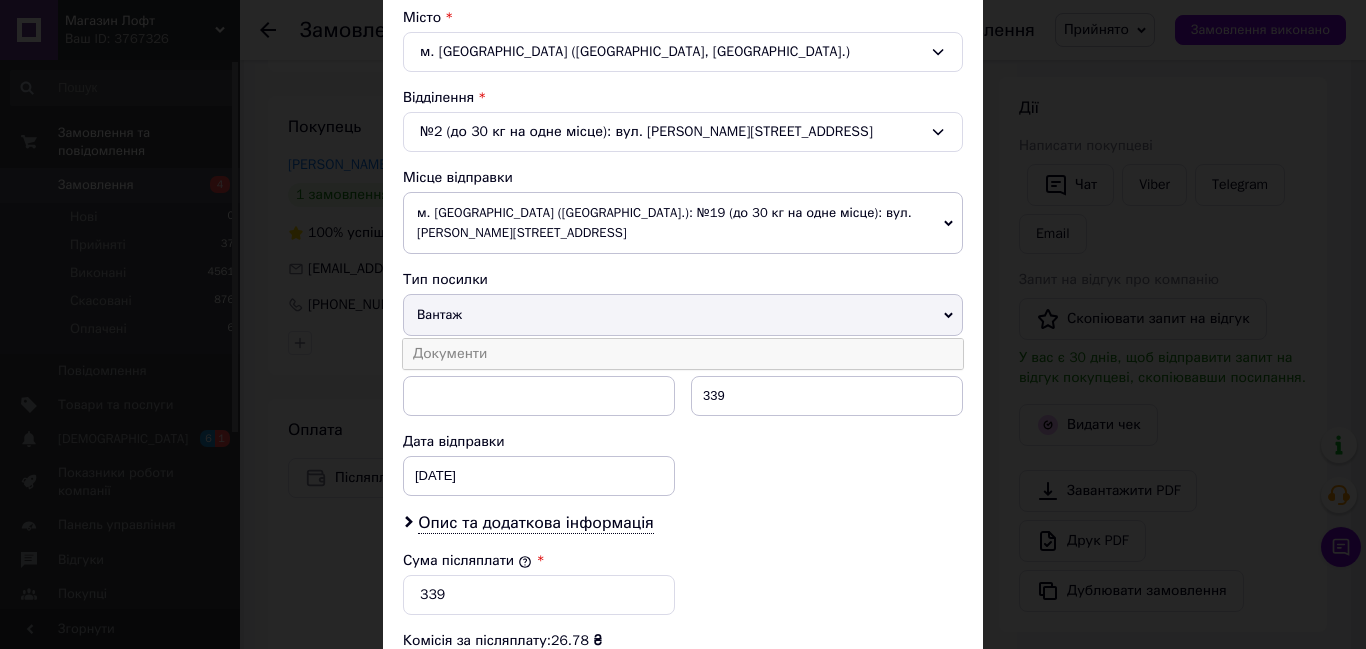 click on "Документи" at bounding box center [683, 354] 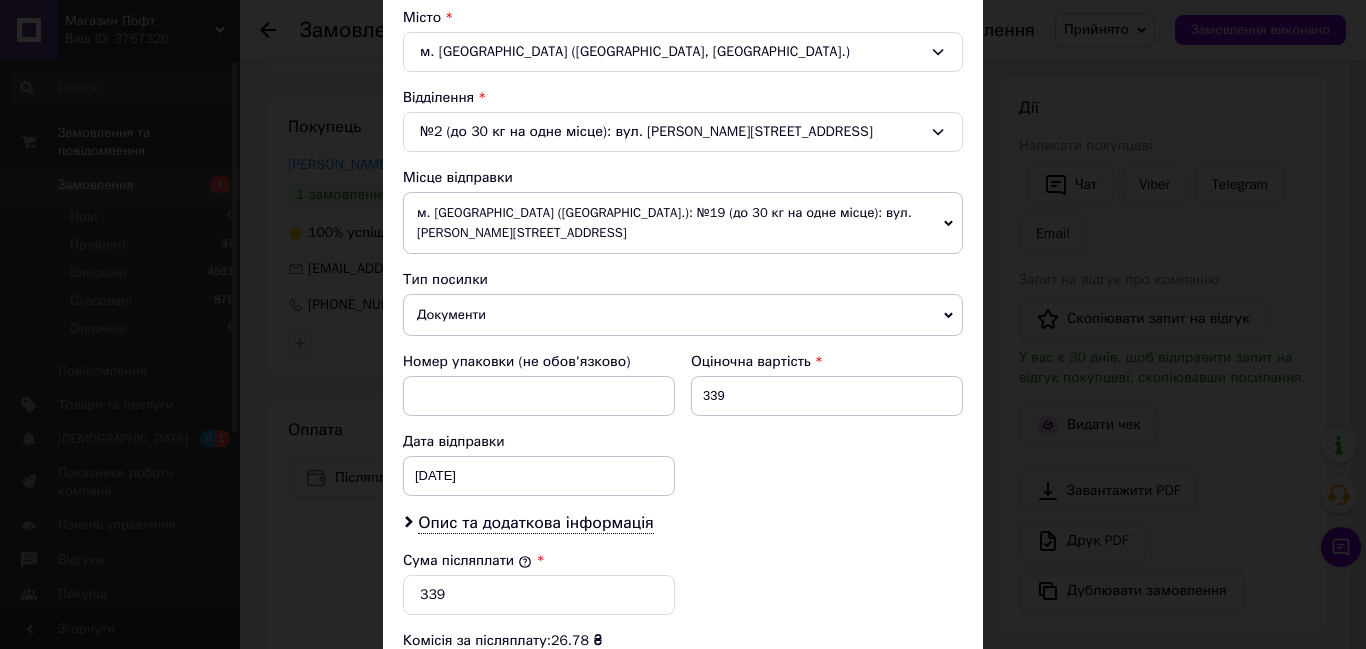 scroll, scrollTop: 917, scrollLeft: 0, axis: vertical 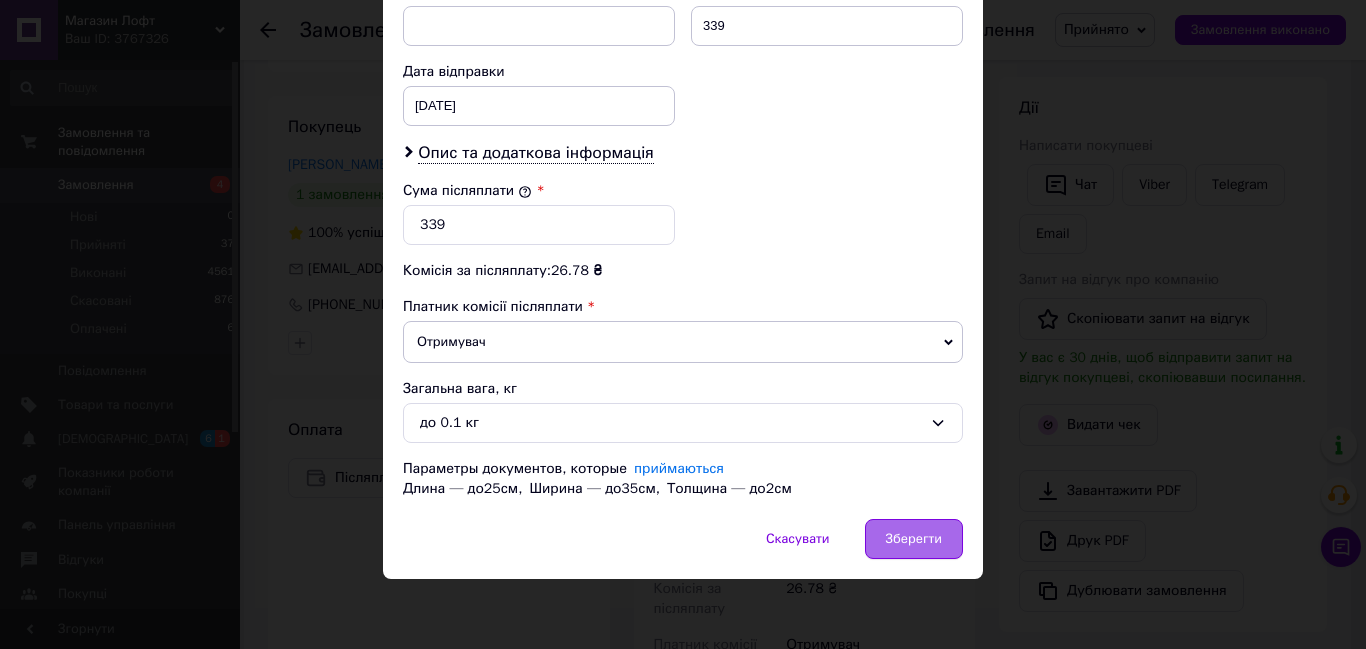 click on "Зберегти" at bounding box center (914, 539) 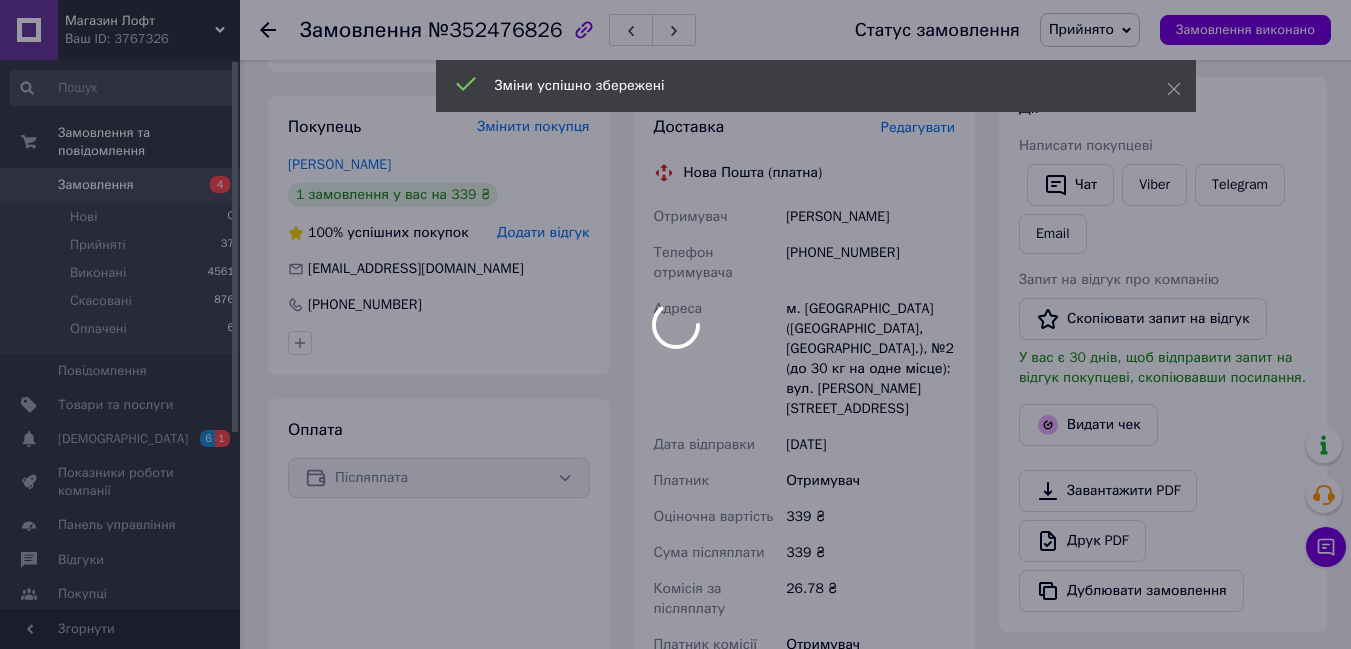 click on "Магазин Лофт Ваш ID: 3767326 Сайт Магазин Лофт Кабінет покупця Перевірити стан системи Сторінка на порталі Довідка Вийти Замовлення та повідомлення Замовлення 4 Нові 0 Прийняті 37 Виконані 4561 Скасовані 876 Оплачені 6 Повідомлення 0 Товари та послуги Сповіщення 6 1 Показники роботи компанії Панель управління Відгуки Покупці Каталог ProSale Аналітика Управління сайтом Гаманець компанії [PERSON_NAME] Тарифи та рахунки Prom мікс 1 000 (13 місяців) Згорнути
Замовлення №352476826 Статус замовлення Прийнято 339 ₴ 1" at bounding box center [675, 408] 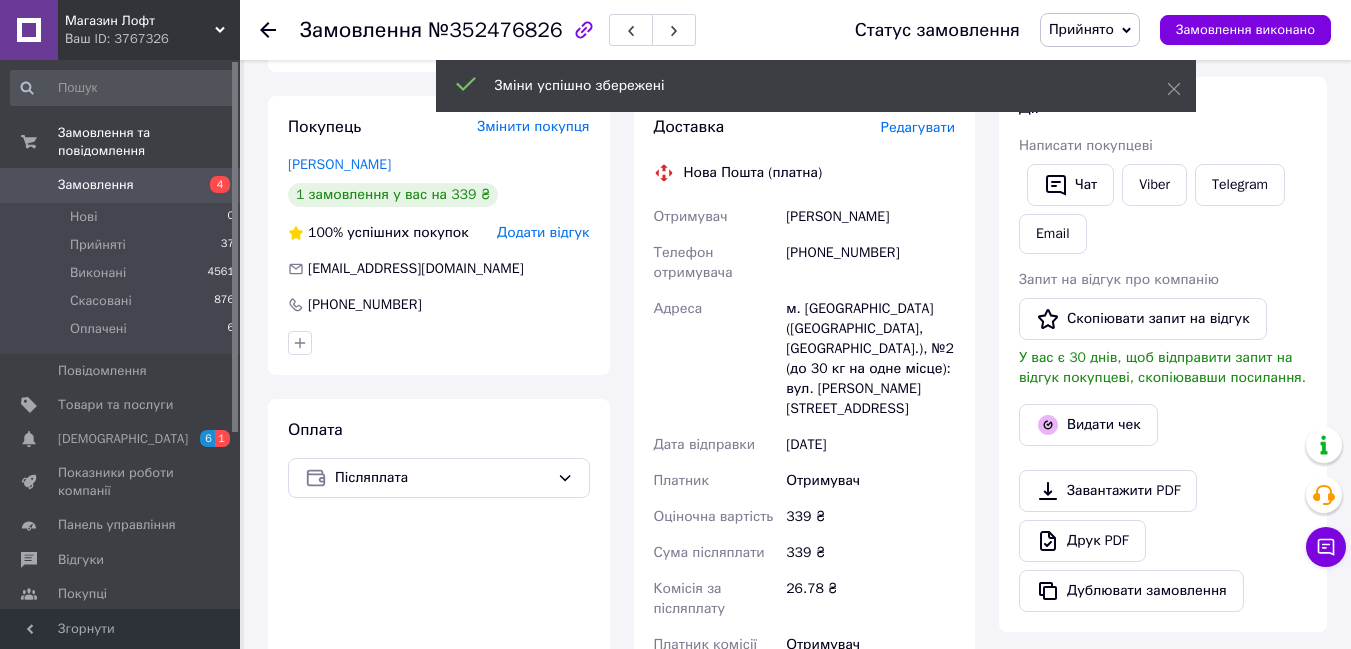 click on "[PERSON_NAME] покупцеві   Чат Viber Telegram Email Запит на відгук про компанію   Скопіювати запит на відгук У вас є 30 днів, щоб відправити запит на відгук покупцеві, скопіювавши посилання.   Видати чек   Завантажити PDF   Друк PDF   Дублювати замовлення" at bounding box center (1163, 354) 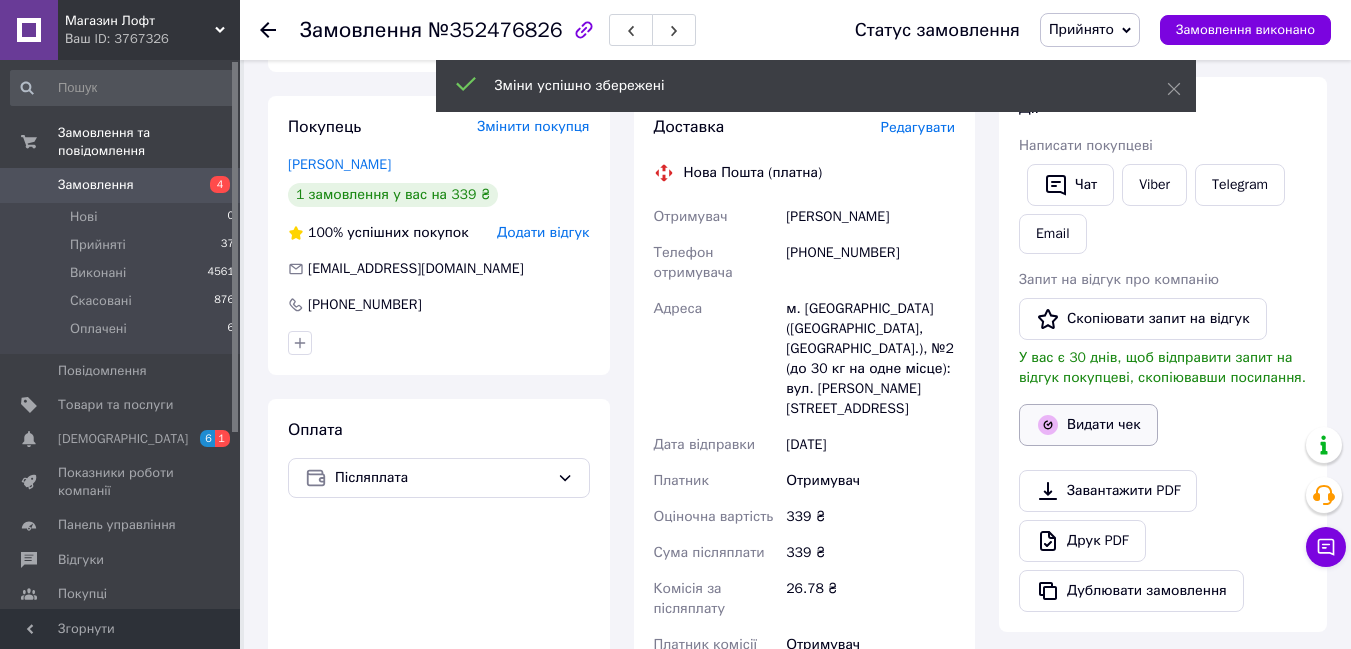click on "Видати чек" at bounding box center [1088, 425] 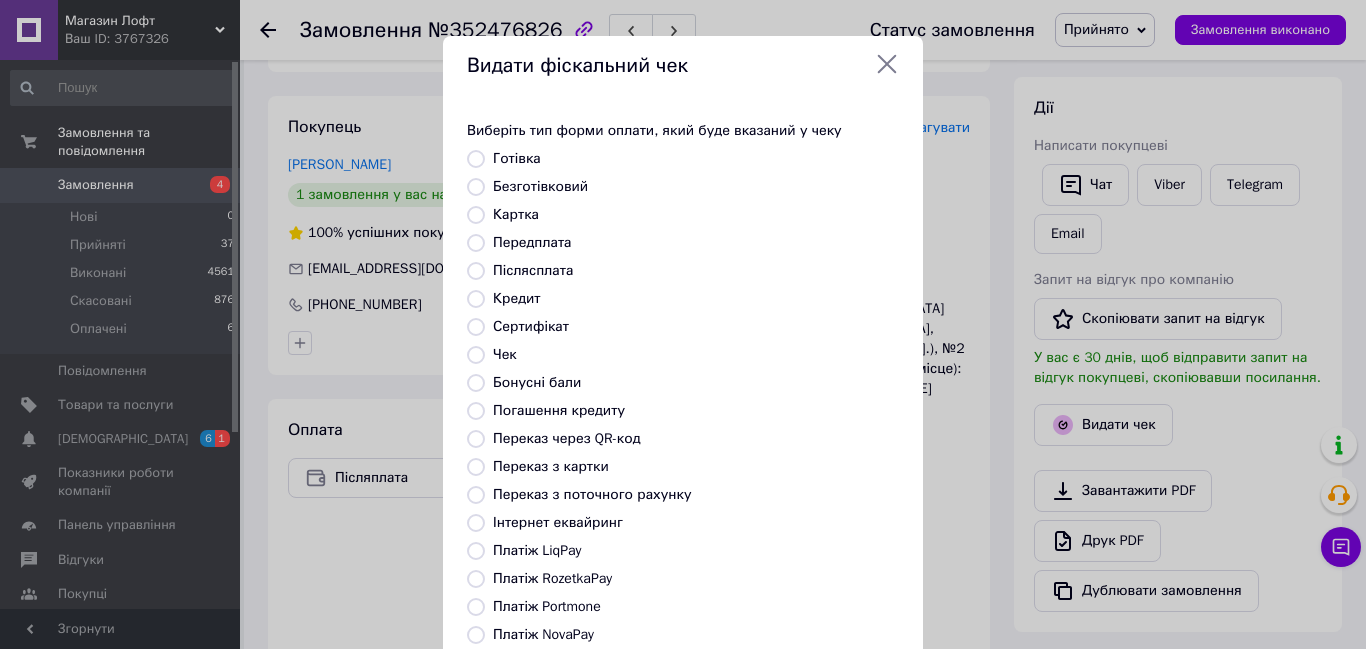click on "Безготівковий" at bounding box center [476, 187] 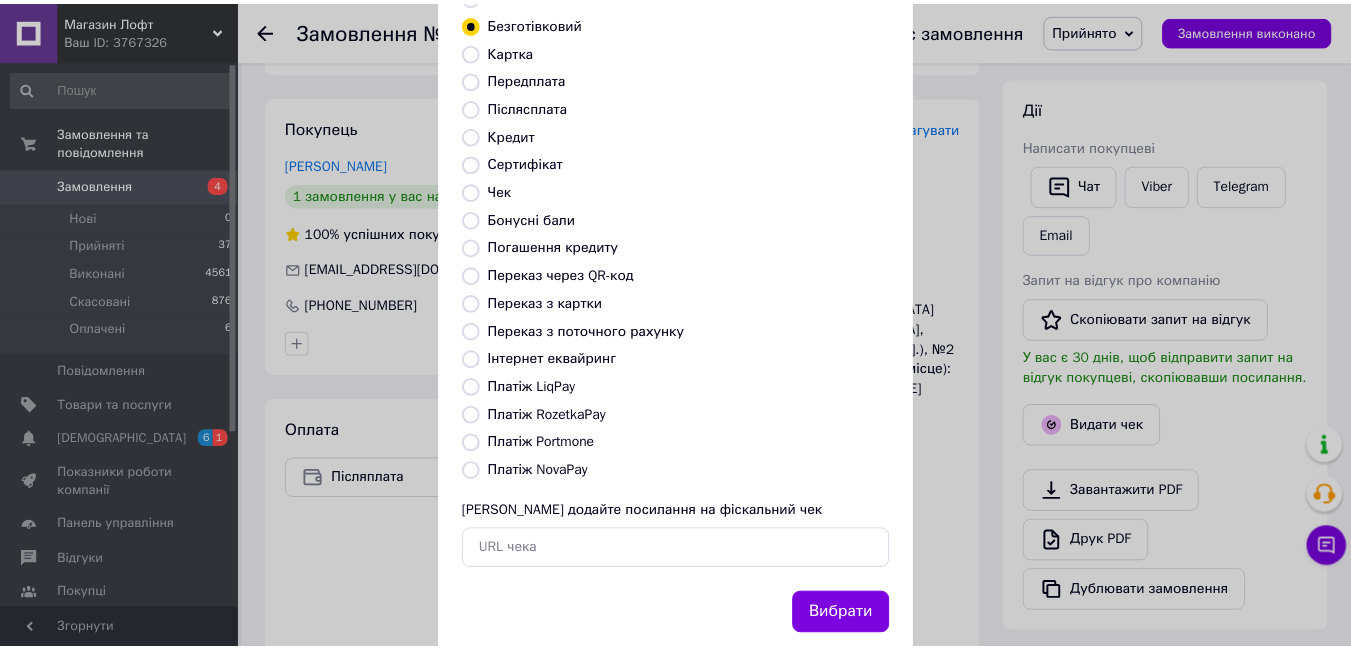scroll, scrollTop: 210, scrollLeft: 0, axis: vertical 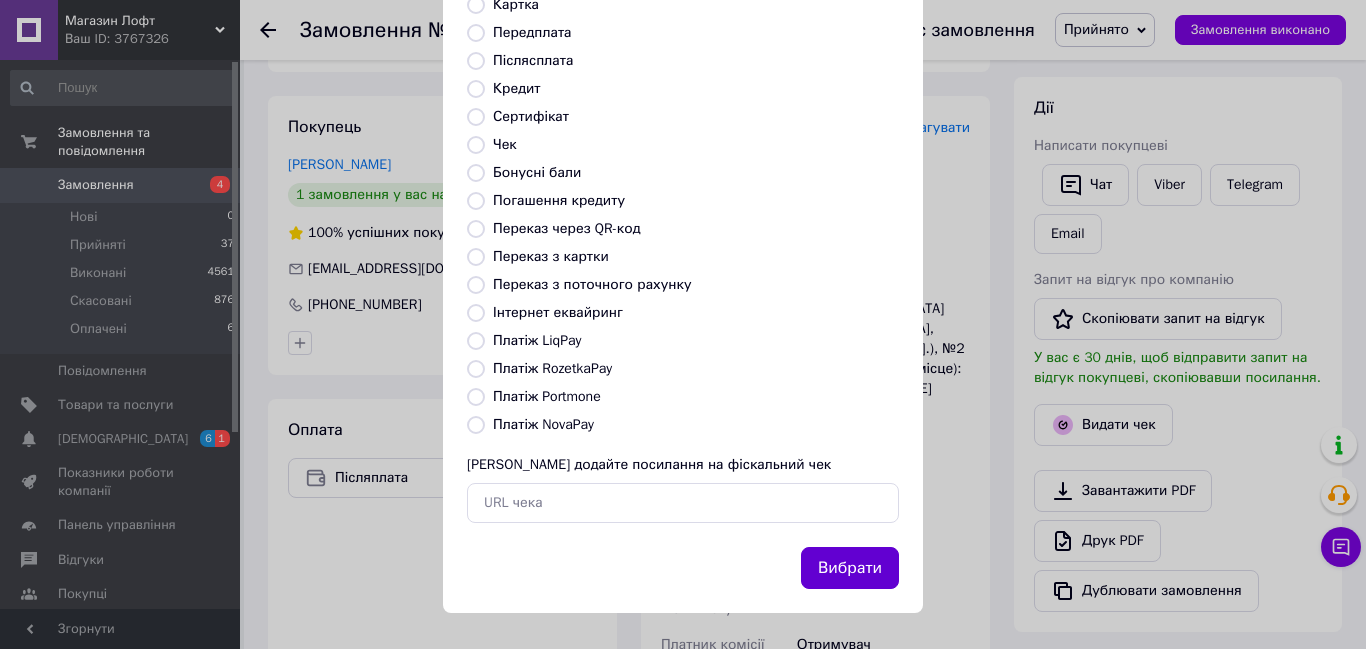 click on "Вибрати" at bounding box center (850, 568) 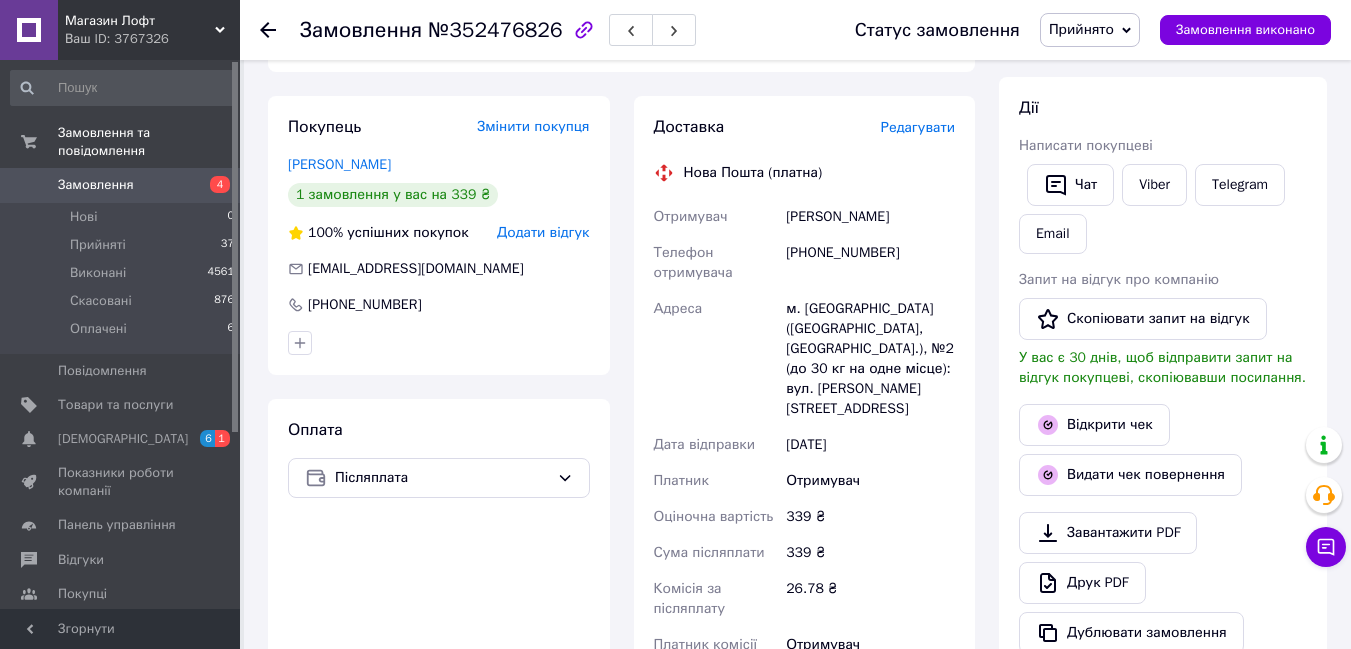 click 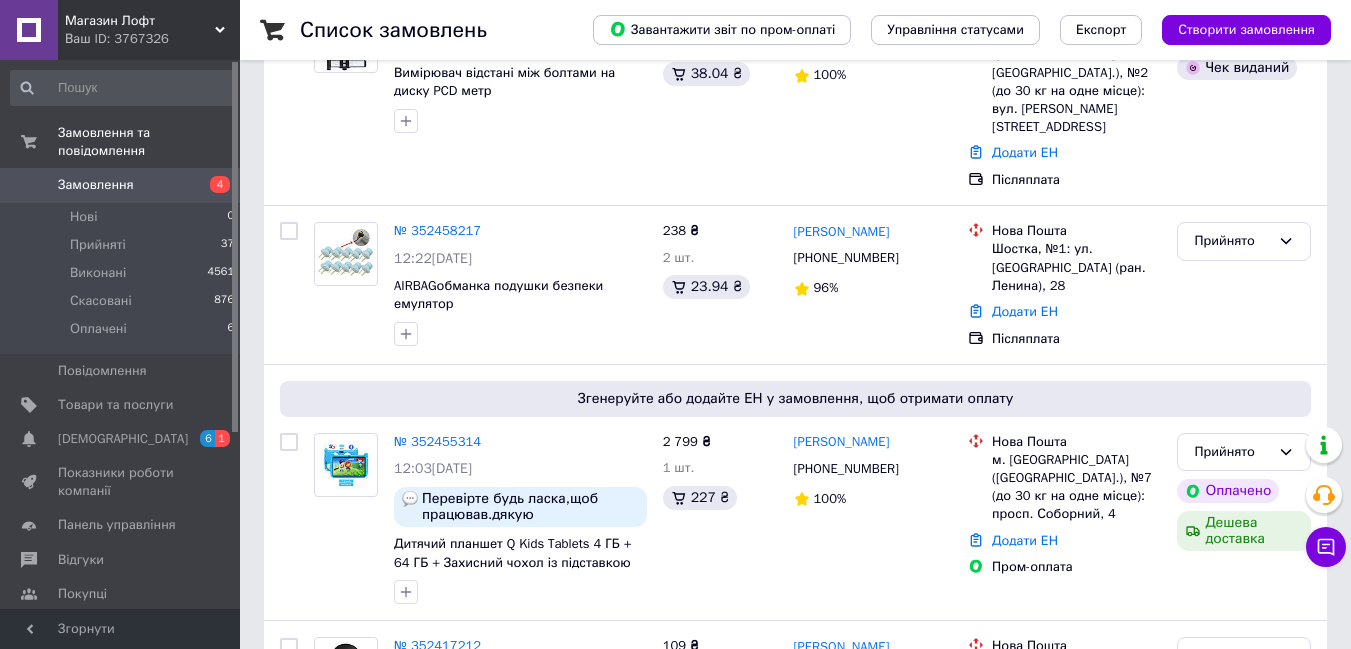 scroll, scrollTop: 387, scrollLeft: 0, axis: vertical 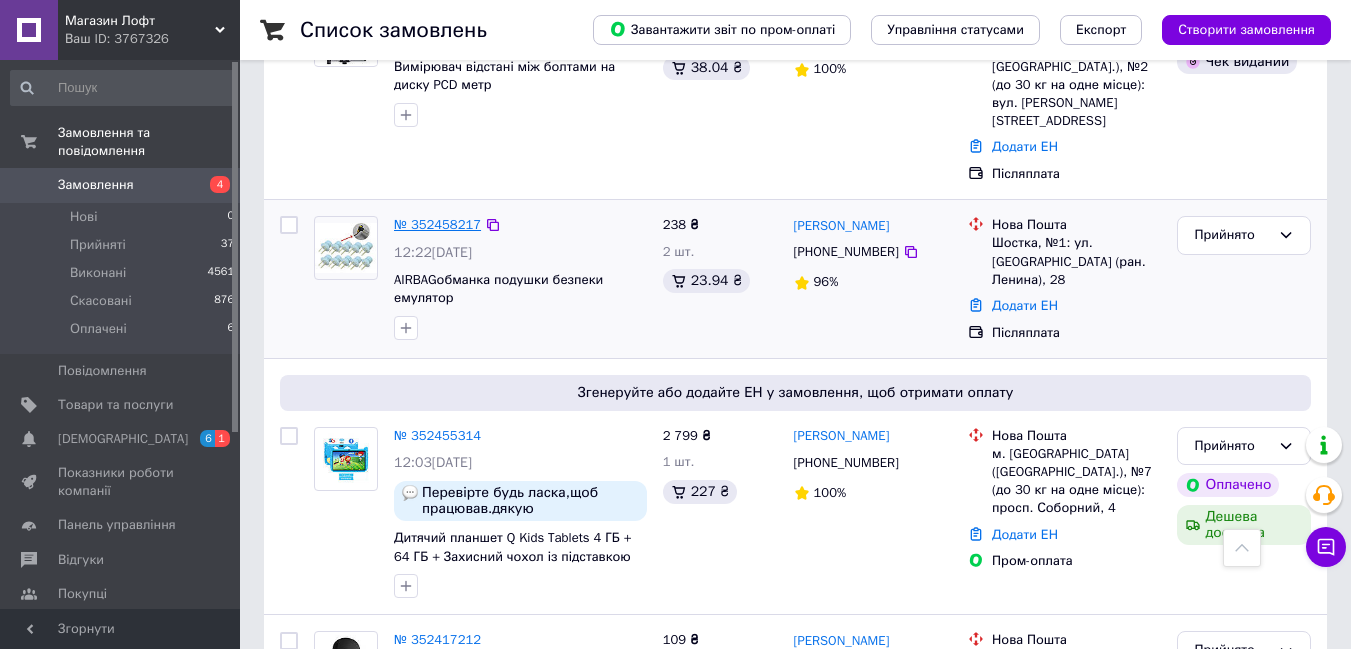 click on "№ 352458217" at bounding box center (437, 224) 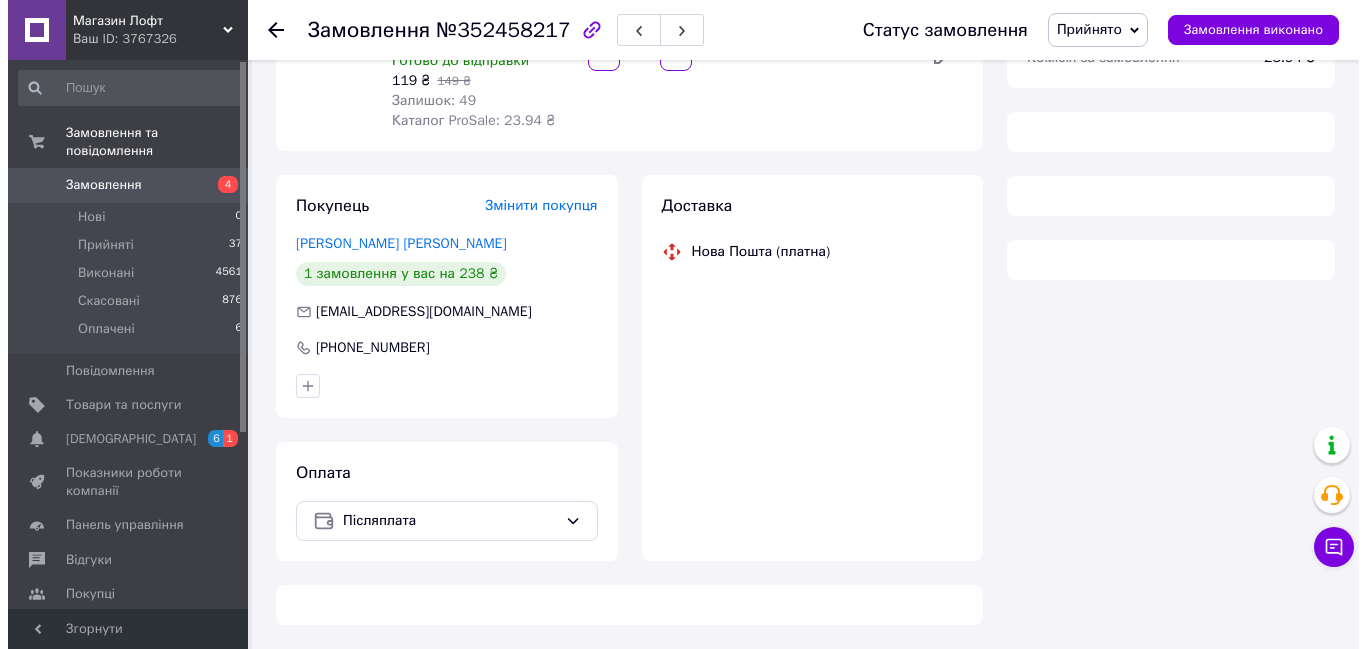 scroll, scrollTop: 387, scrollLeft: 0, axis: vertical 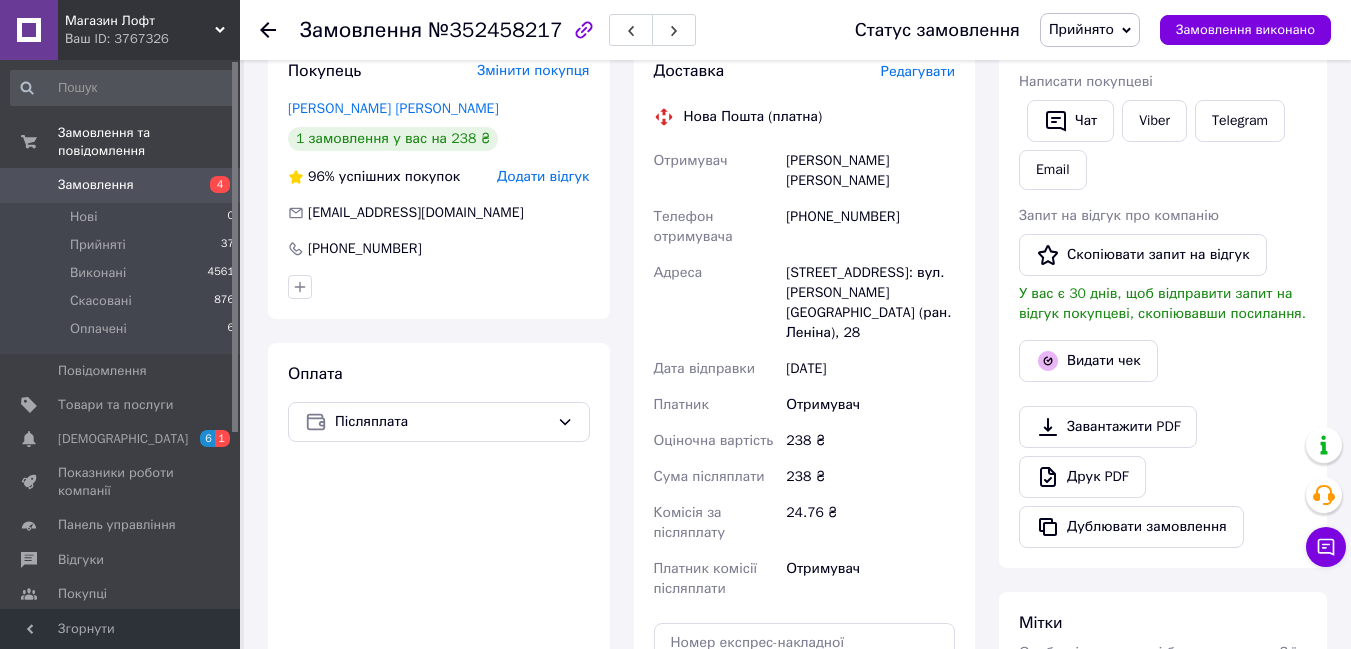 click on "Редагувати" at bounding box center [918, 71] 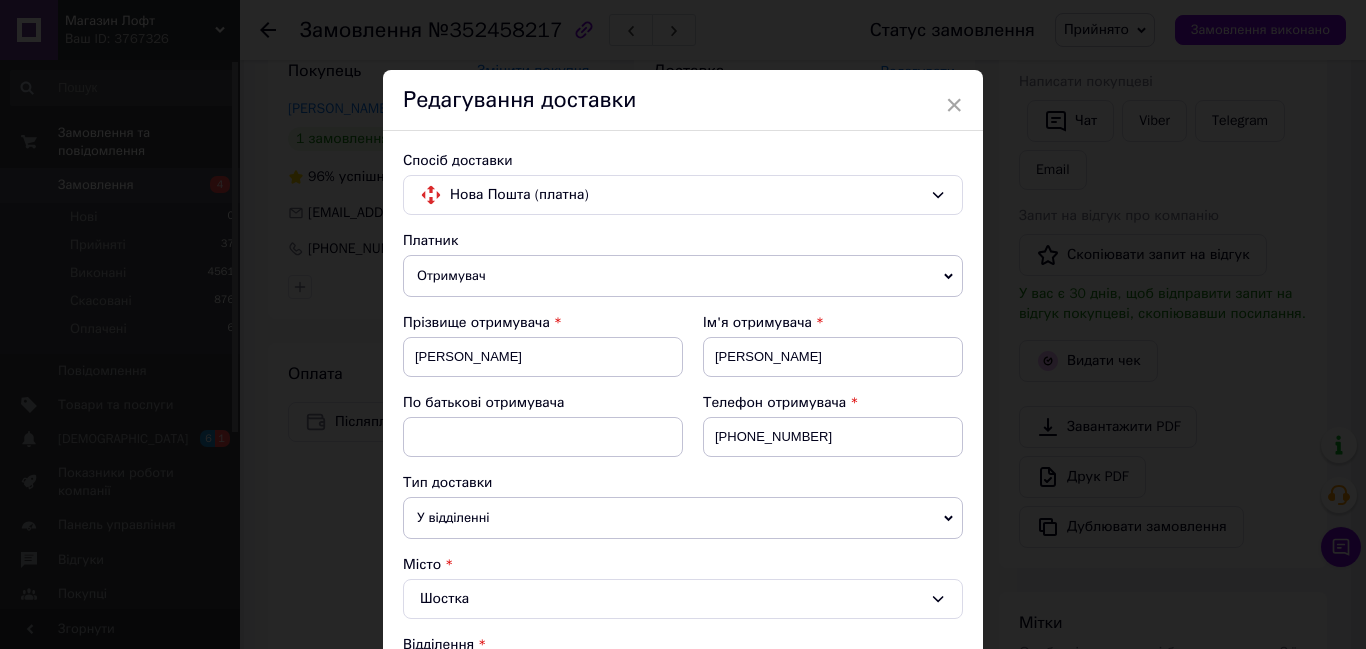 scroll, scrollTop: 568, scrollLeft: 0, axis: vertical 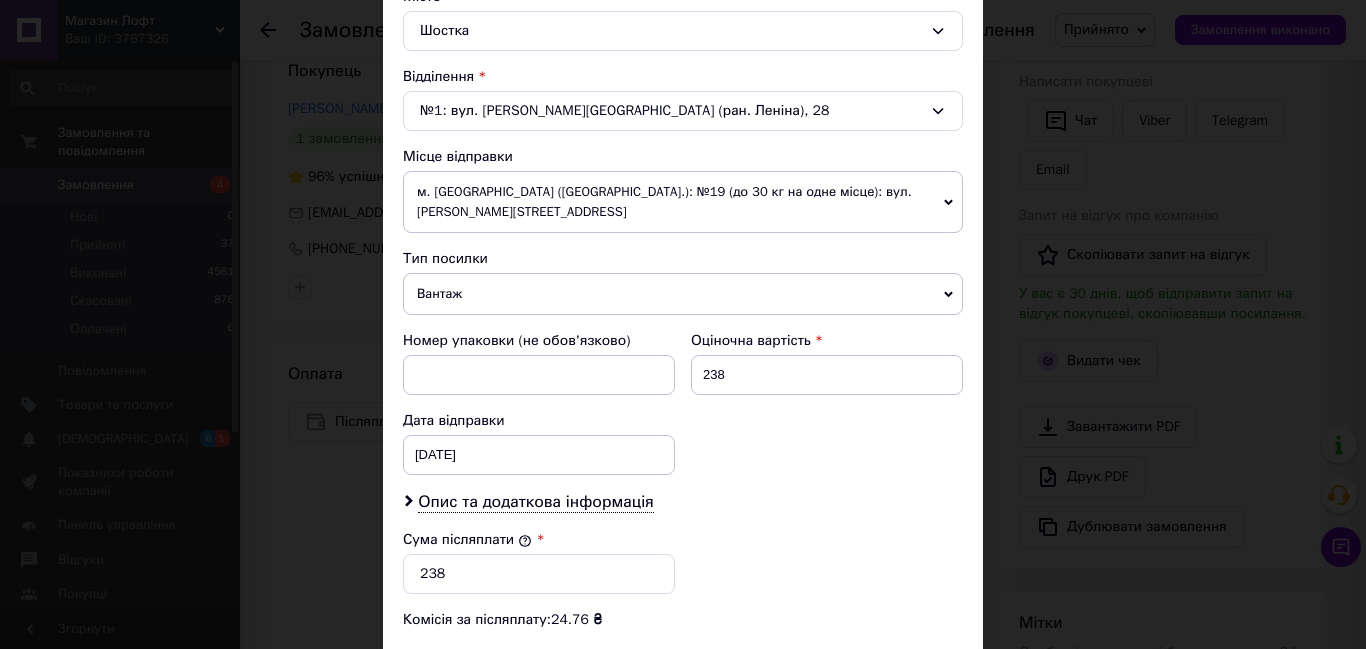 click on "Вантаж" at bounding box center [683, 294] 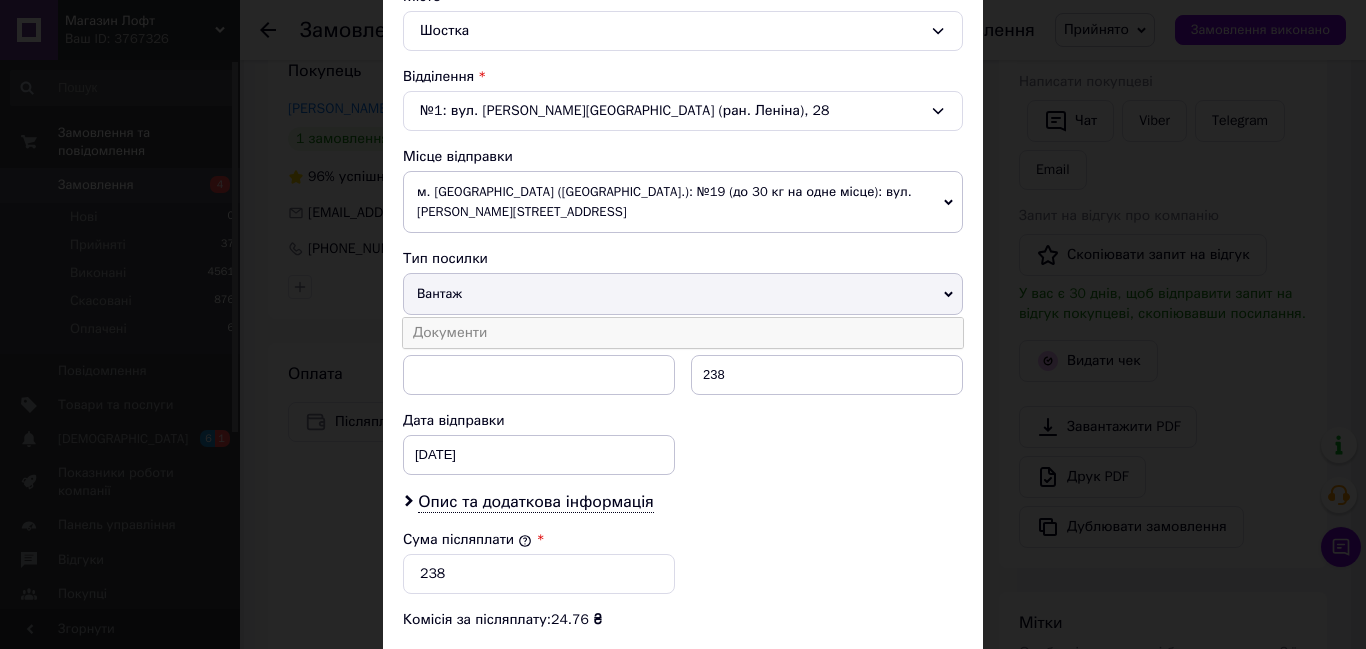 click on "Документи" at bounding box center [683, 333] 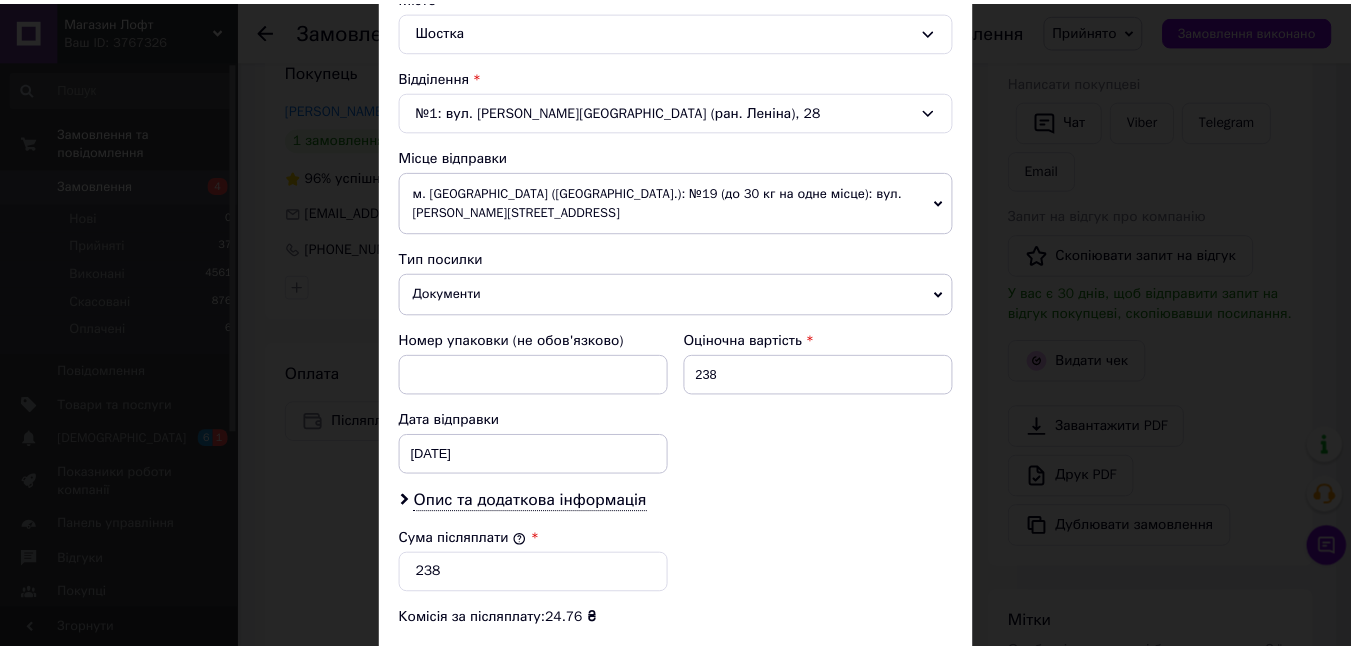 scroll, scrollTop: 917, scrollLeft: 0, axis: vertical 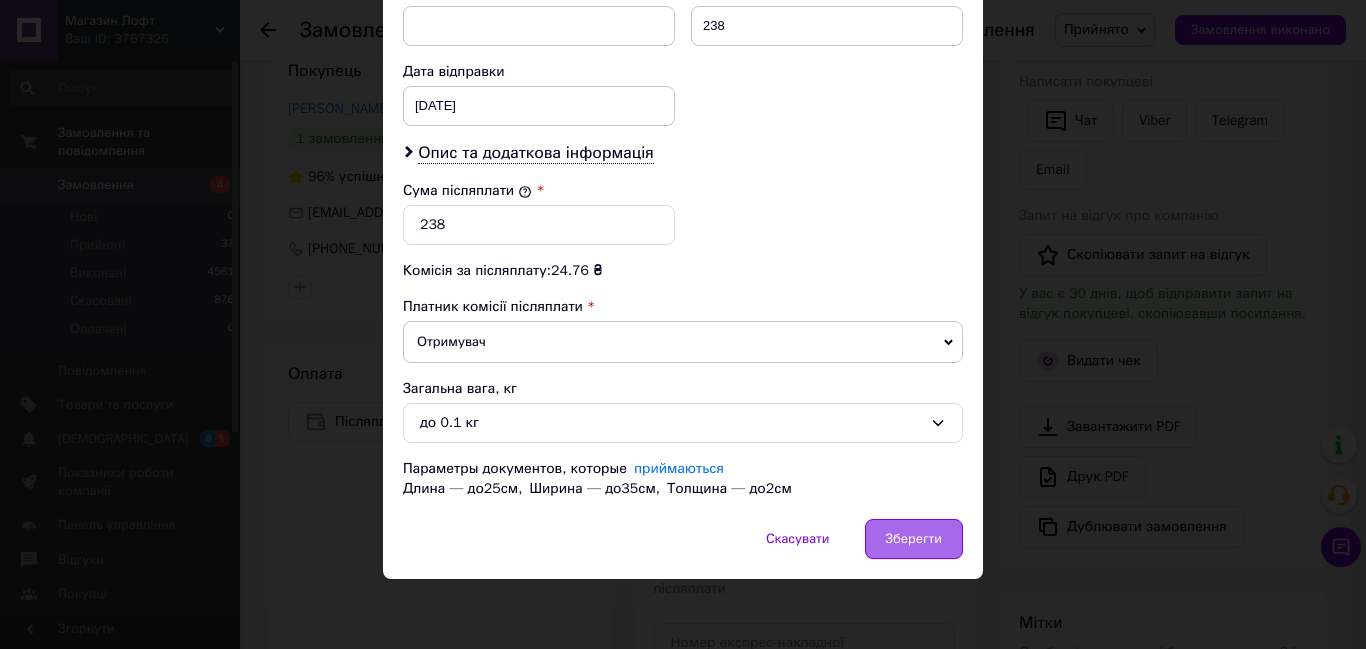 click on "Зберегти" at bounding box center (914, 539) 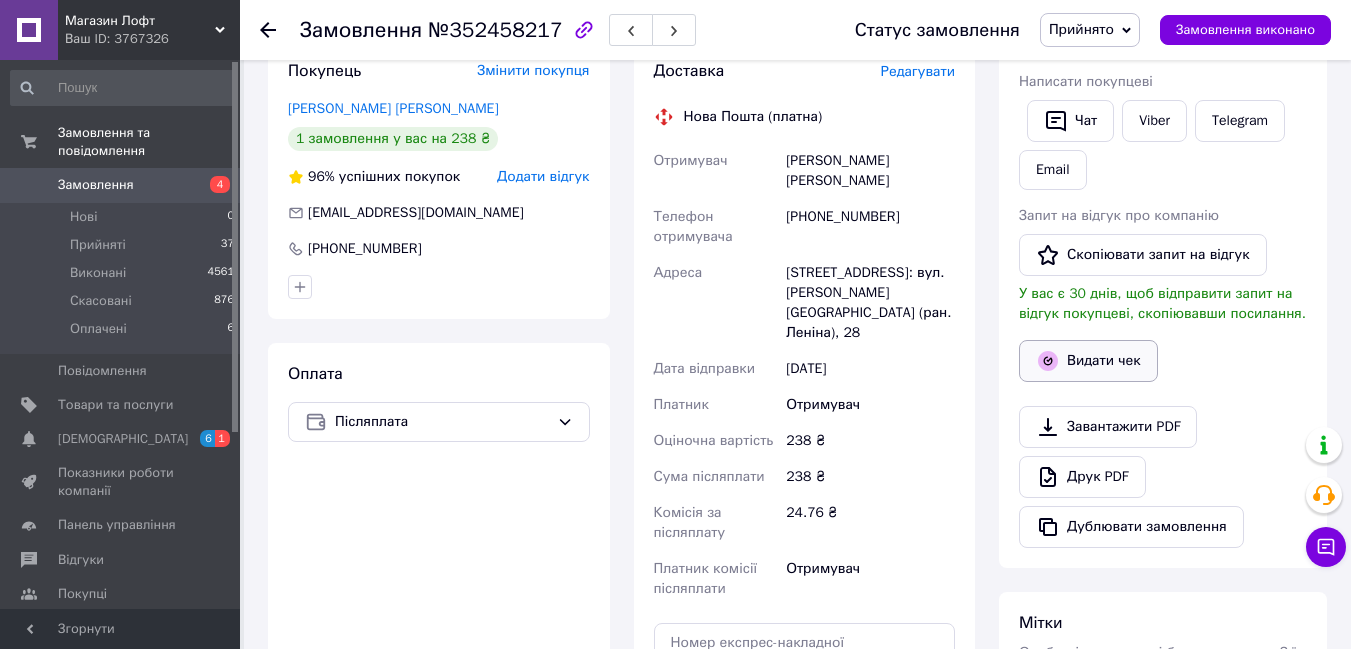 click on "Видати чек" at bounding box center [1088, 361] 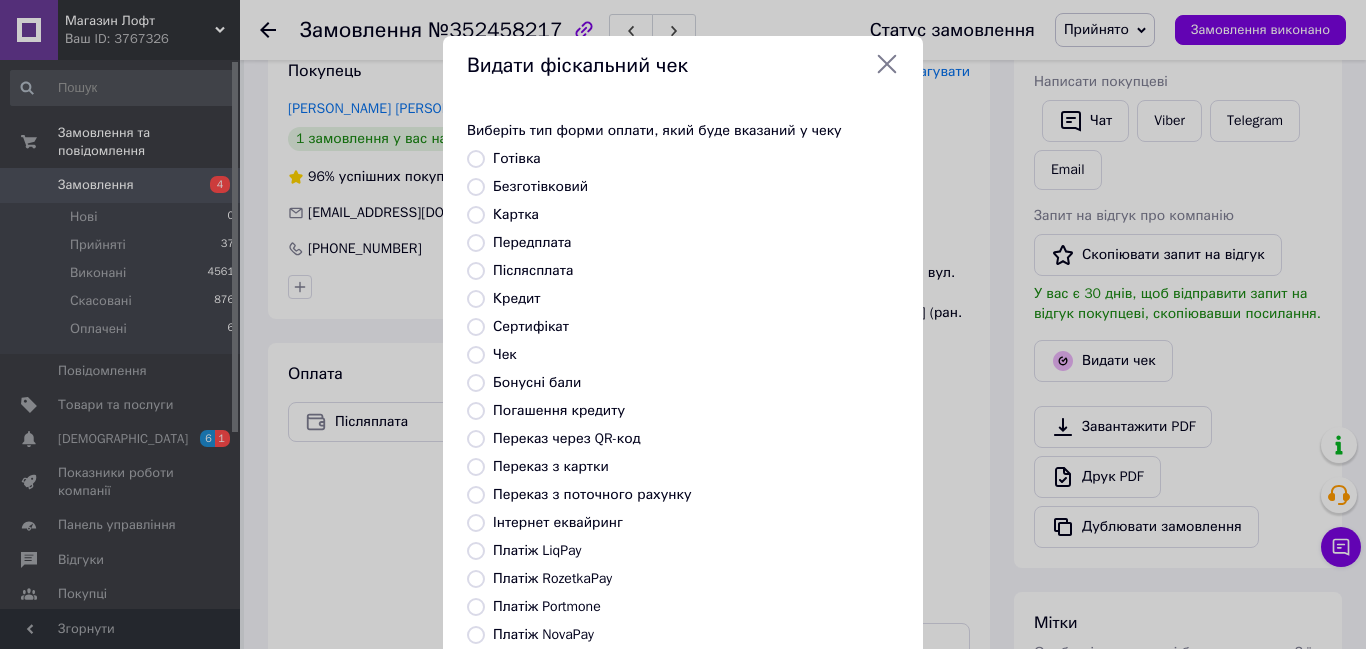 click on "Видати фіскальний чек Виберіть тип форми оплати, який буде вказаний у чеку Готівка Безготівковий Картка Передплата Післясплата Кредит Сертифікат Чек Бонусні бали Погашення кредиту Переказ через QR-код [GEOGRAPHIC_DATA] з картки Переказ з поточного рахунку Інтернет еквайринг Платіж LiqPay Платіж RozetkaPay Платіж Portmone Платіж NovaPay Або додайте посилання на фіскальний чек Вибрати" at bounding box center (683, 429) 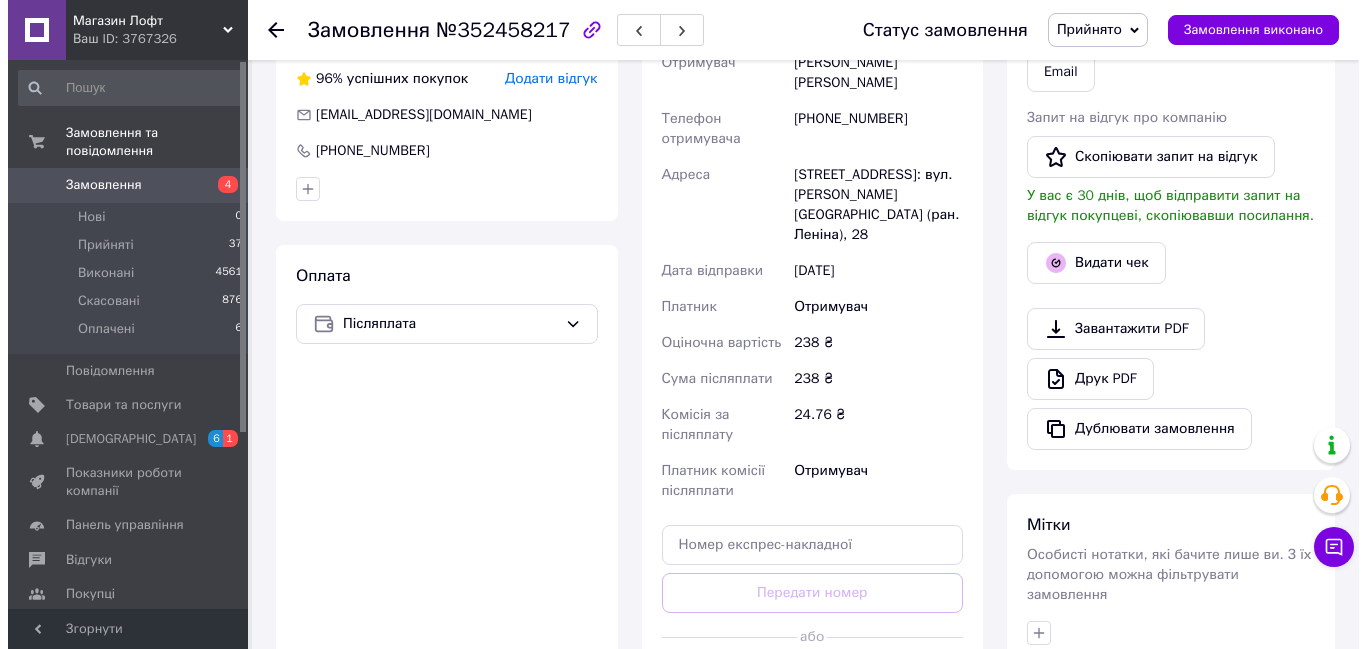 scroll, scrollTop: 511, scrollLeft: 0, axis: vertical 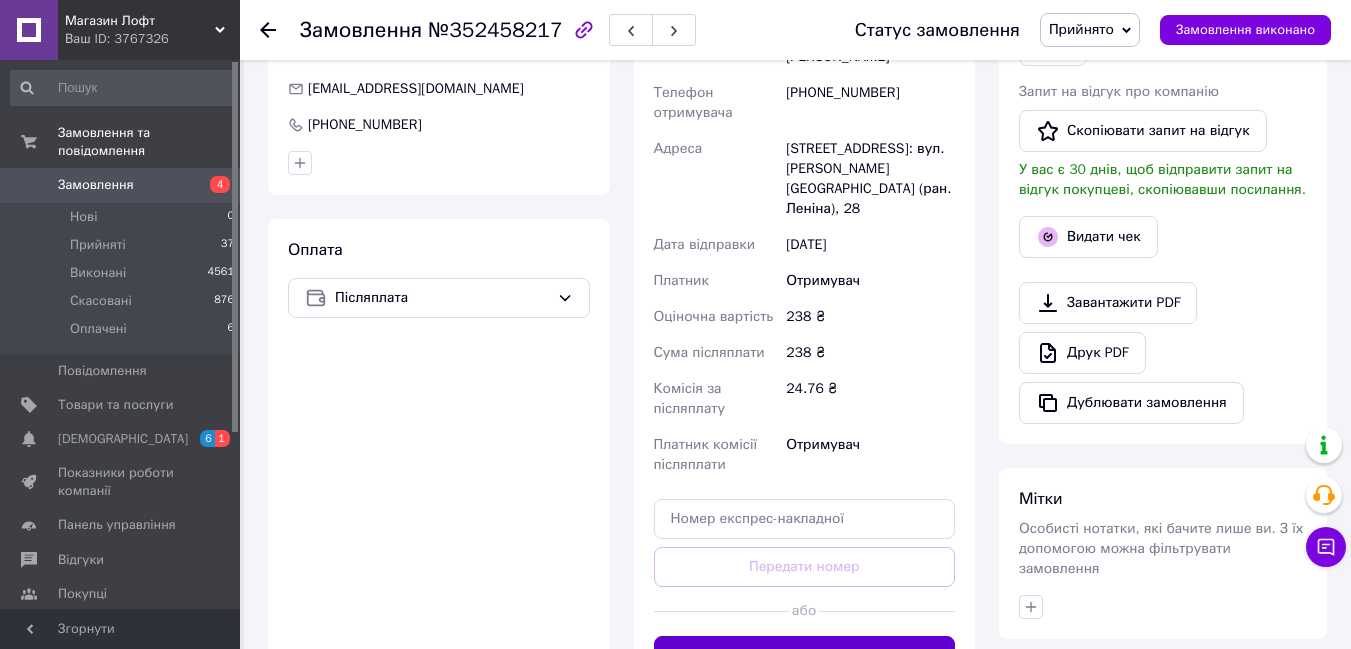 click on "Згенерувати ЕН" at bounding box center [805, 656] 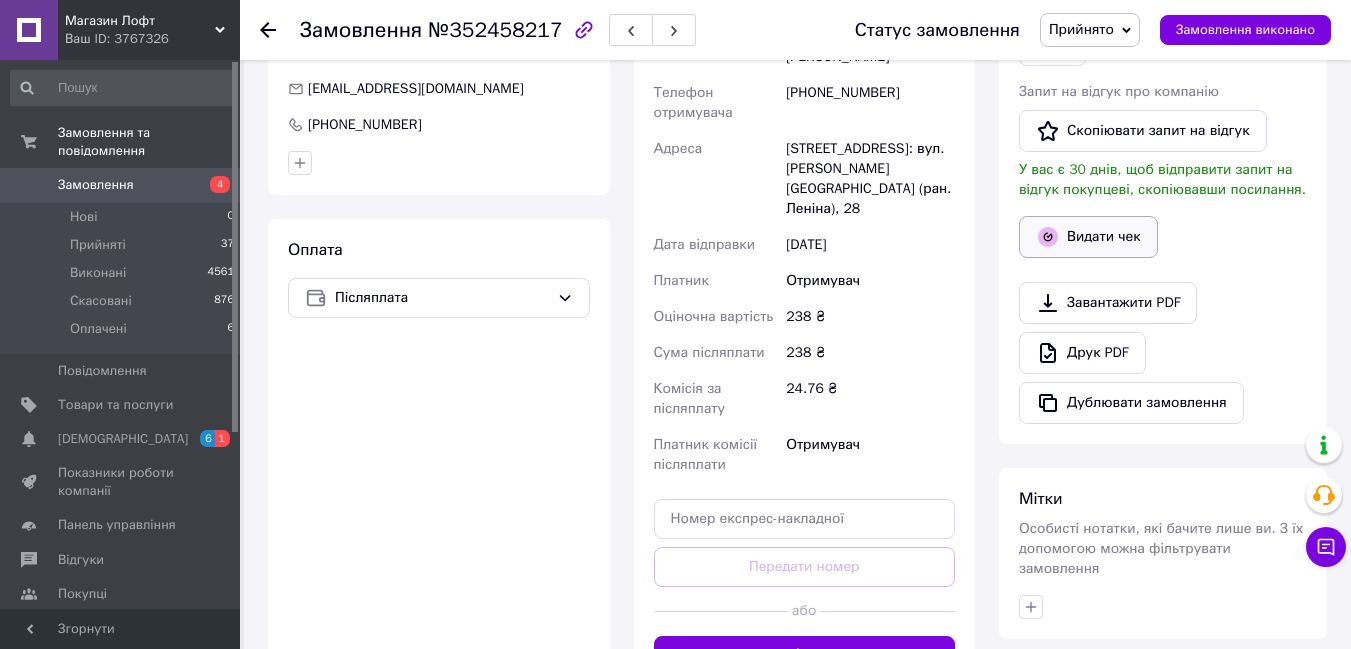 click on "Видати чек" at bounding box center [1088, 237] 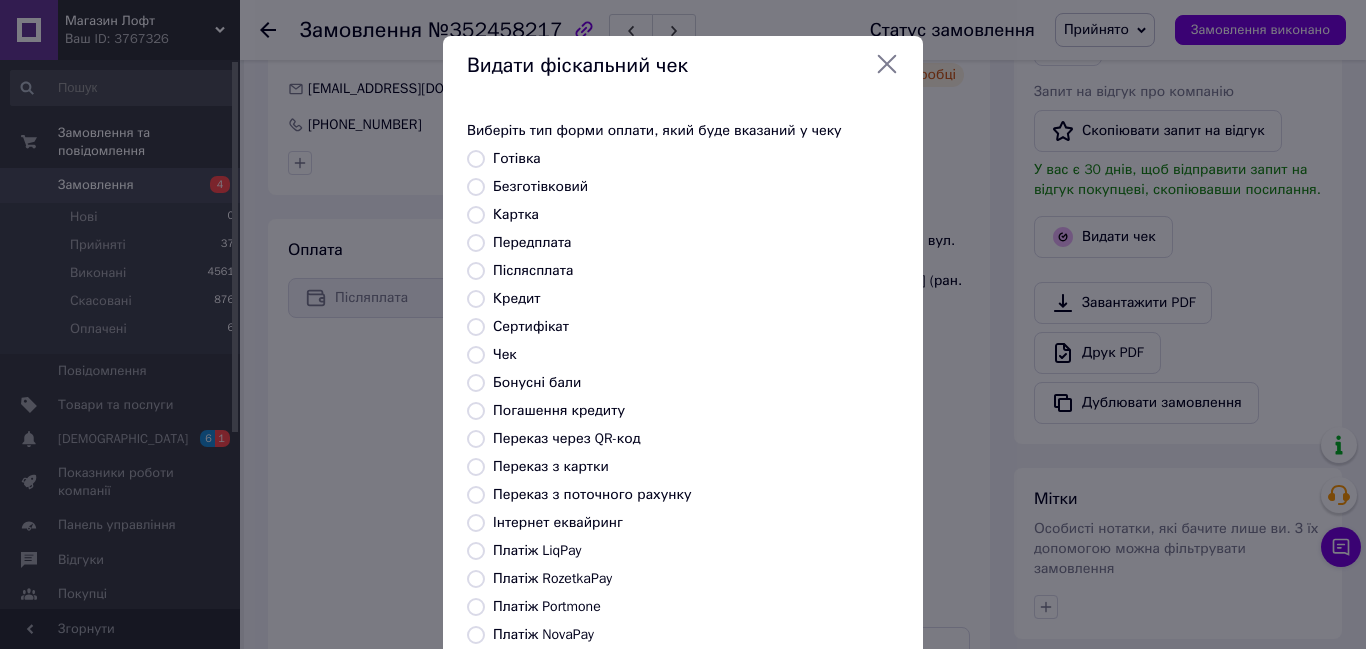 click on "Безготівковий" at bounding box center (476, 187) 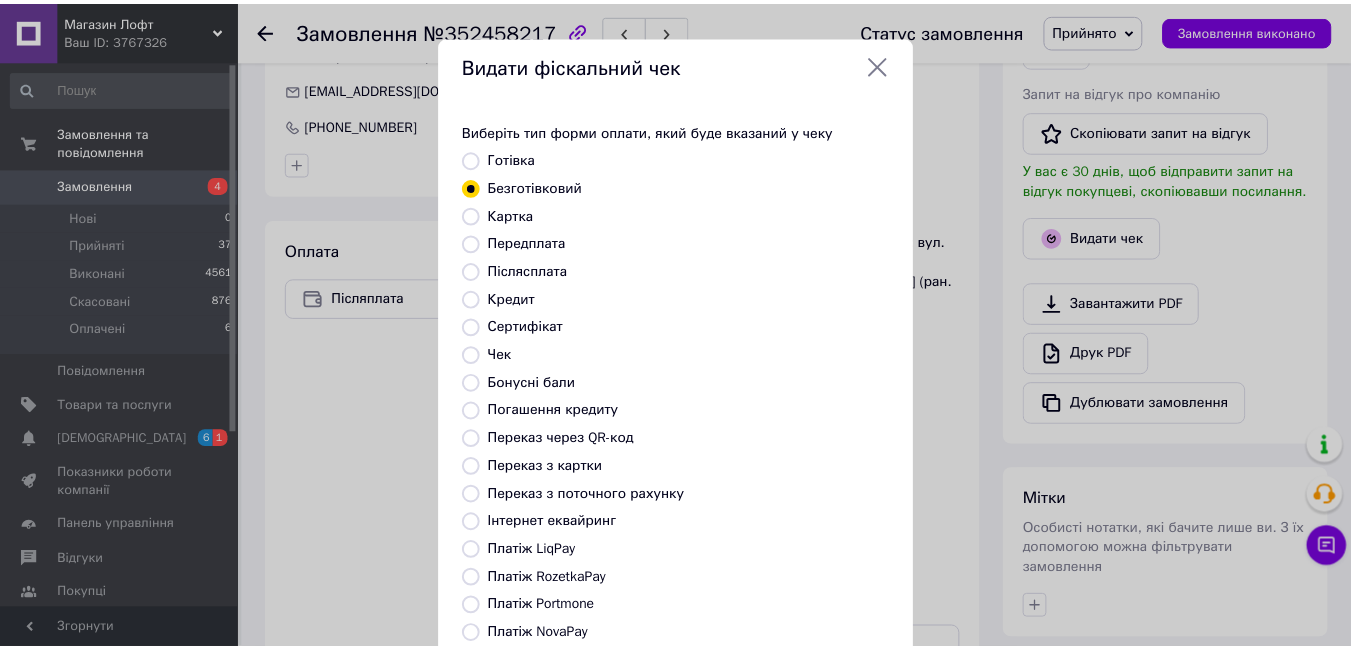 scroll, scrollTop: 210, scrollLeft: 0, axis: vertical 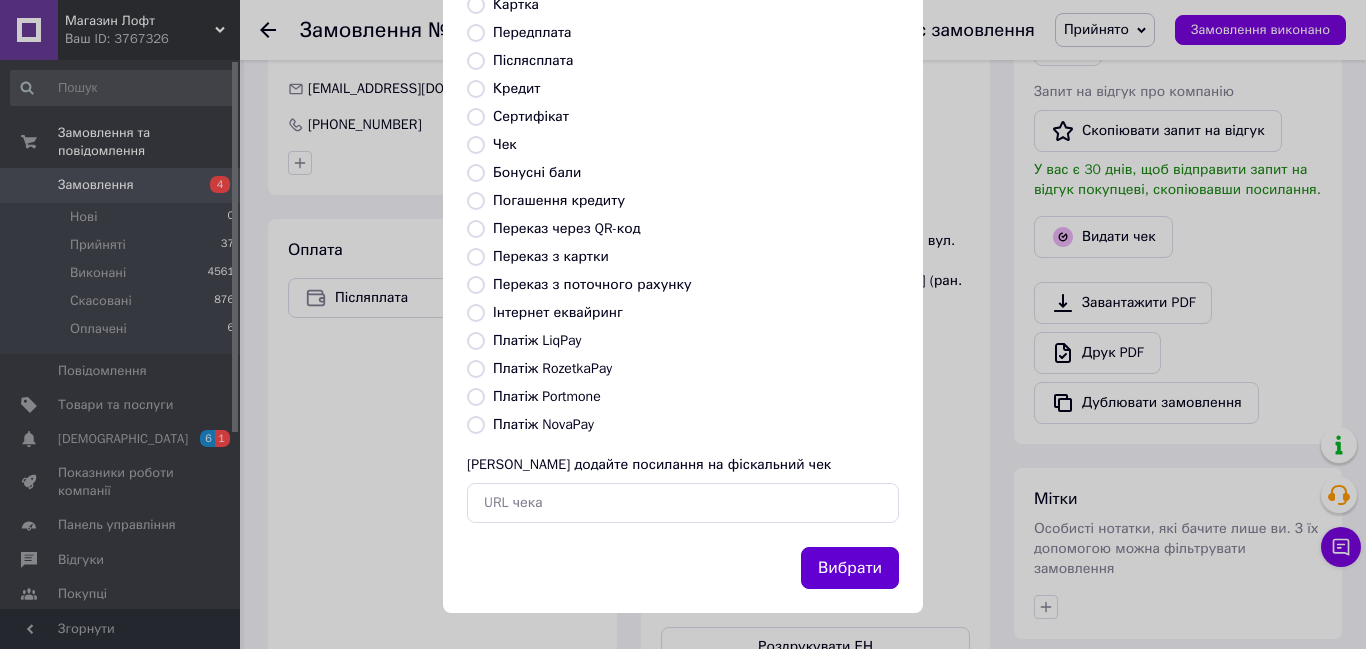 click on "Вибрати" at bounding box center [850, 568] 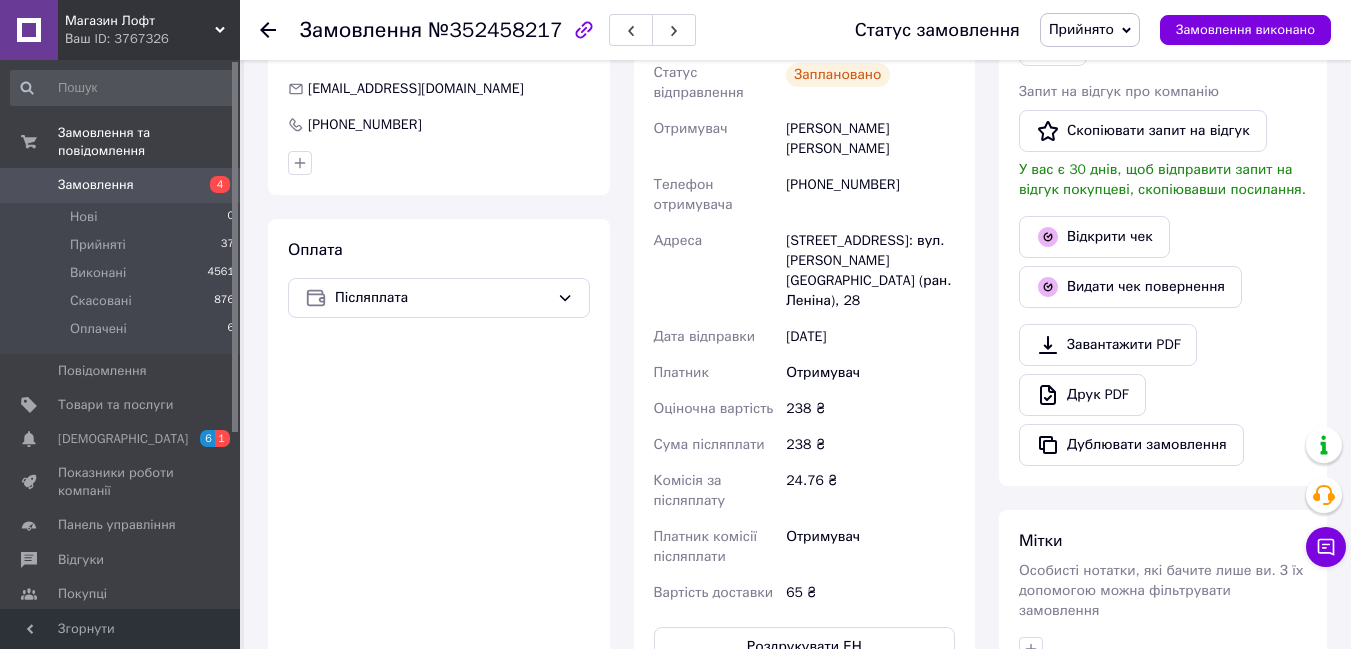 click 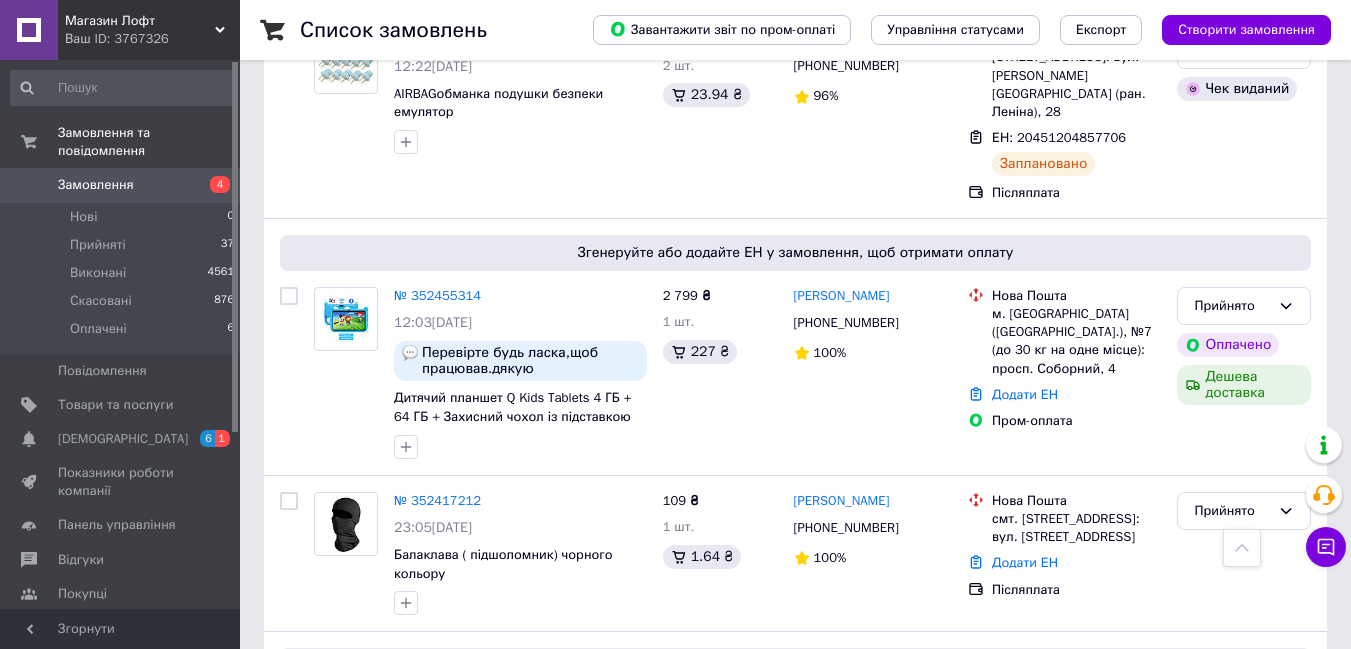 scroll, scrollTop: 586, scrollLeft: 0, axis: vertical 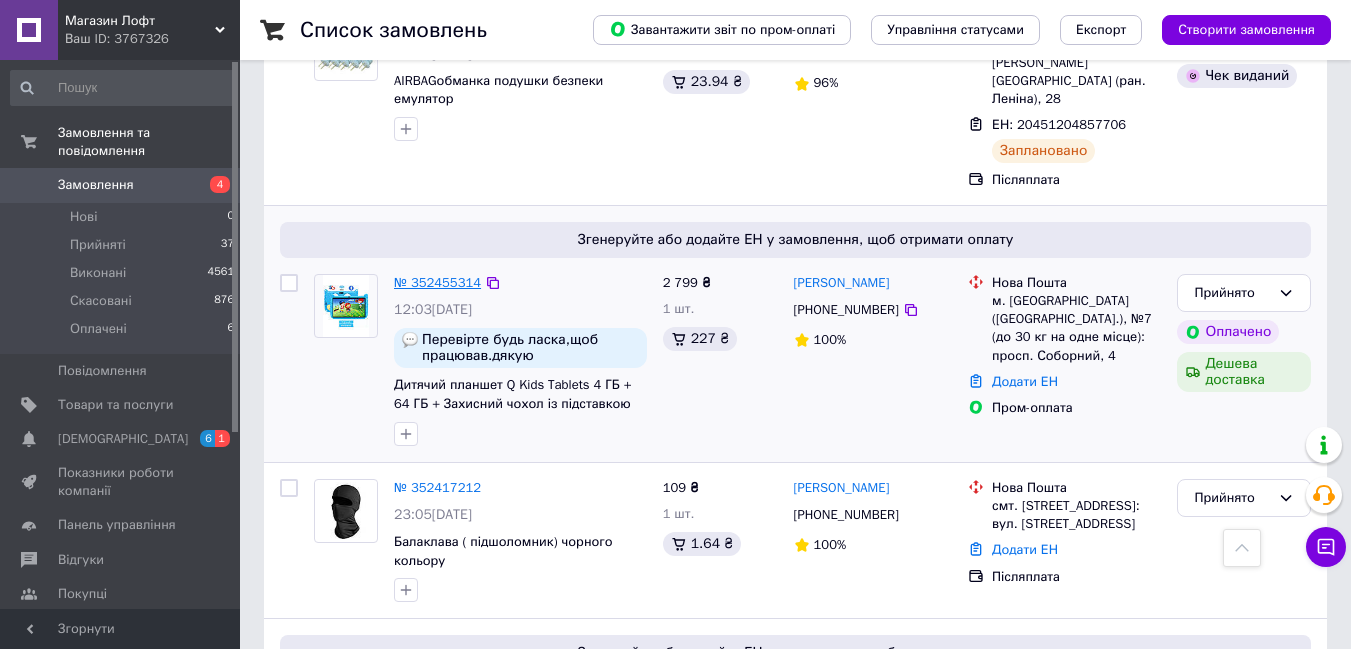 click on "№ 352455314" at bounding box center (437, 282) 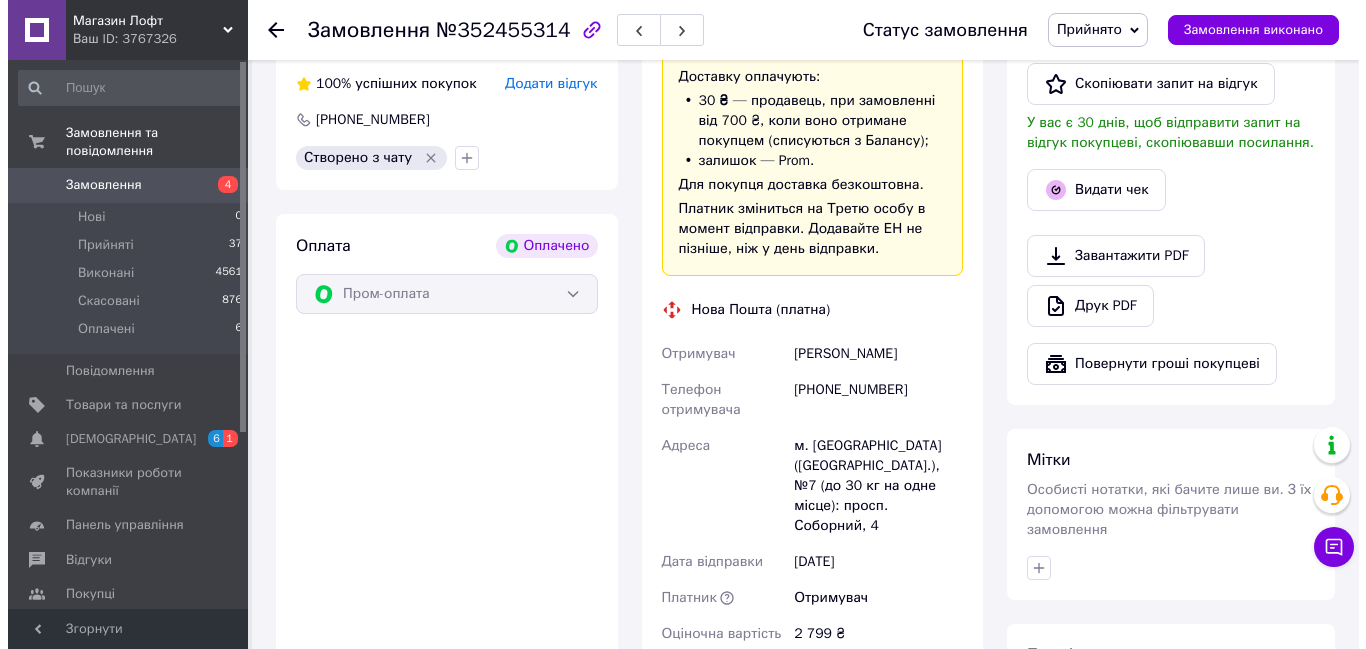 scroll, scrollTop: 19, scrollLeft: 0, axis: vertical 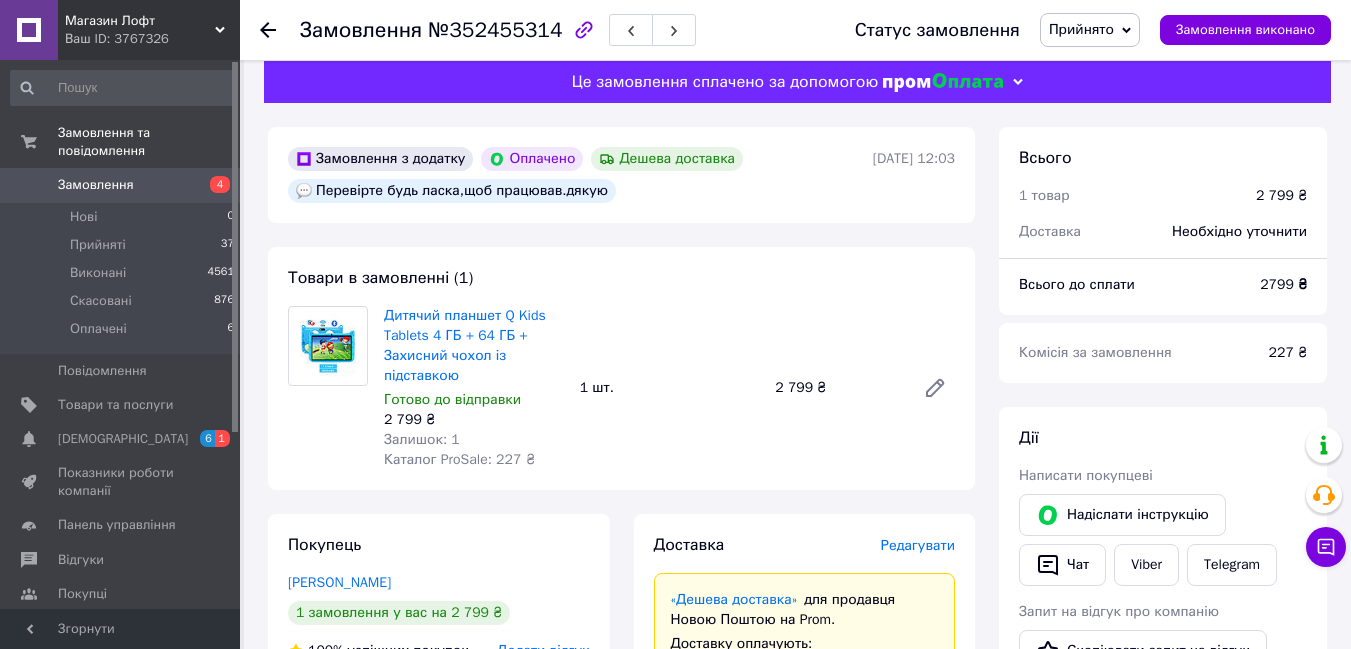 click on "Редагувати" at bounding box center [918, 545] 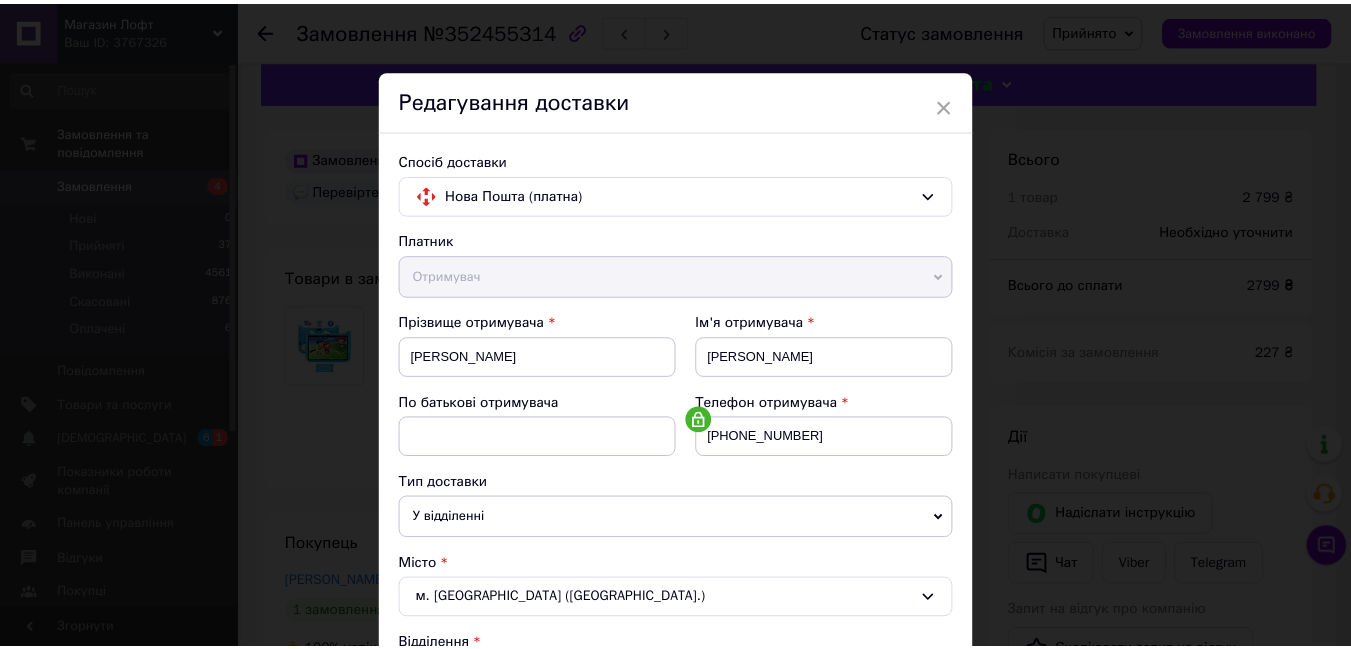 scroll, scrollTop: 923, scrollLeft: 0, axis: vertical 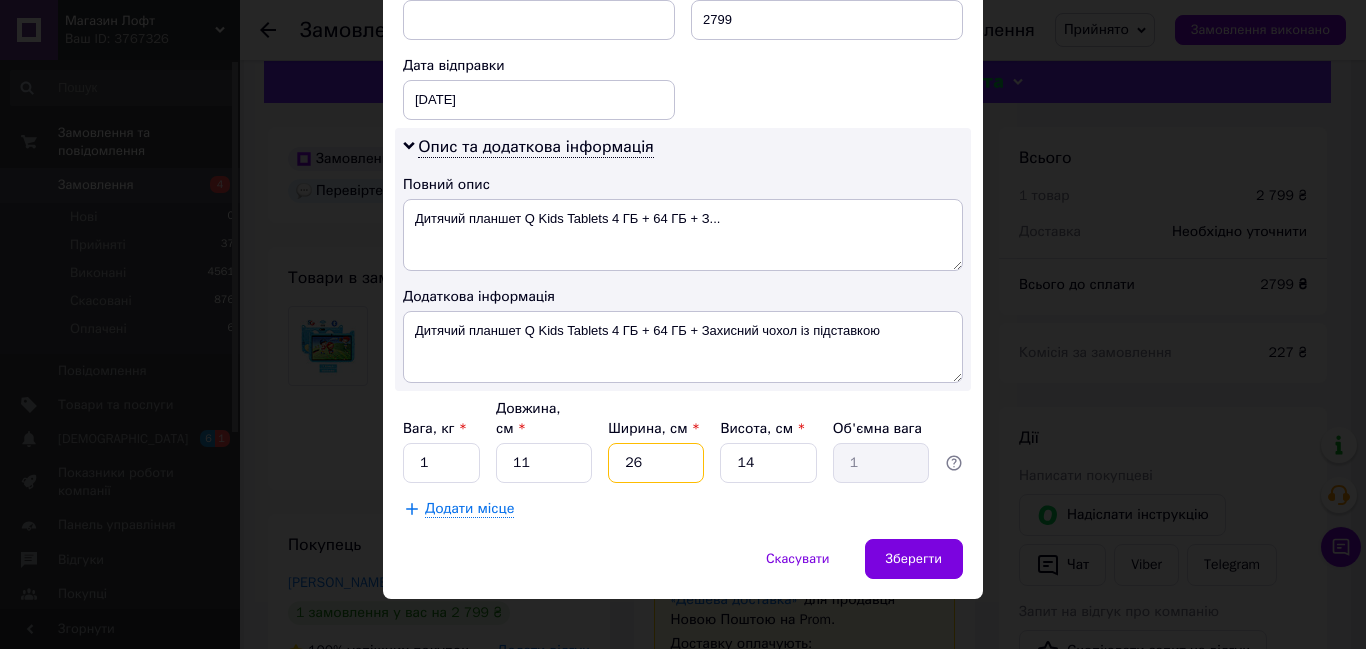 click on "26" at bounding box center (656, 463) 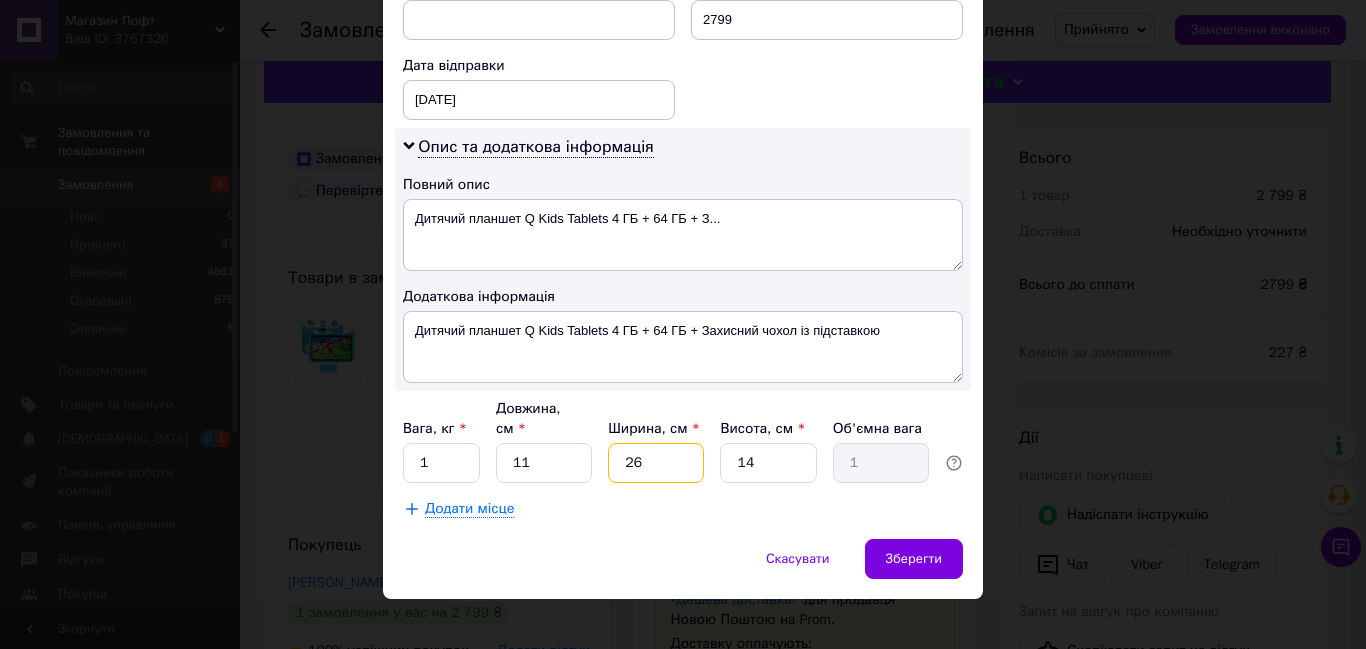 type on "2" 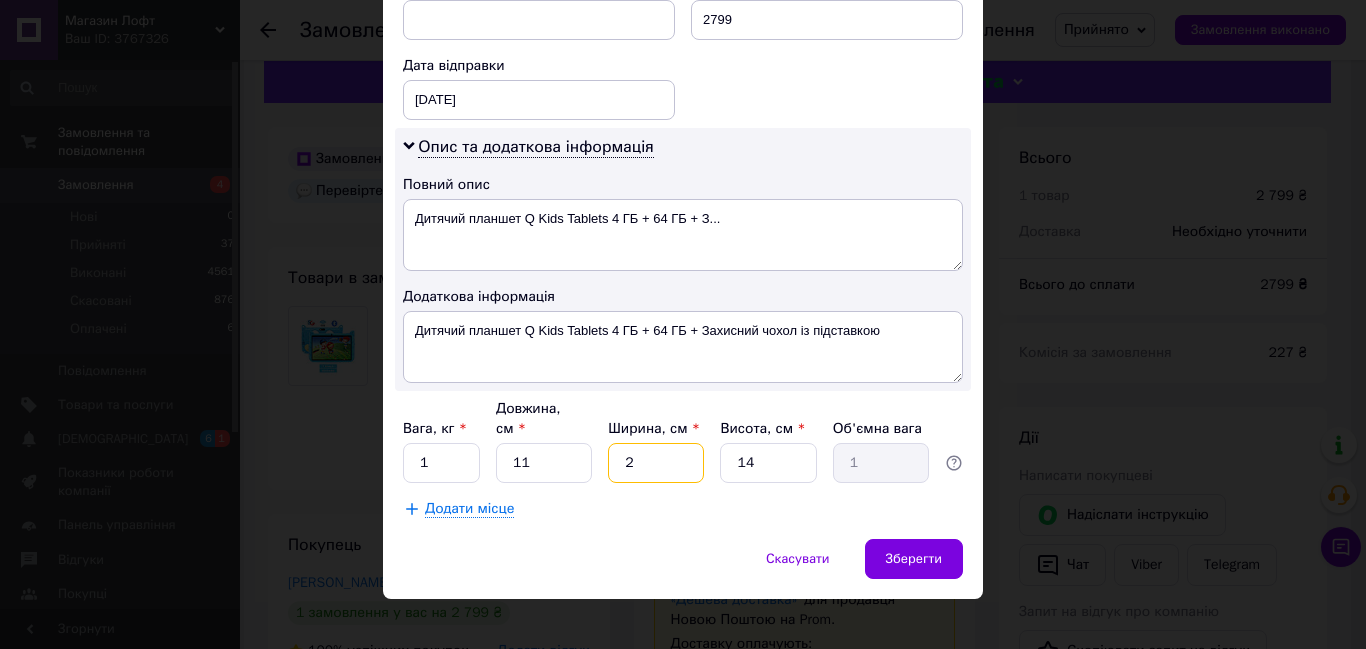 type 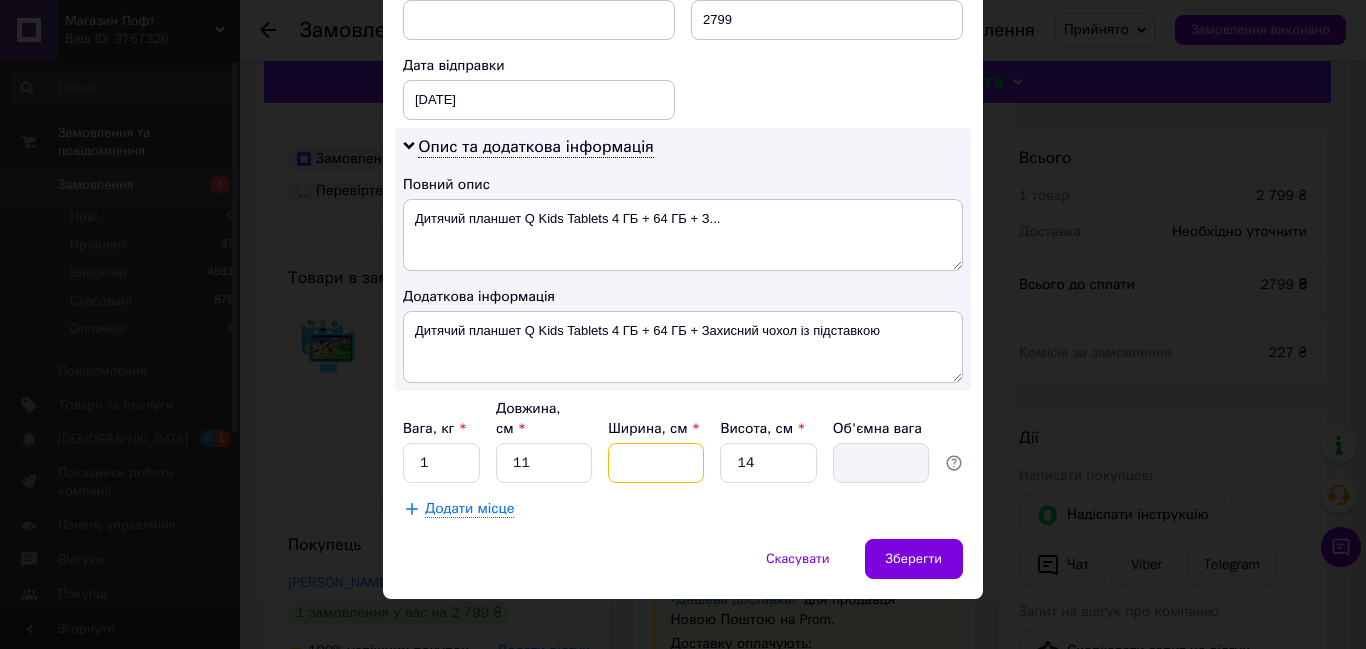 type 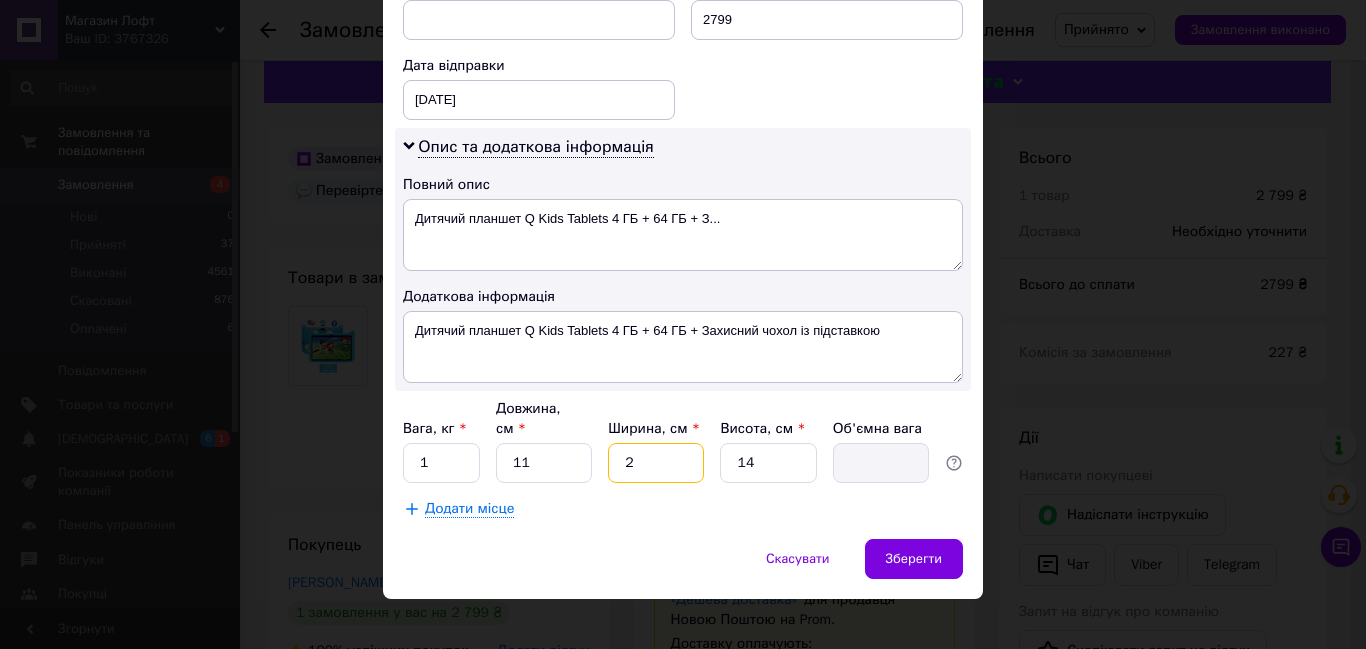 type on "21" 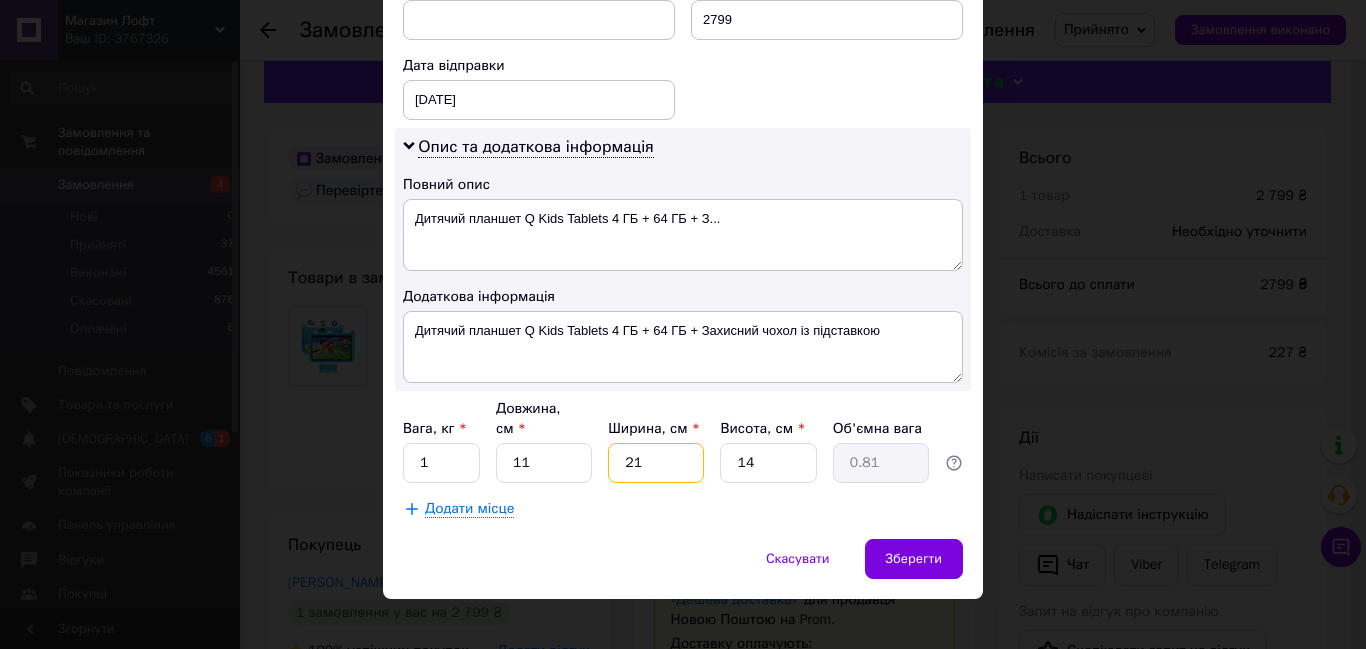 type on "2" 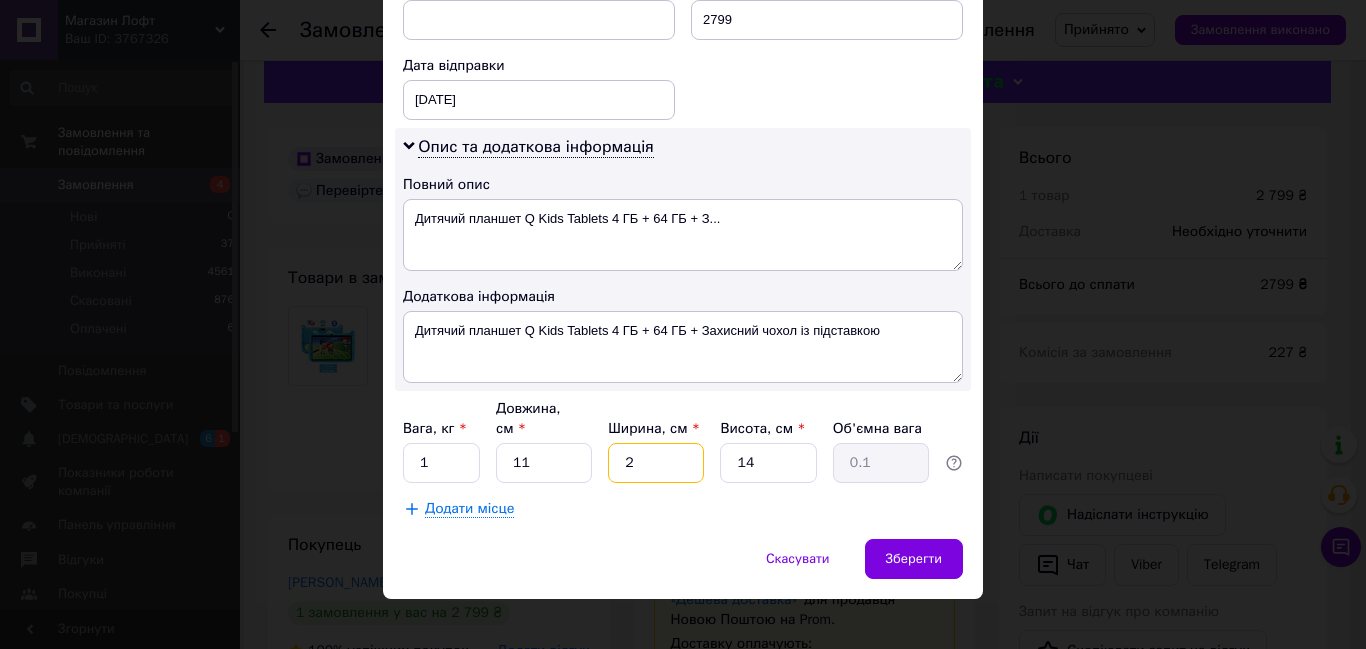 type on "2" 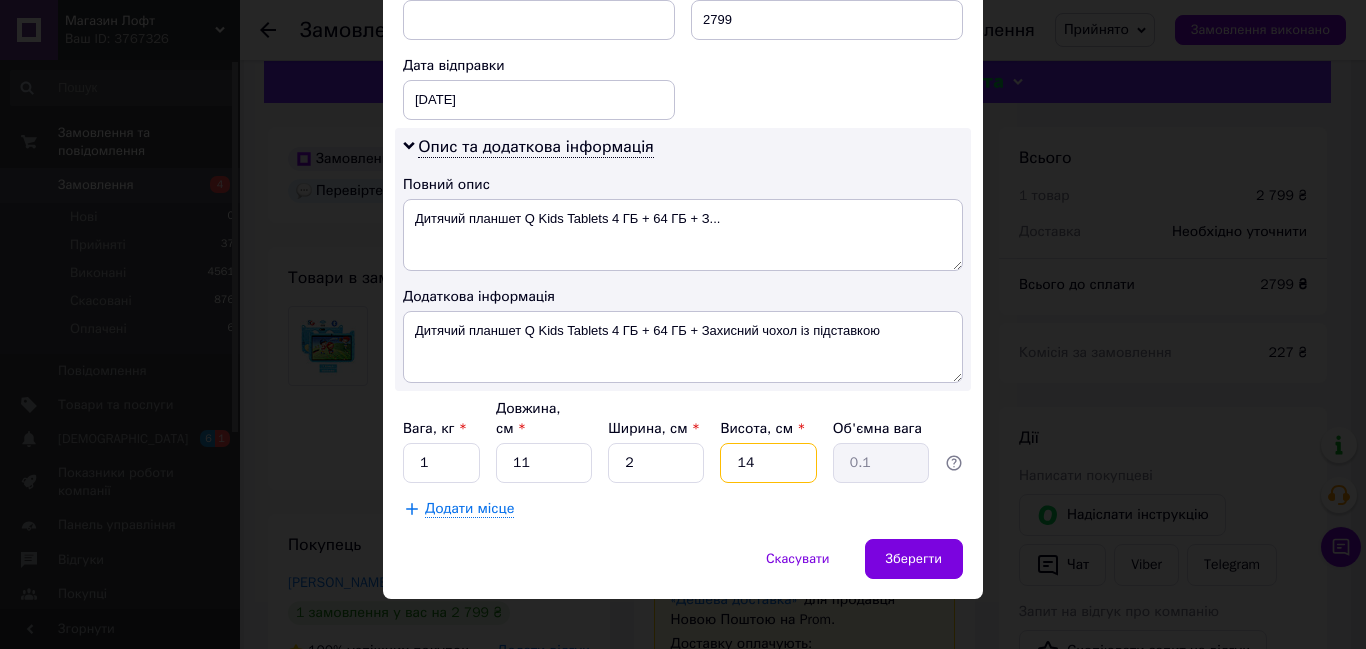 click on "14" at bounding box center [768, 463] 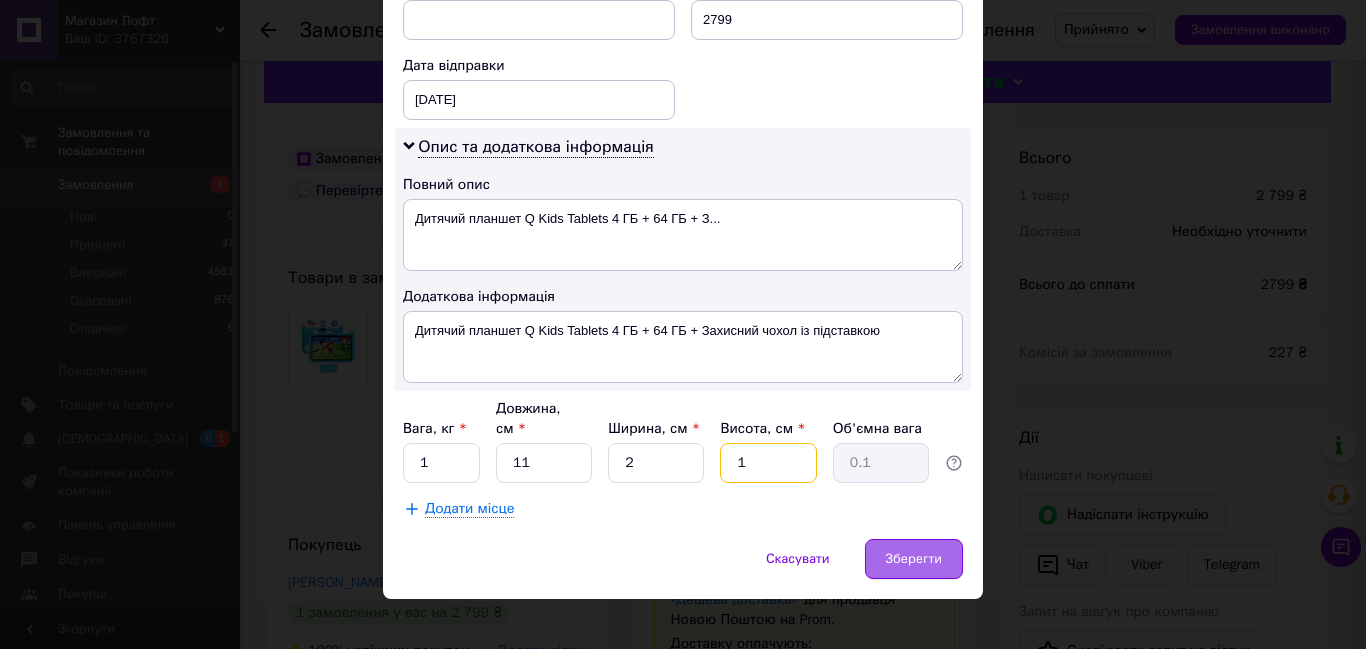 type on "1" 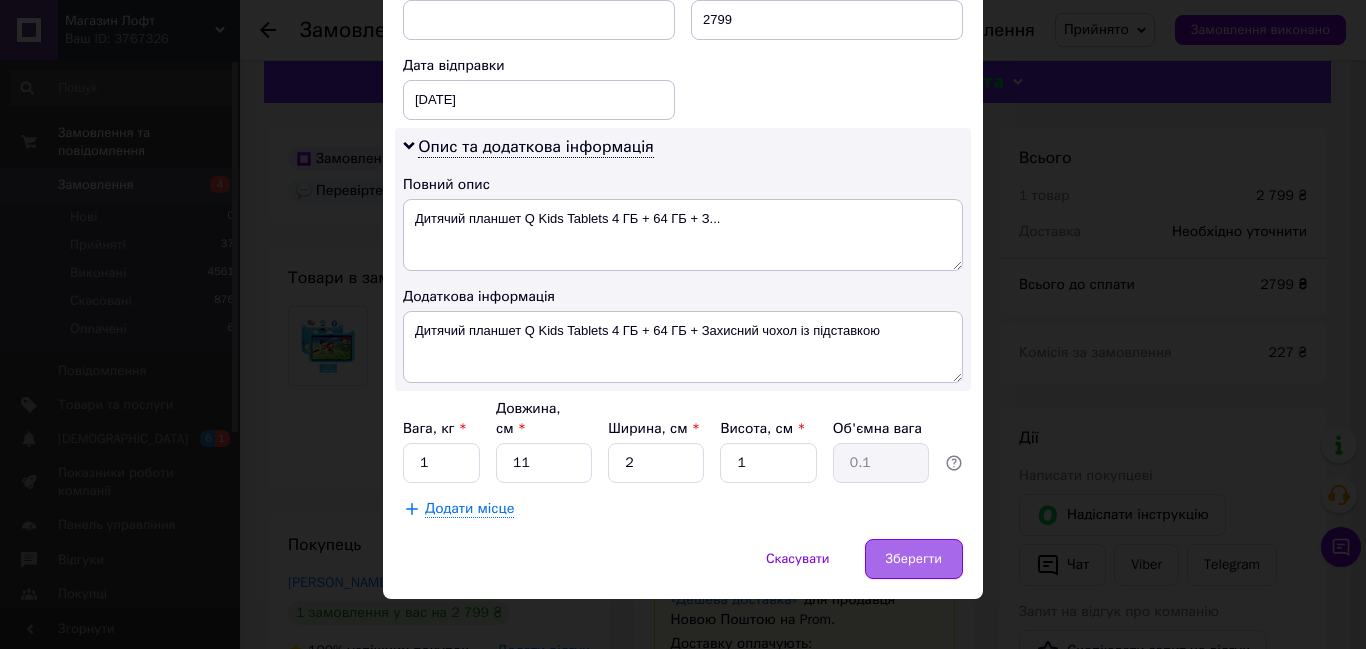 click on "Зберегти" at bounding box center (914, 559) 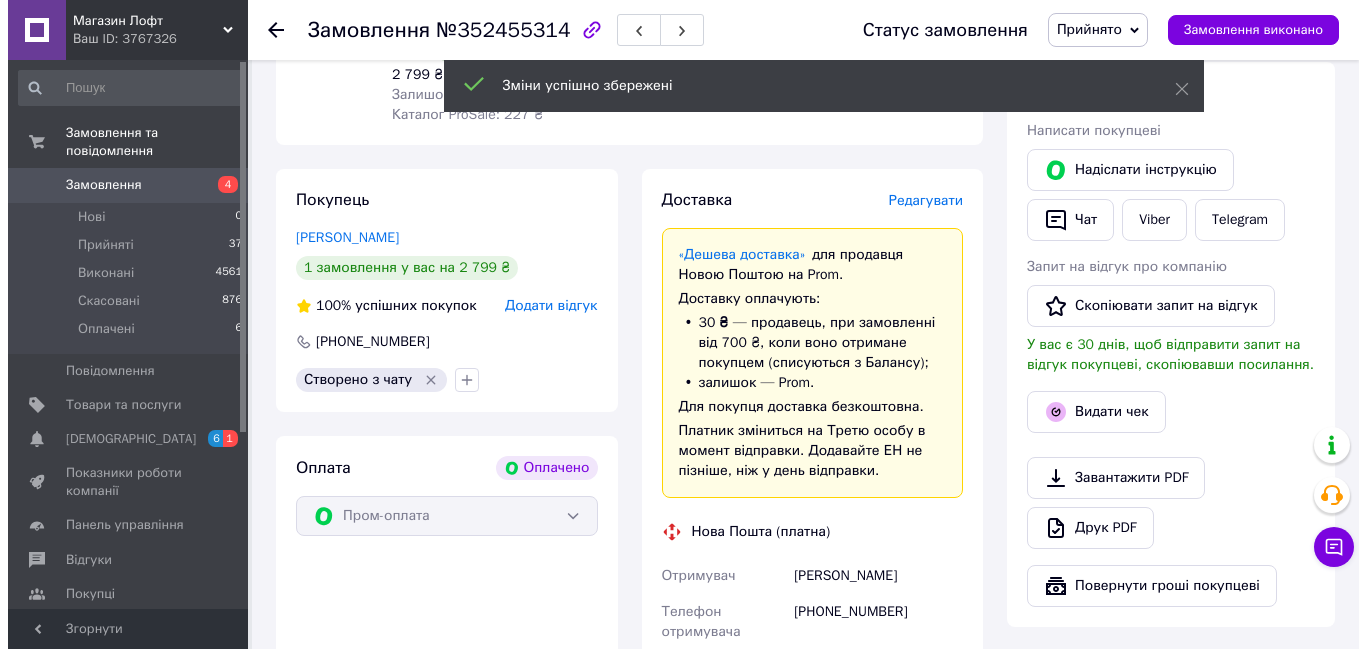 scroll, scrollTop: 373, scrollLeft: 0, axis: vertical 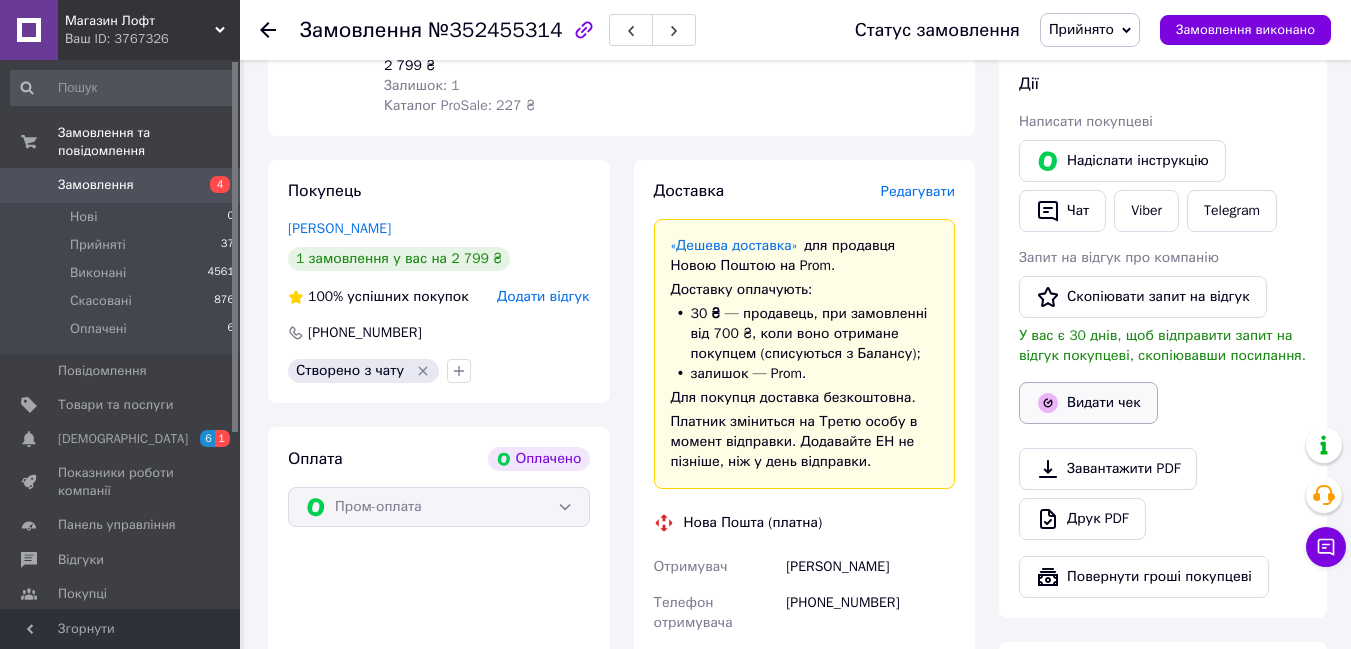click on "Видати чек" at bounding box center [1088, 403] 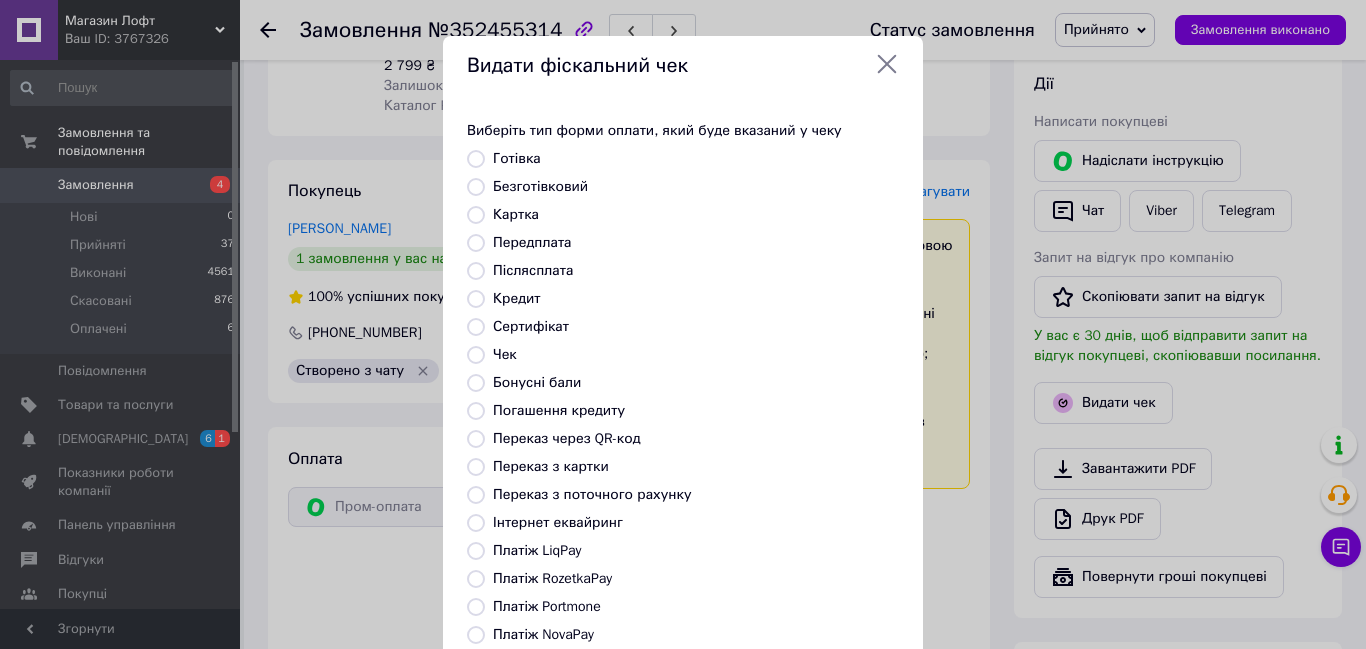 click on "Безготівковий" at bounding box center [476, 187] 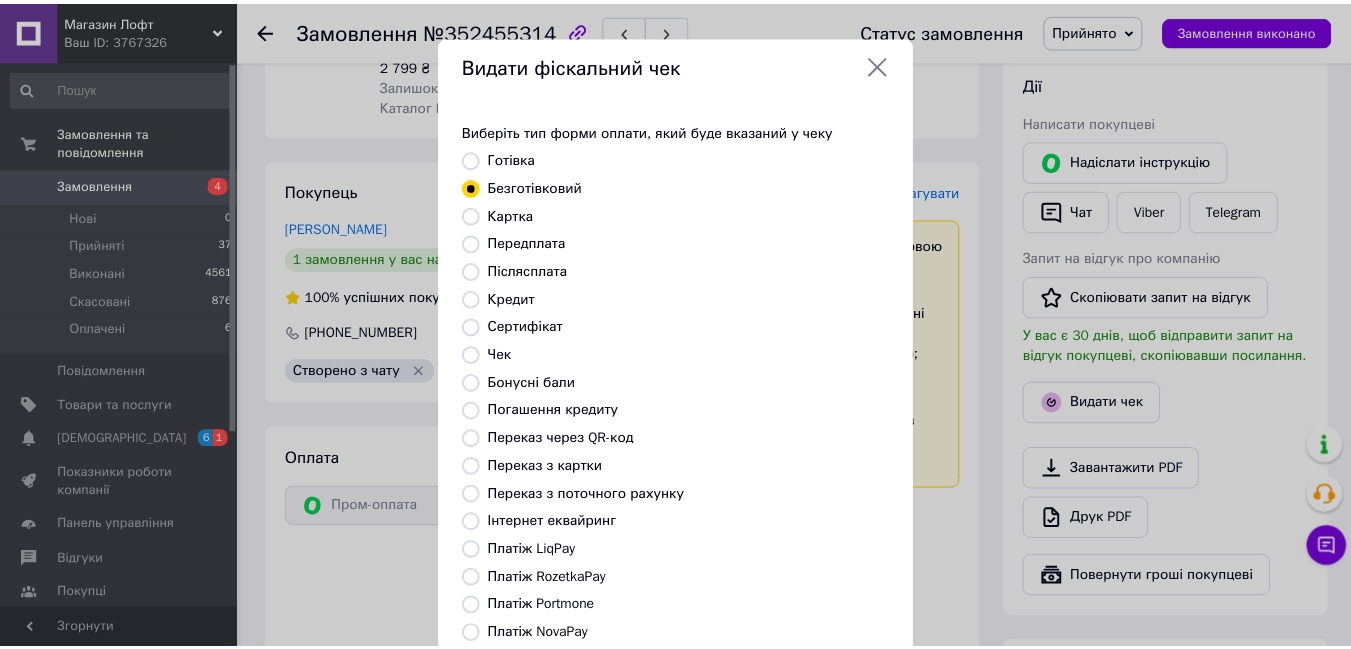 scroll, scrollTop: 210, scrollLeft: 0, axis: vertical 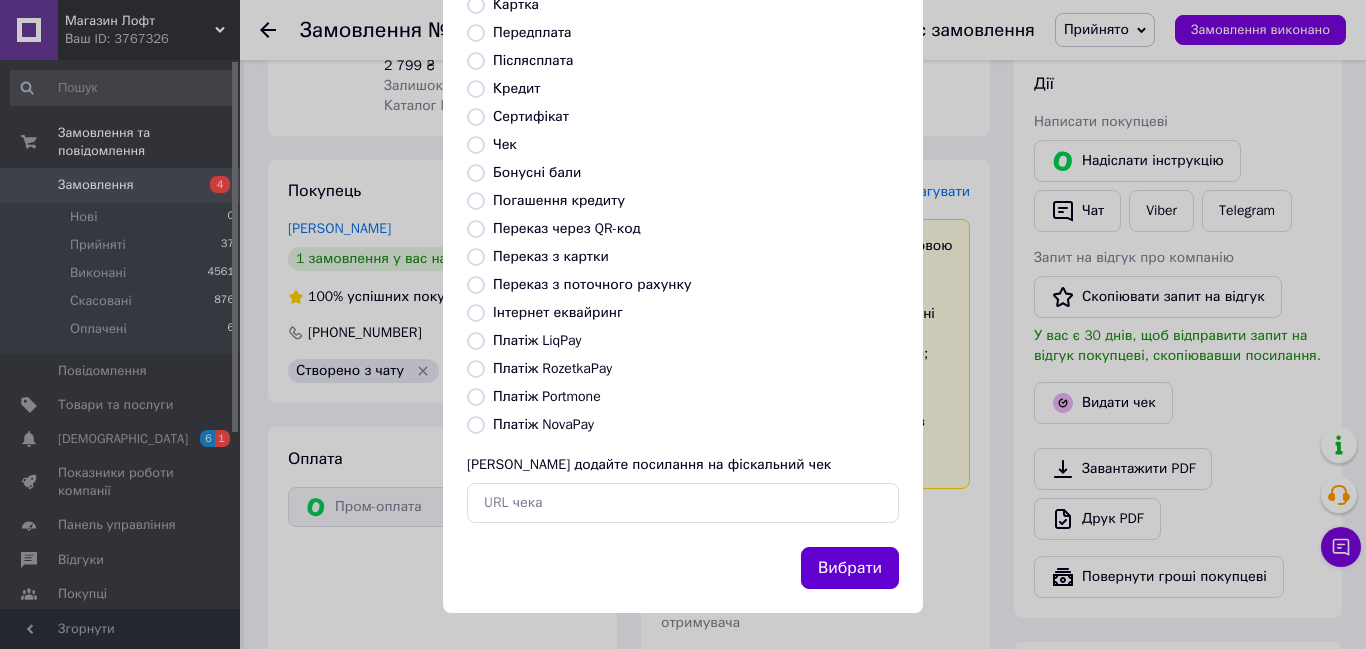 click on "Вибрати" at bounding box center (850, 568) 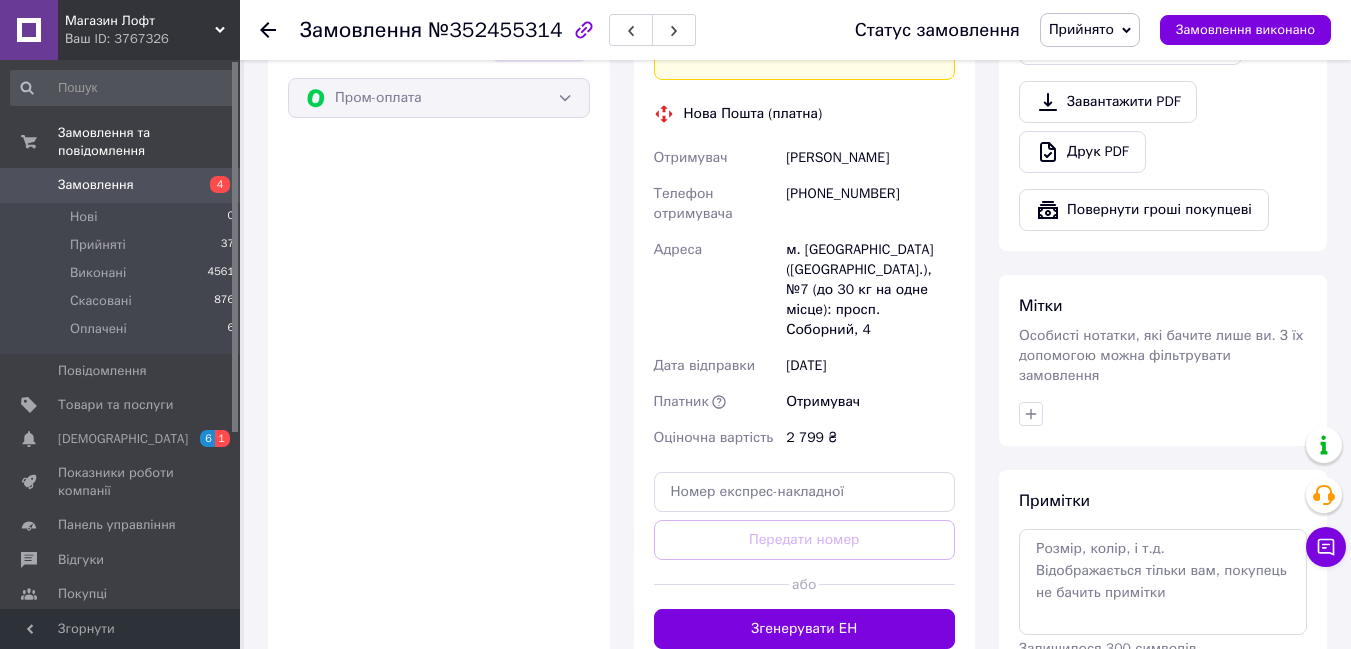 scroll, scrollTop: 871, scrollLeft: 0, axis: vertical 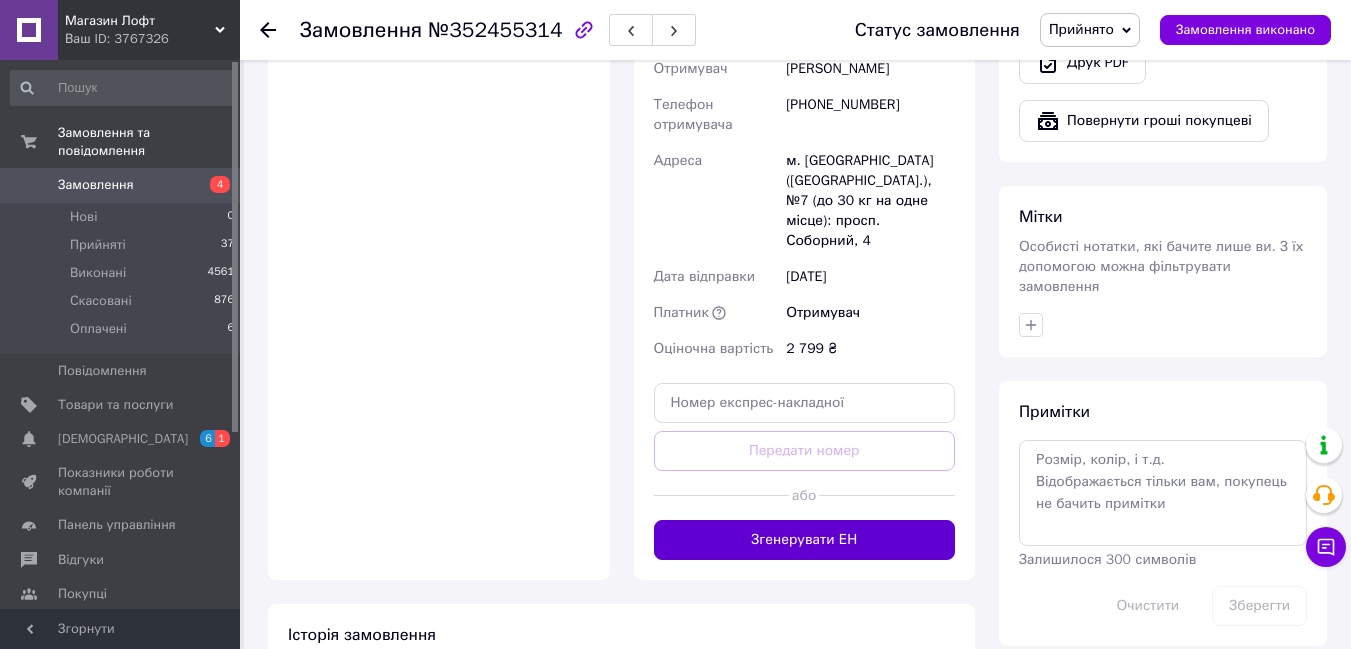 click on "Згенерувати ЕН" at bounding box center (805, 540) 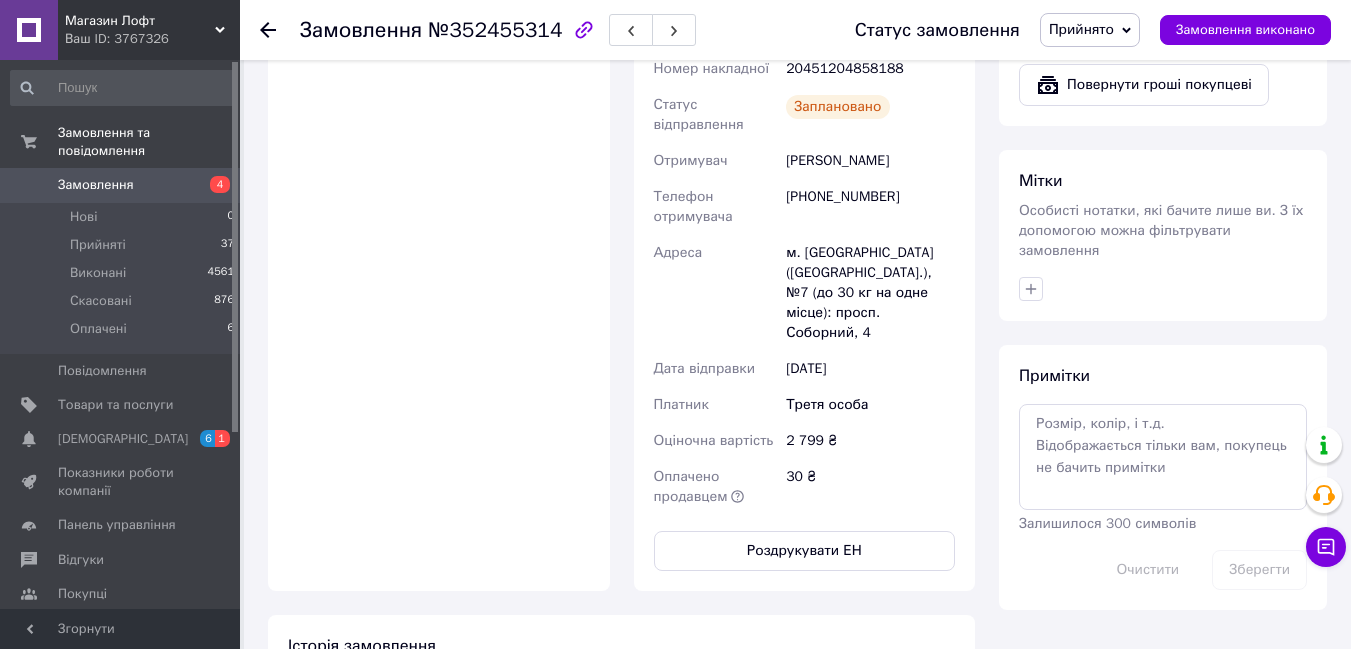 click 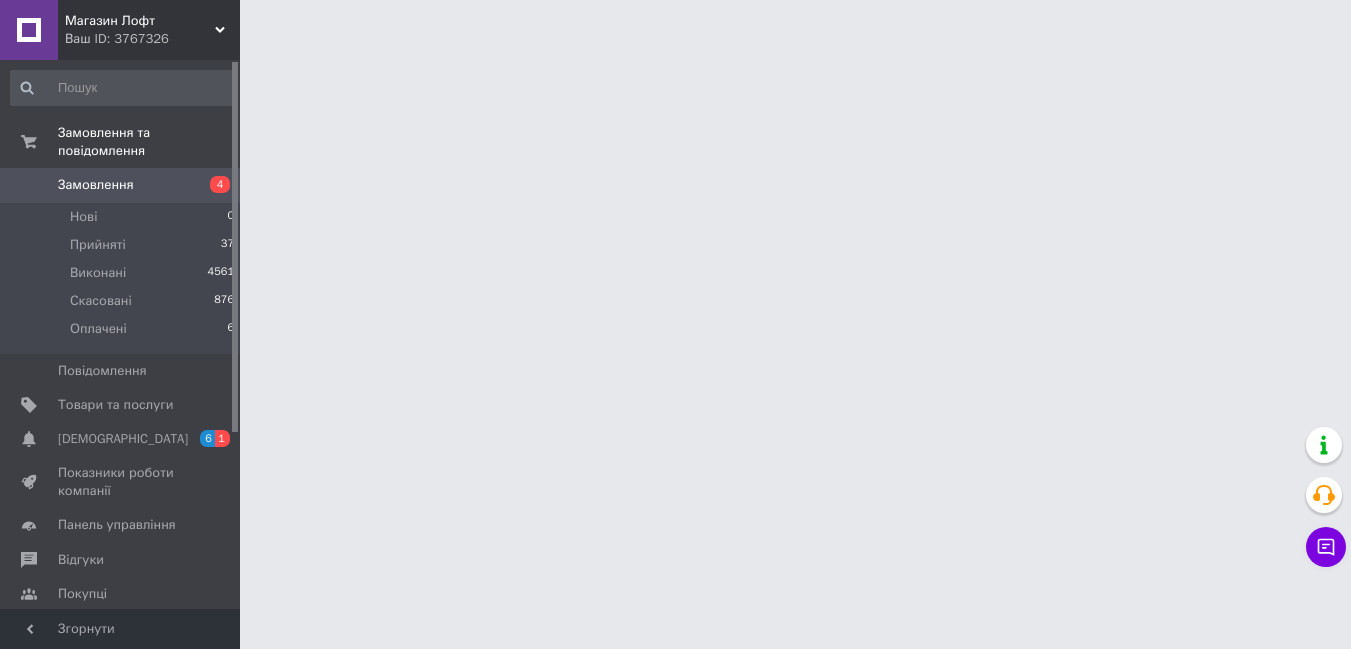 scroll, scrollTop: 0, scrollLeft: 0, axis: both 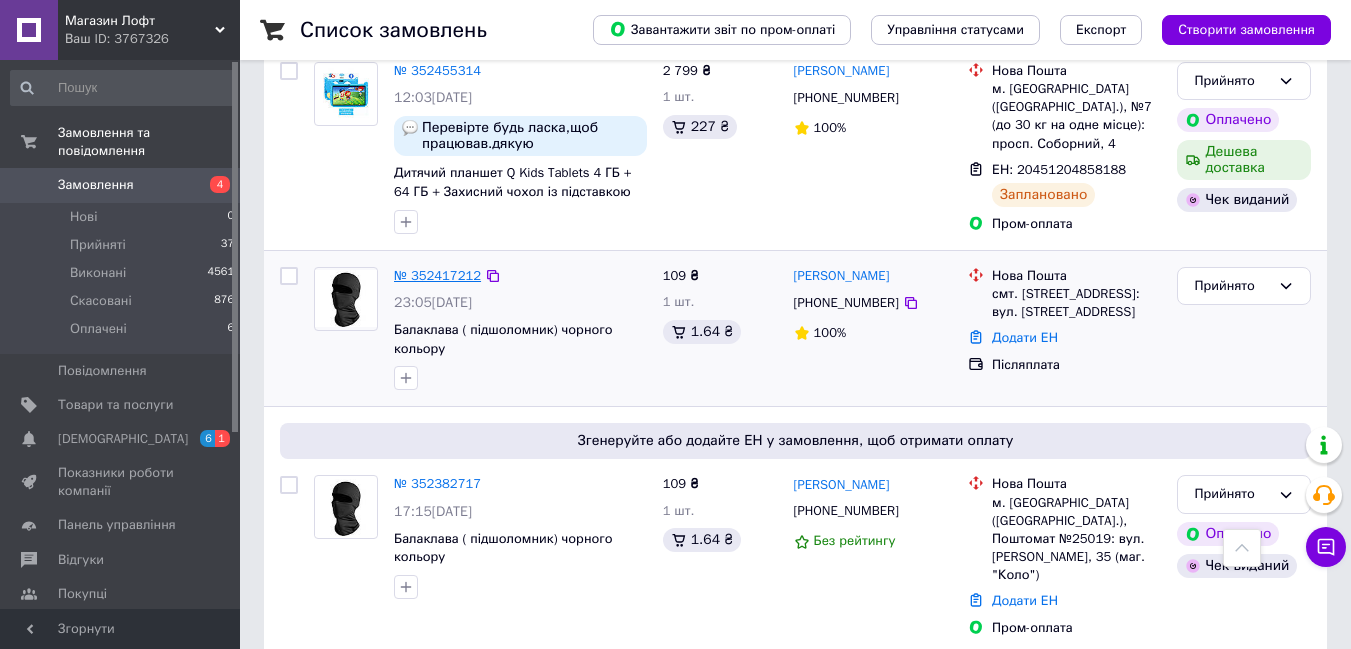 click on "№ 352417212" at bounding box center (437, 275) 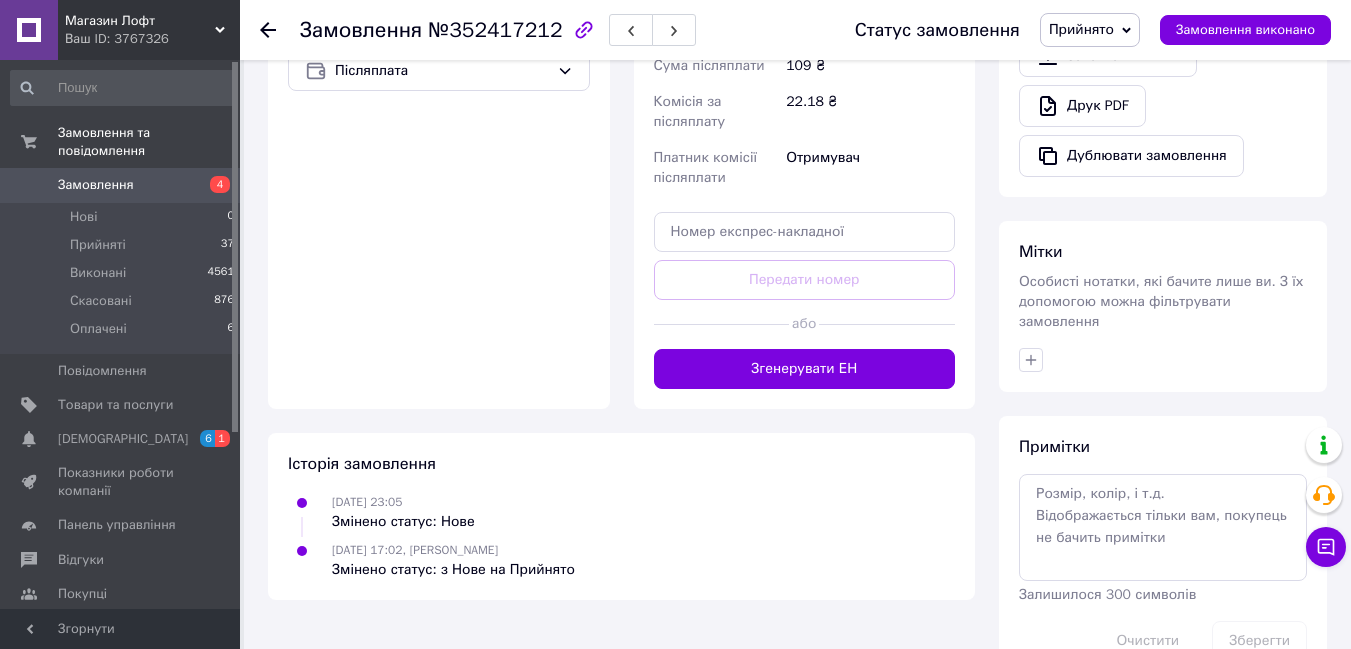 scroll, scrollTop: 746, scrollLeft: 0, axis: vertical 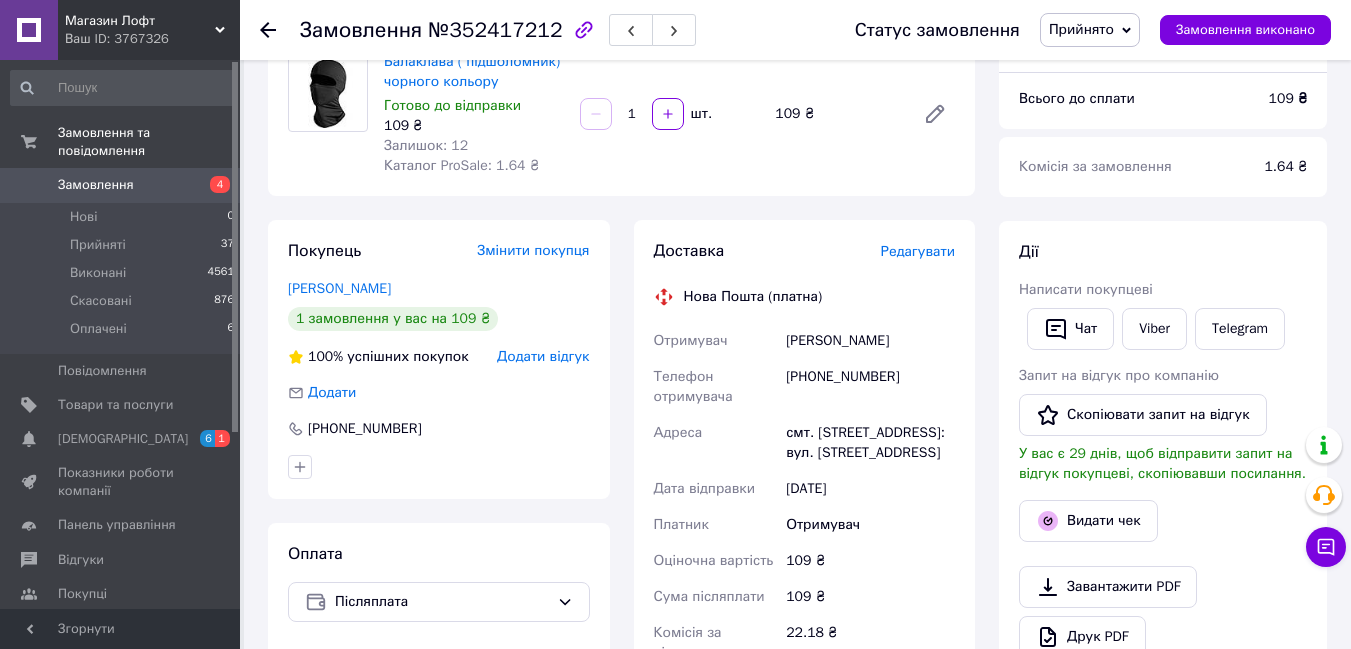 click on "Редагувати" at bounding box center [918, 251] 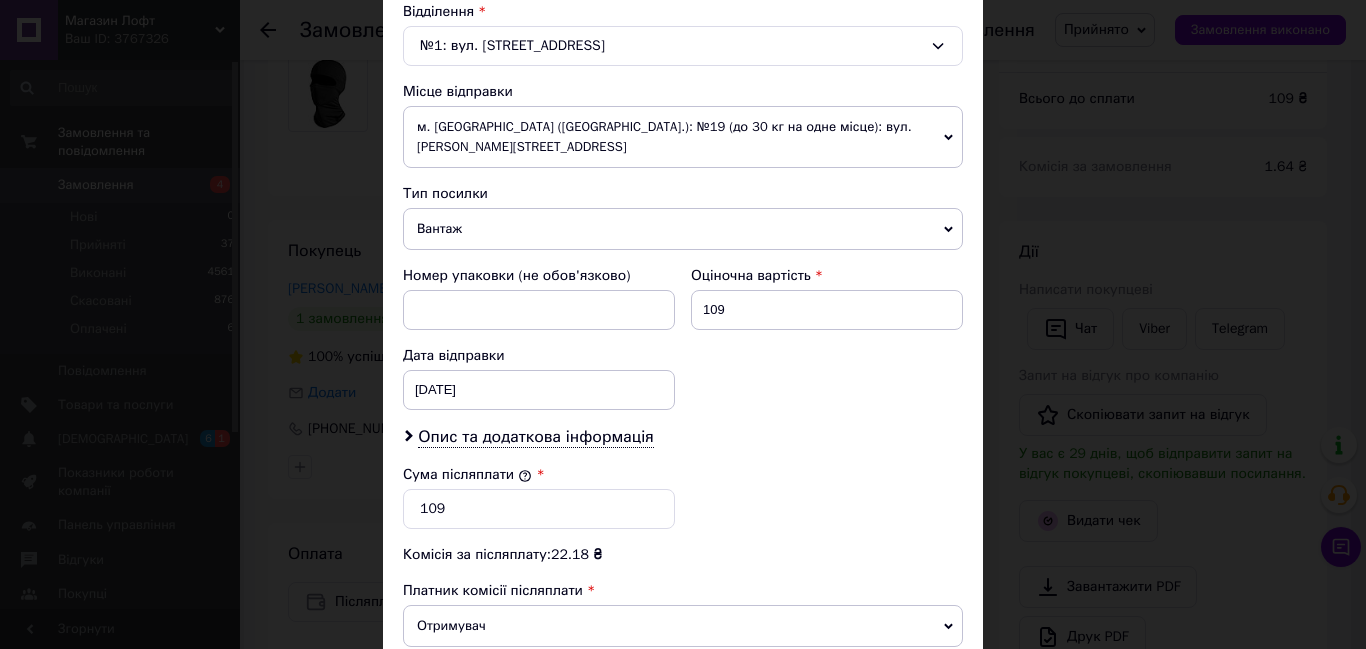 scroll, scrollTop: 651, scrollLeft: 0, axis: vertical 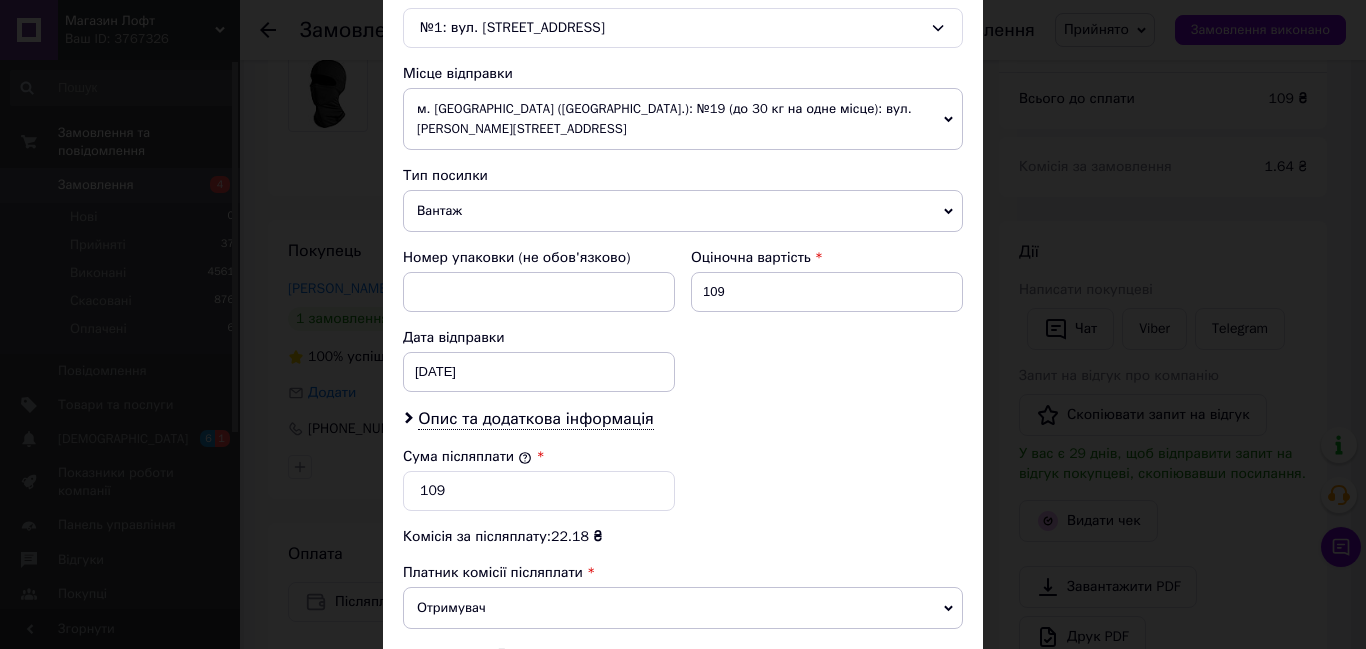 click on "Вантаж" at bounding box center (683, 211) 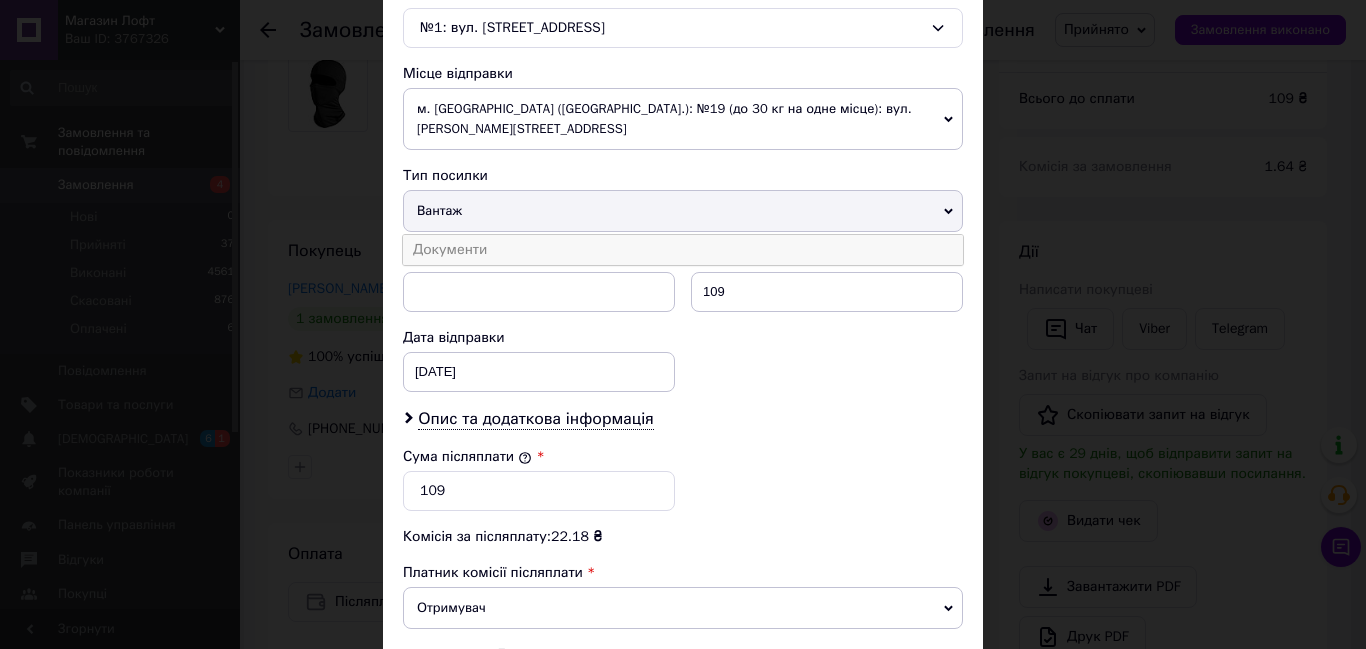 click on "Документи" at bounding box center [683, 250] 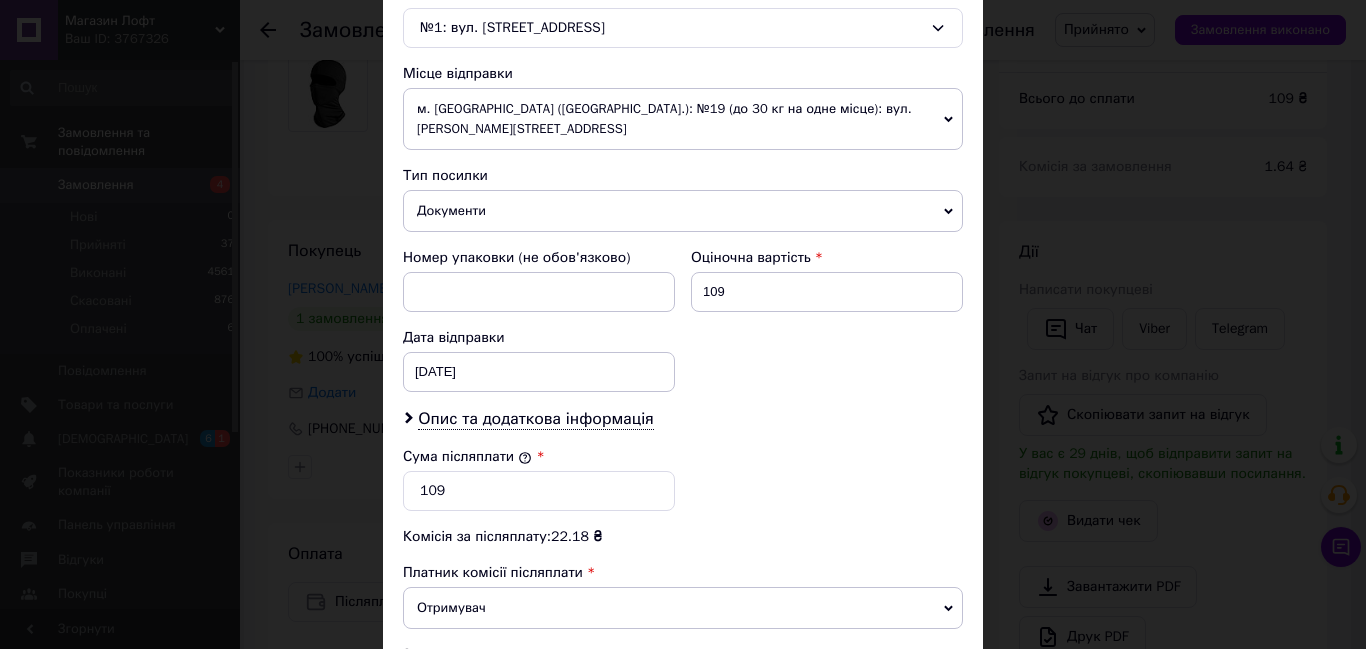scroll, scrollTop: 917, scrollLeft: 0, axis: vertical 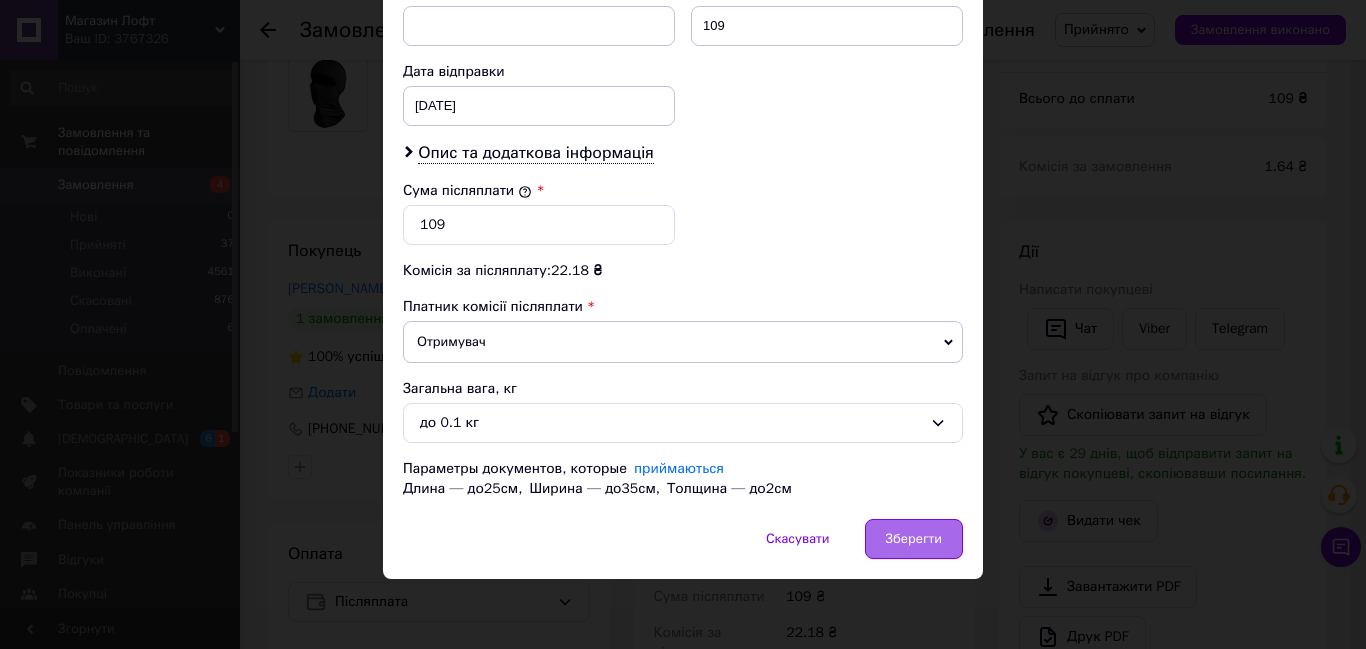 click on "Зберегти" at bounding box center (914, 539) 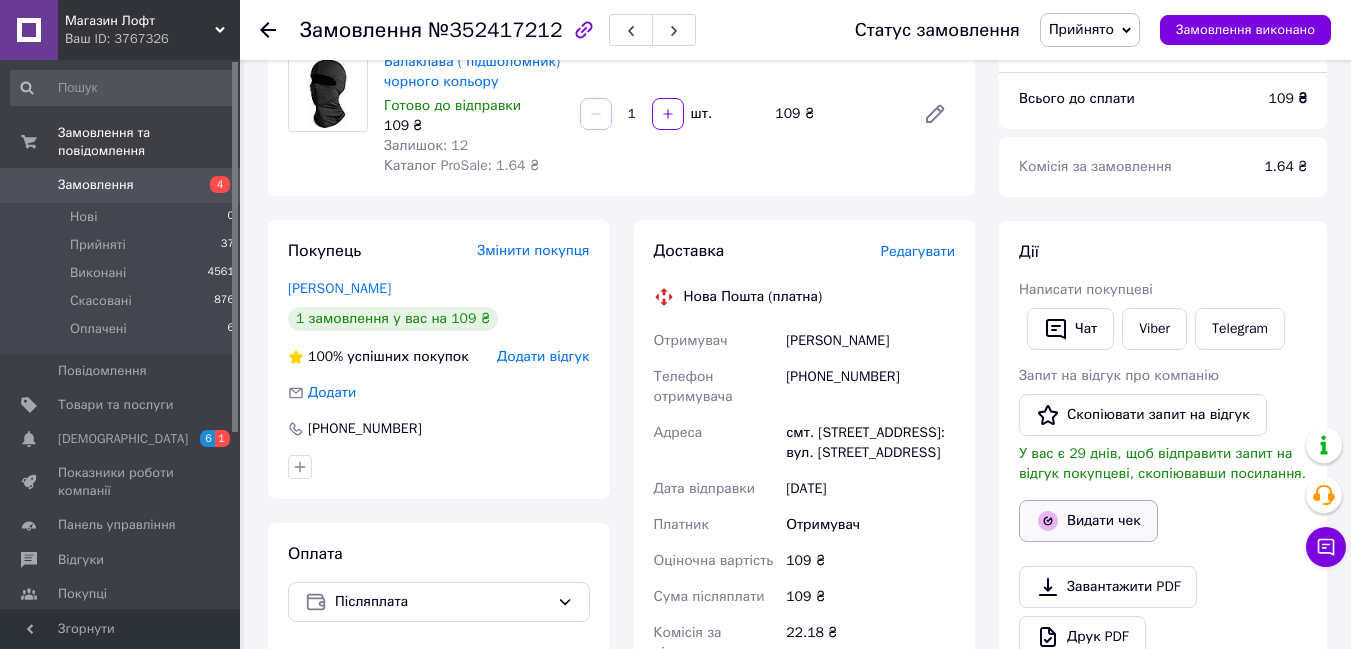 click on "Видати чек" at bounding box center (1088, 521) 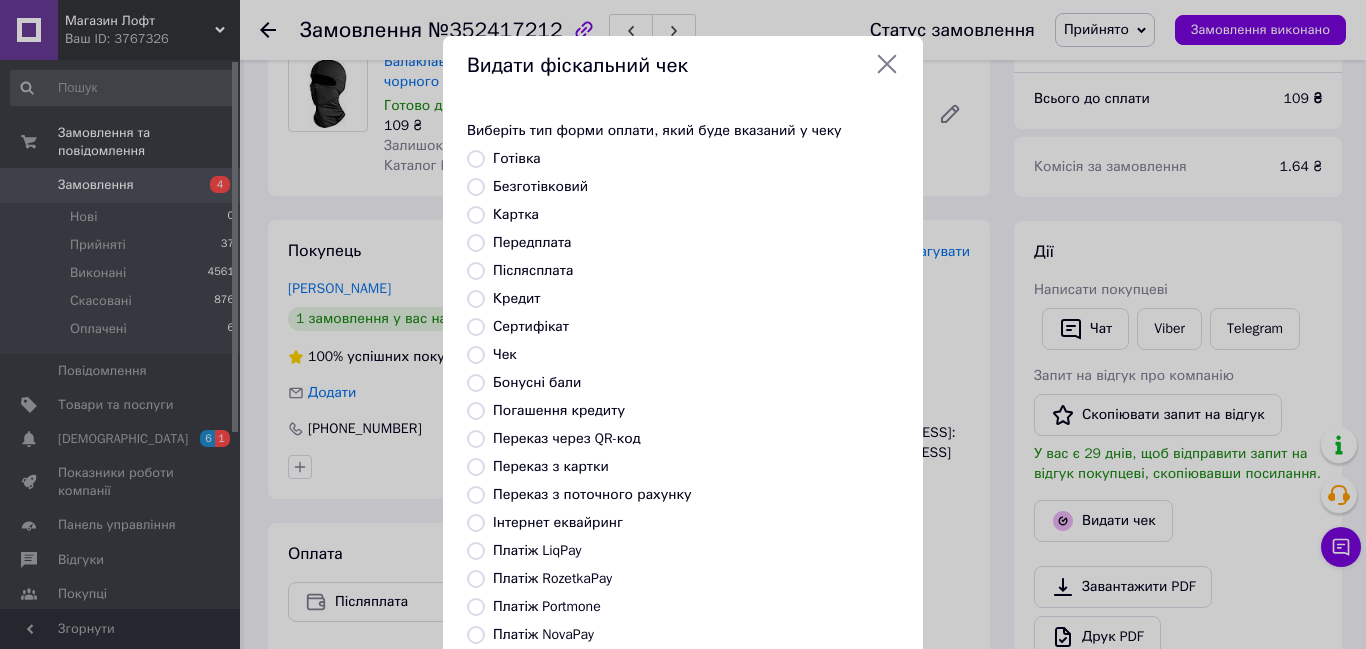 click on "Безготівковий" at bounding box center [476, 187] 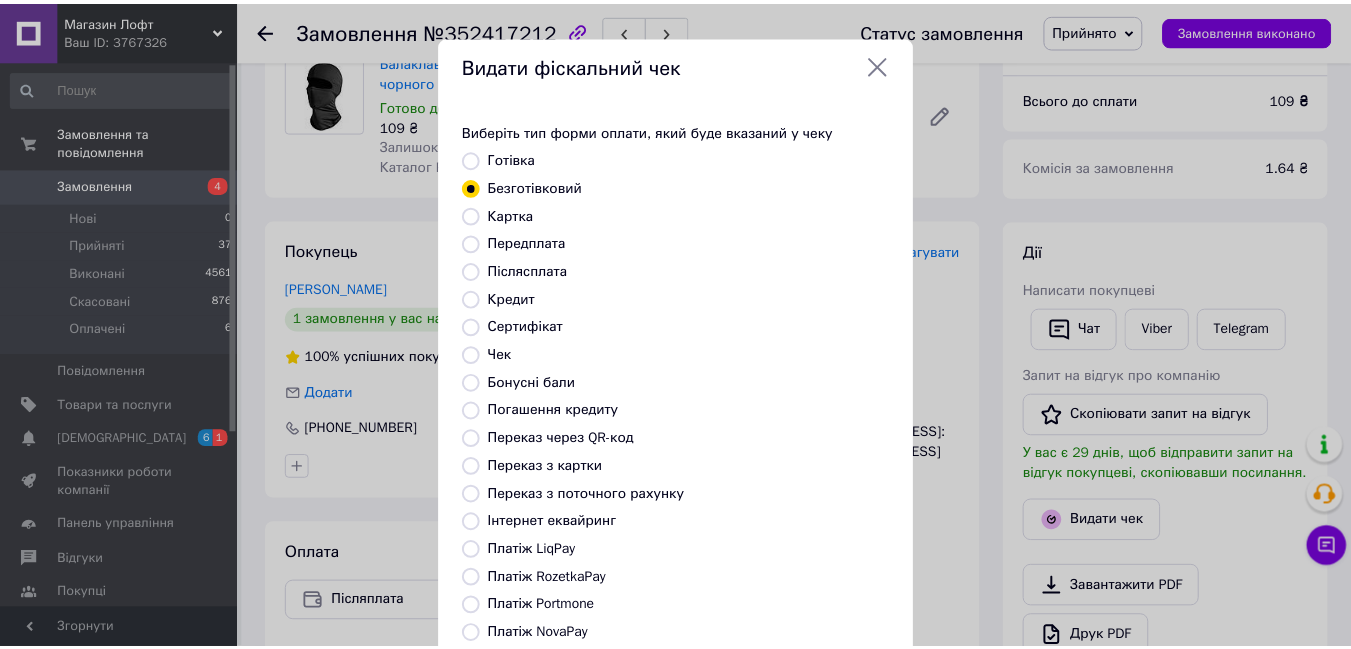 scroll, scrollTop: 210, scrollLeft: 0, axis: vertical 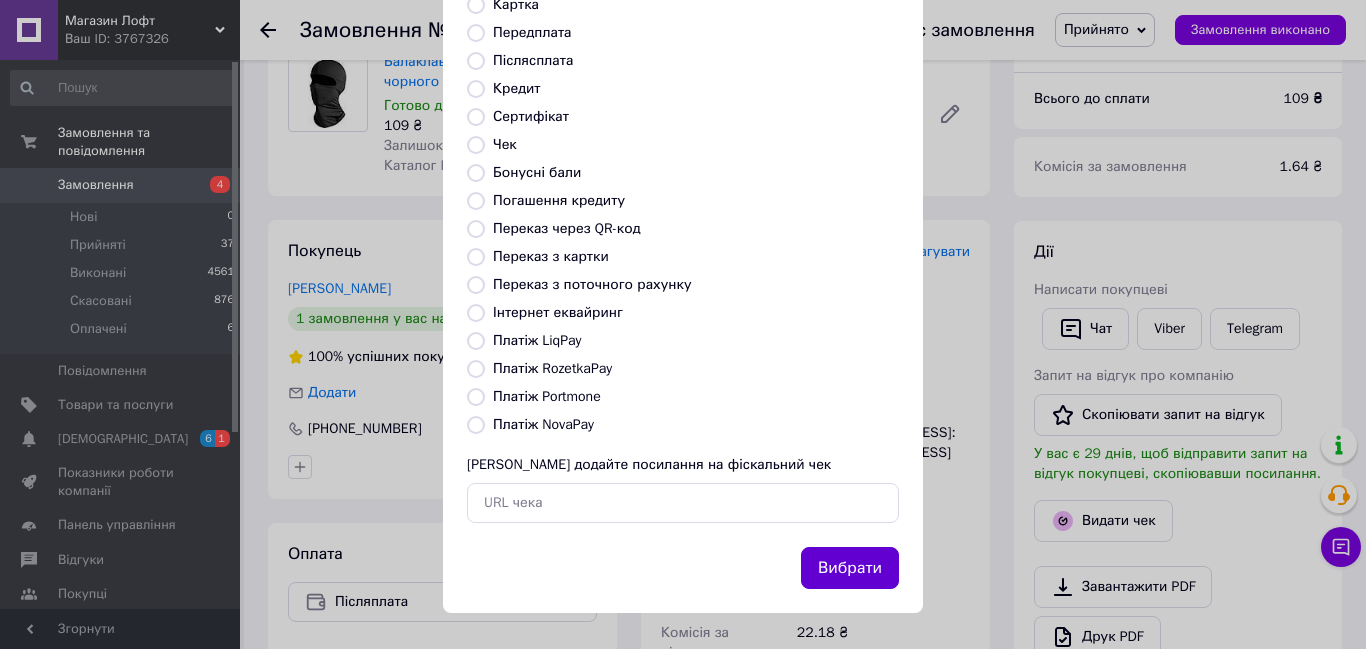 click on "Вибрати" at bounding box center (850, 568) 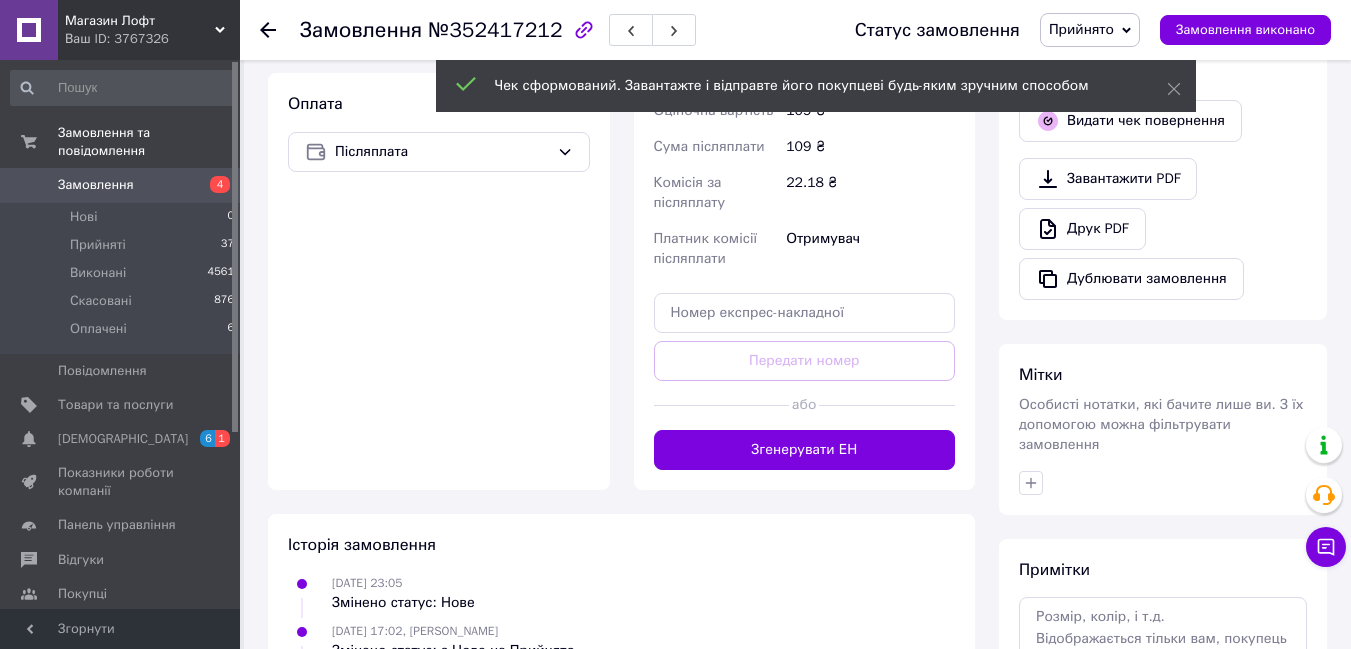 scroll, scrollTop: 644, scrollLeft: 0, axis: vertical 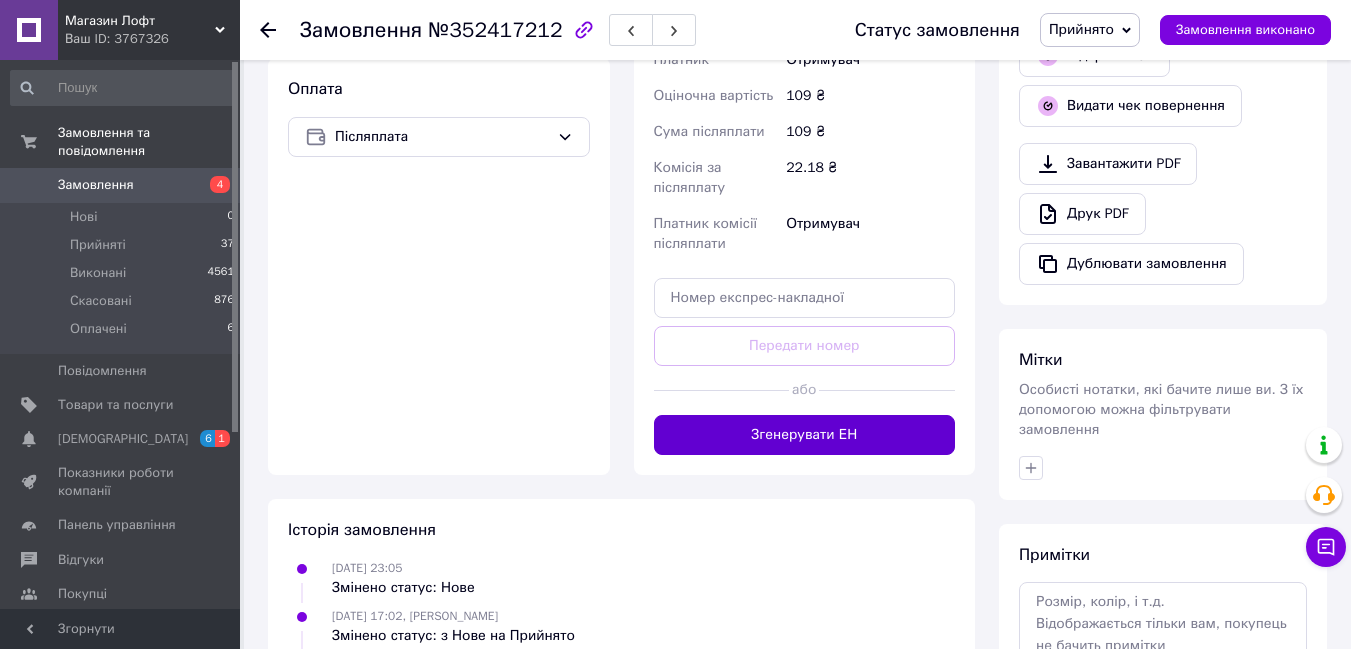 click on "Згенерувати ЕН" at bounding box center (805, 435) 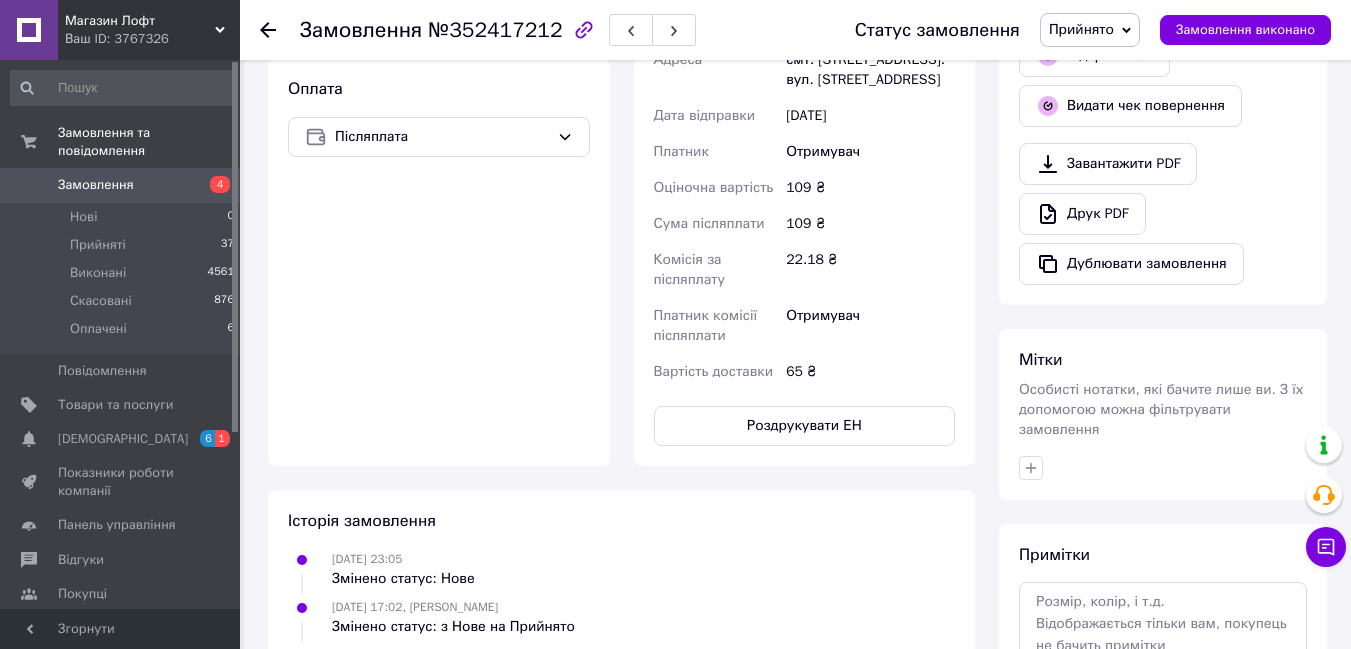 click at bounding box center [280, 30] 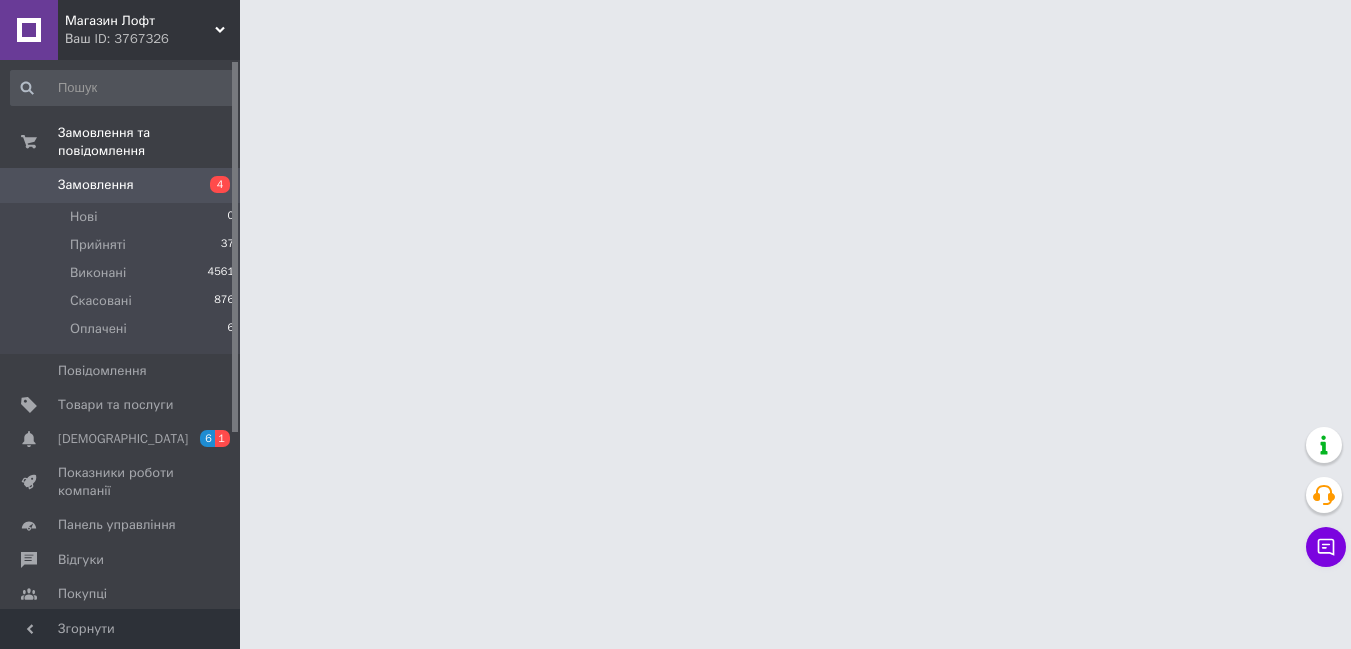 scroll, scrollTop: 0, scrollLeft: 0, axis: both 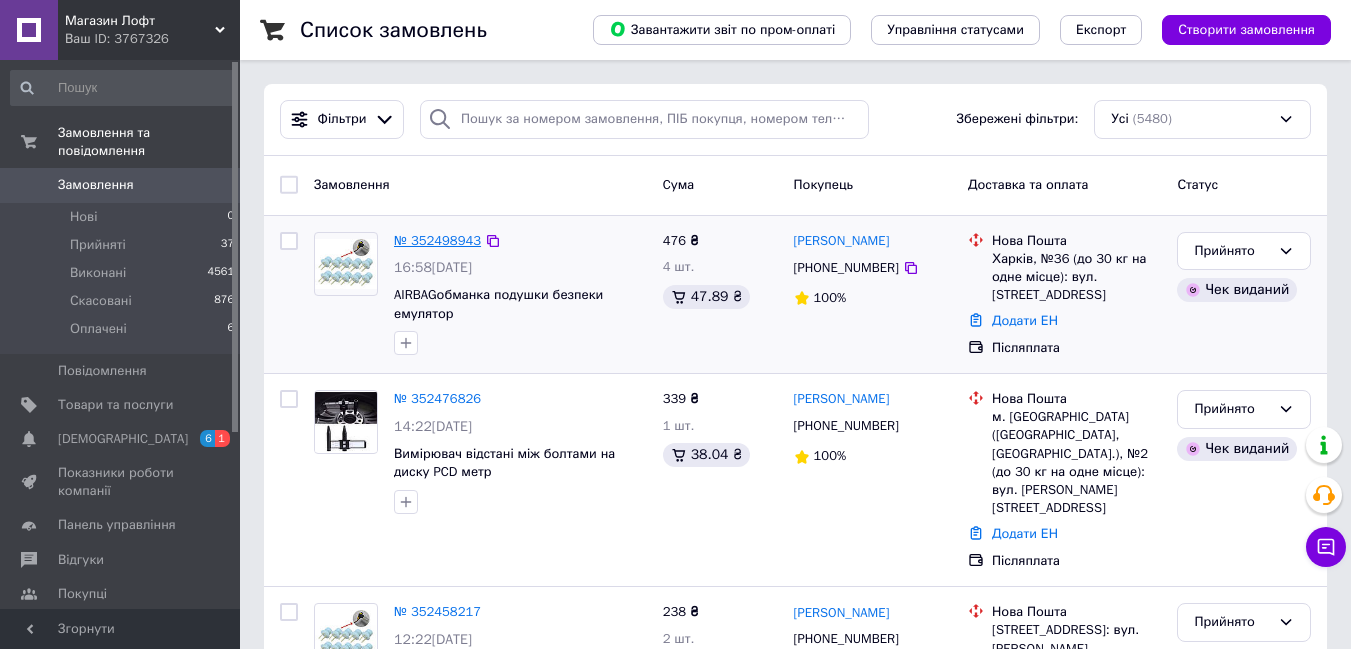 click on "№ 352498943" at bounding box center [437, 240] 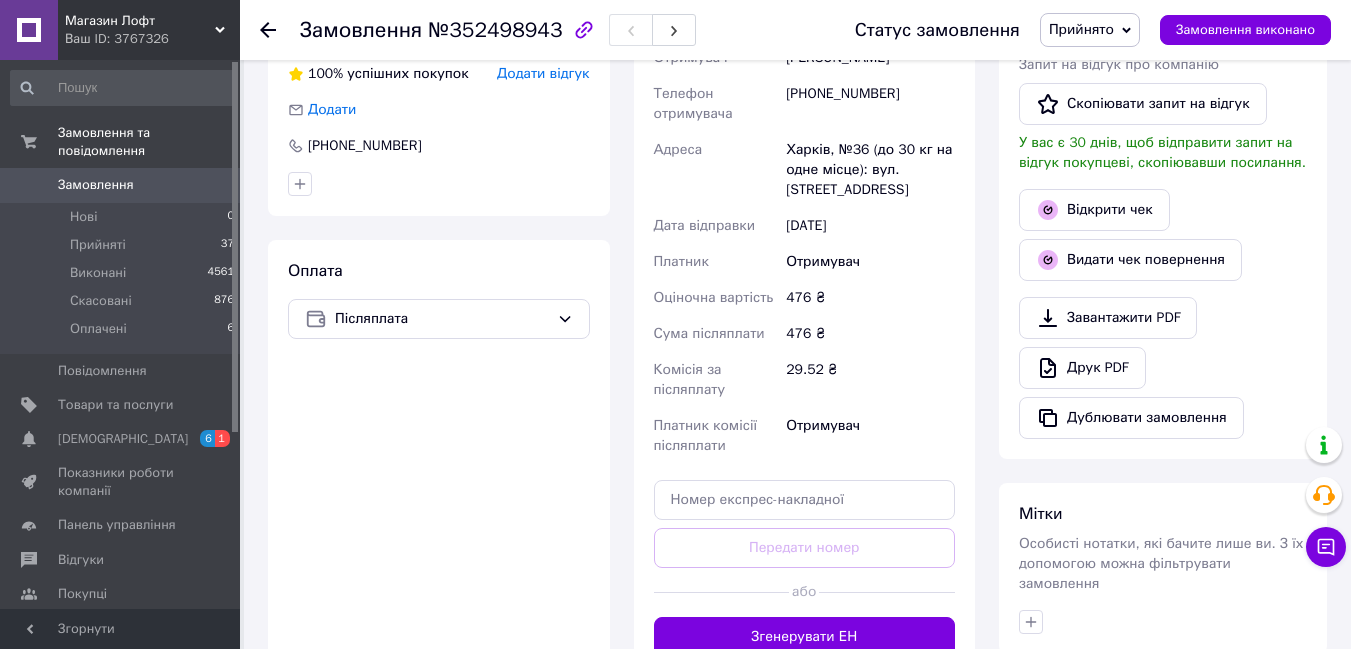 scroll, scrollTop: 506, scrollLeft: 0, axis: vertical 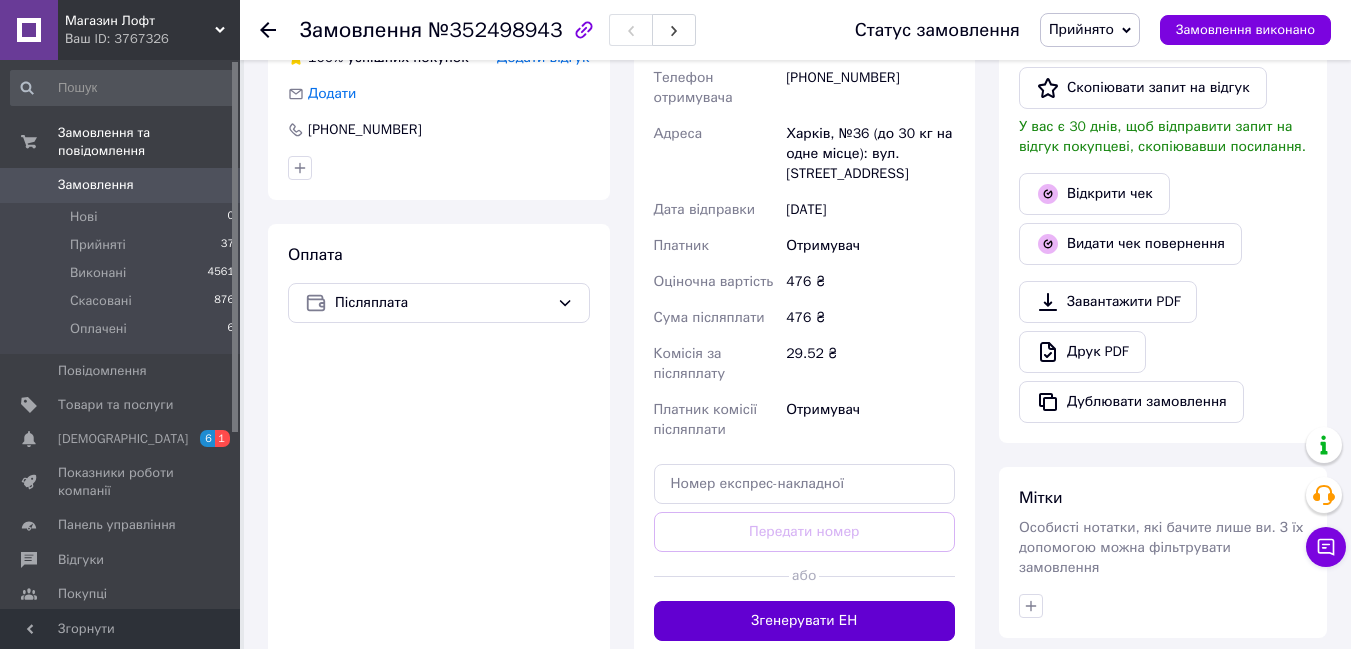 click on "Згенерувати ЕН" at bounding box center (805, 621) 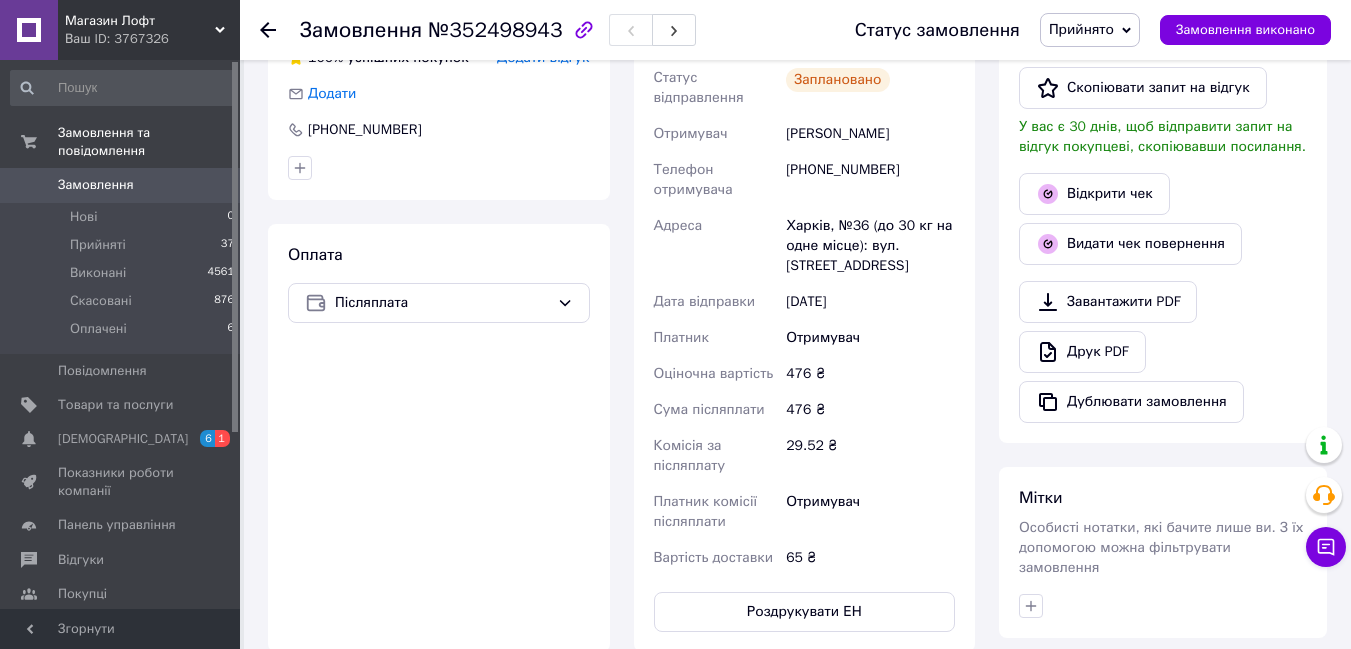 click 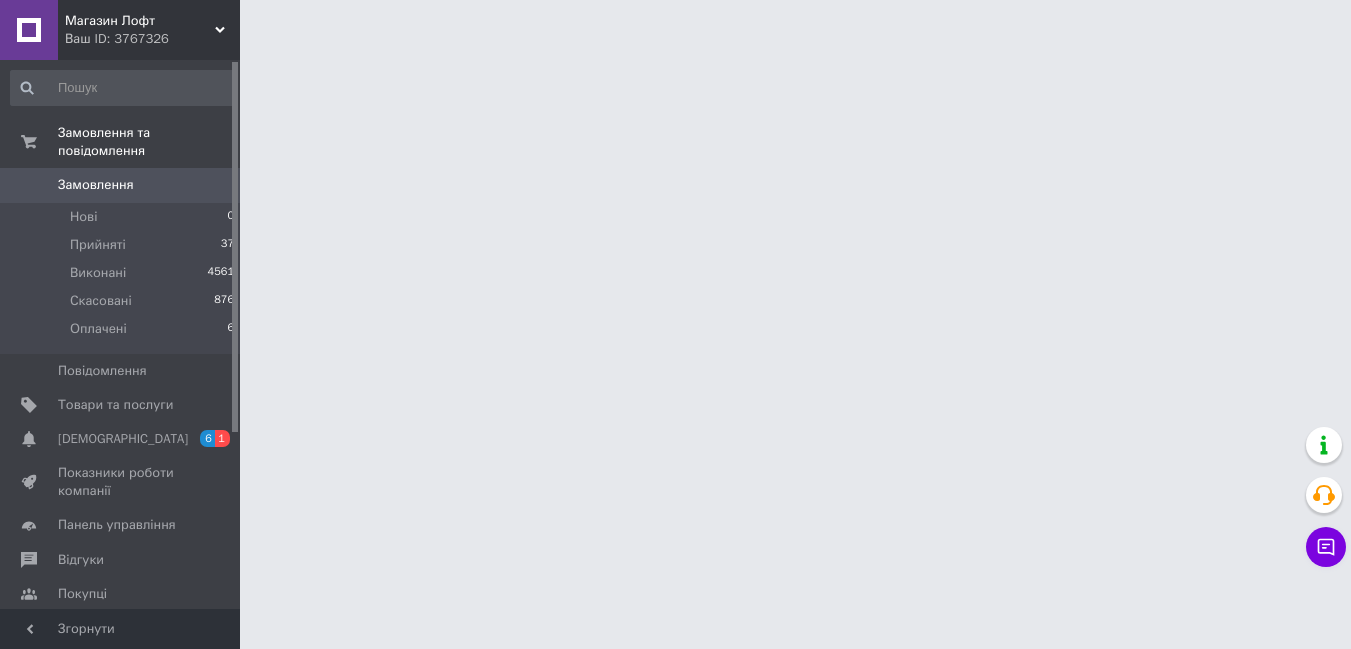 scroll, scrollTop: 0, scrollLeft: 0, axis: both 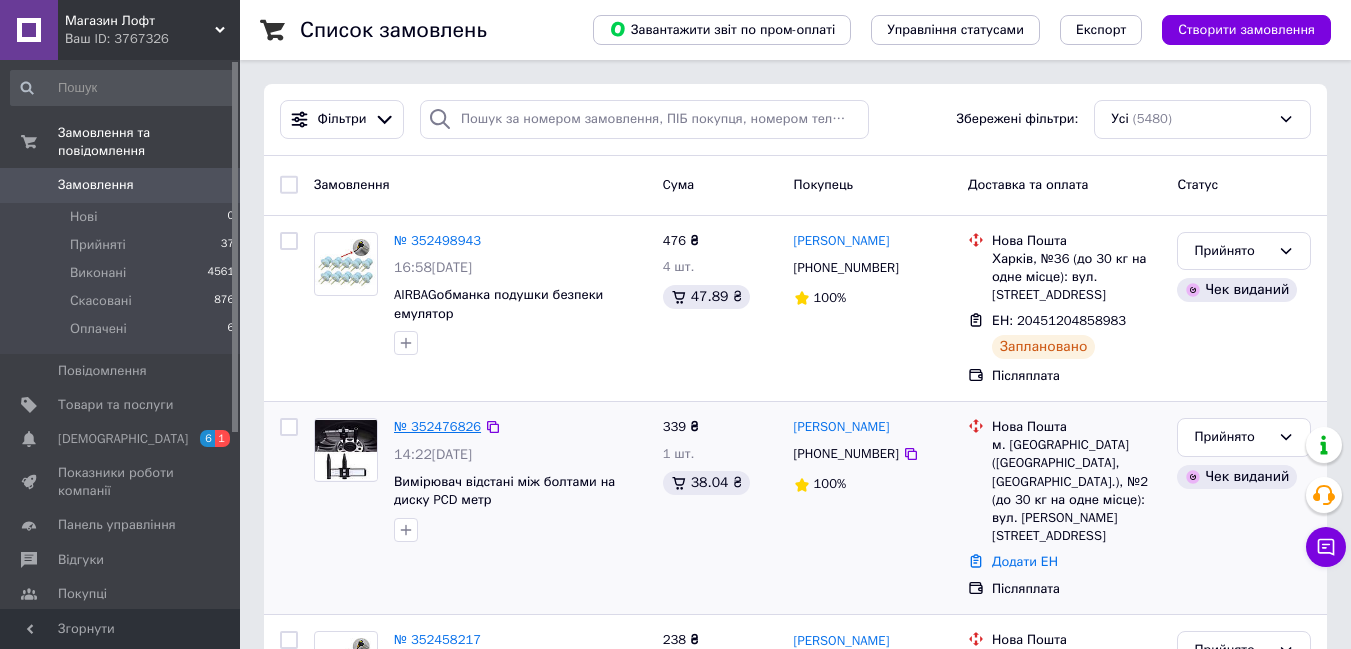 click on "№ 352476826" at bounding box center (437, 426) 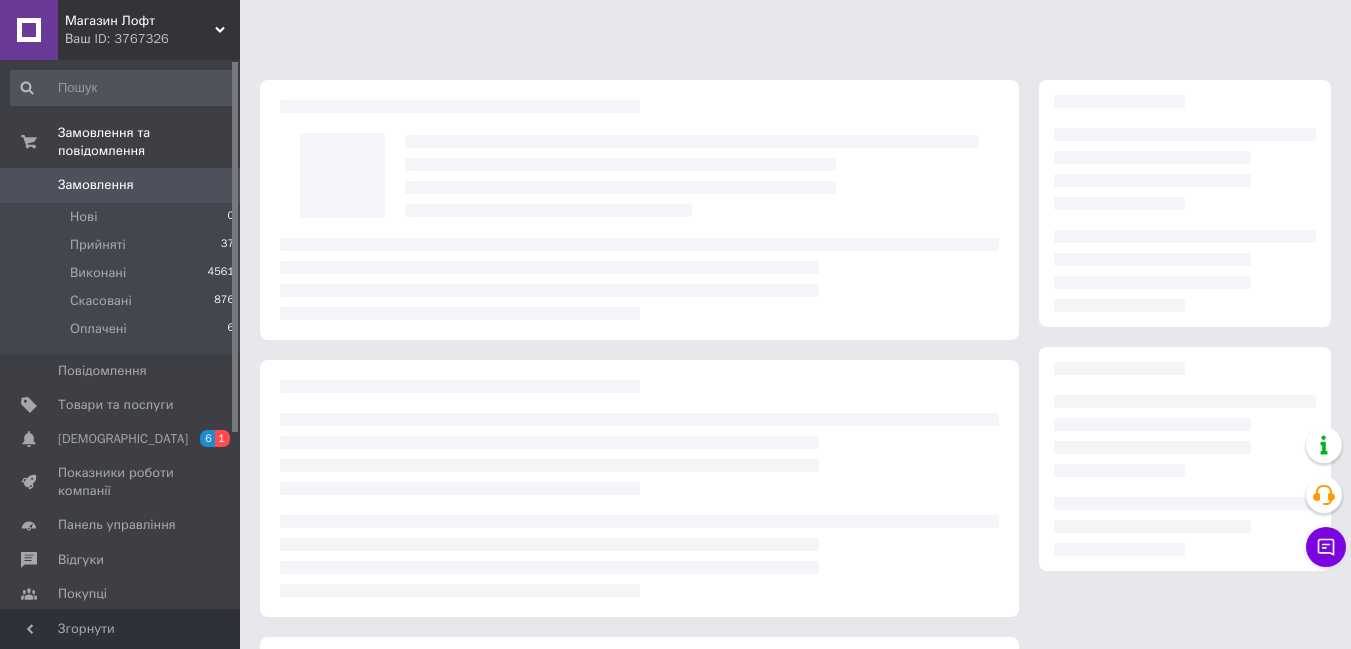 click at bounding box center (639, 488) 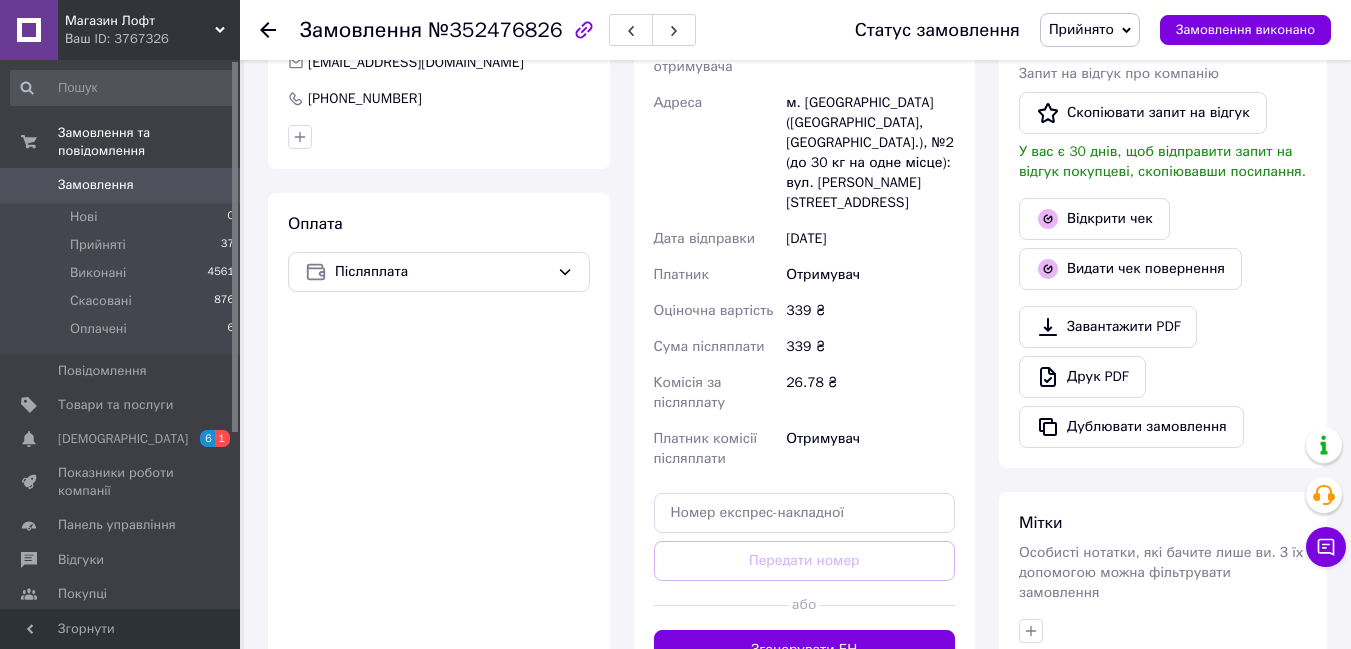 scroll, scrollTop: 567, scrollLeft: 0, axis: vertical 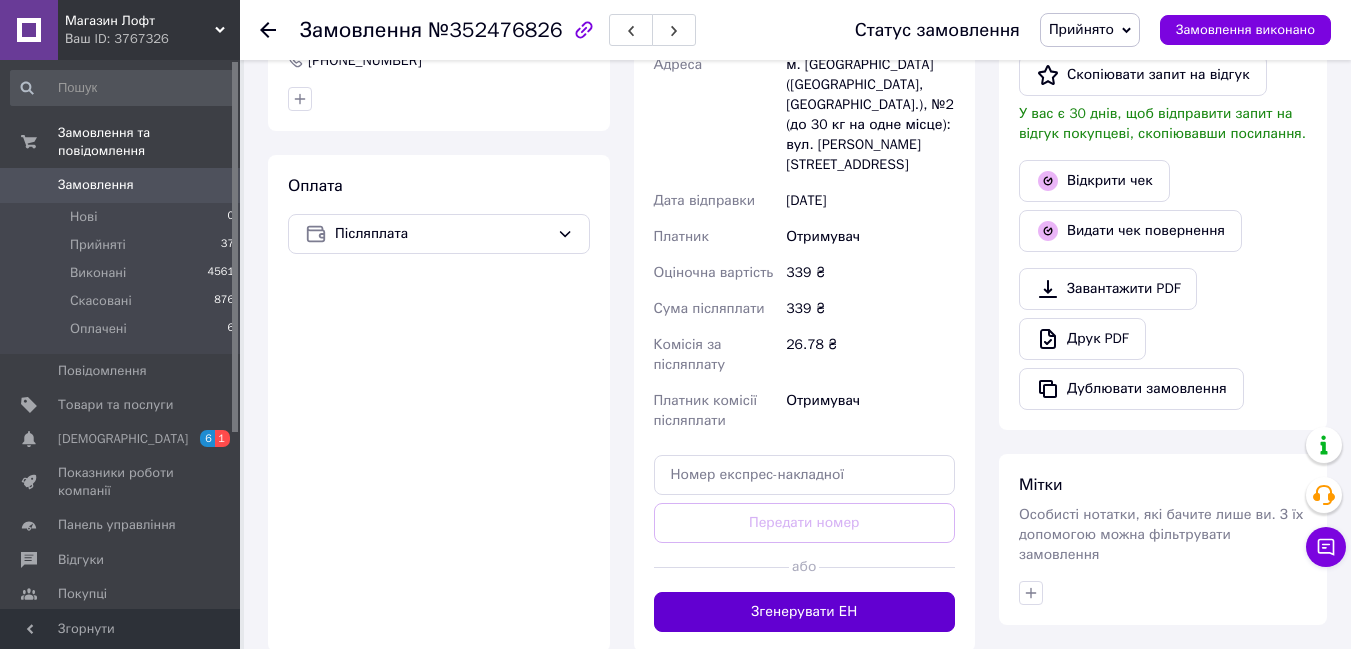 click on "Згенерувати ЕН" at bounding box center (805, 612) 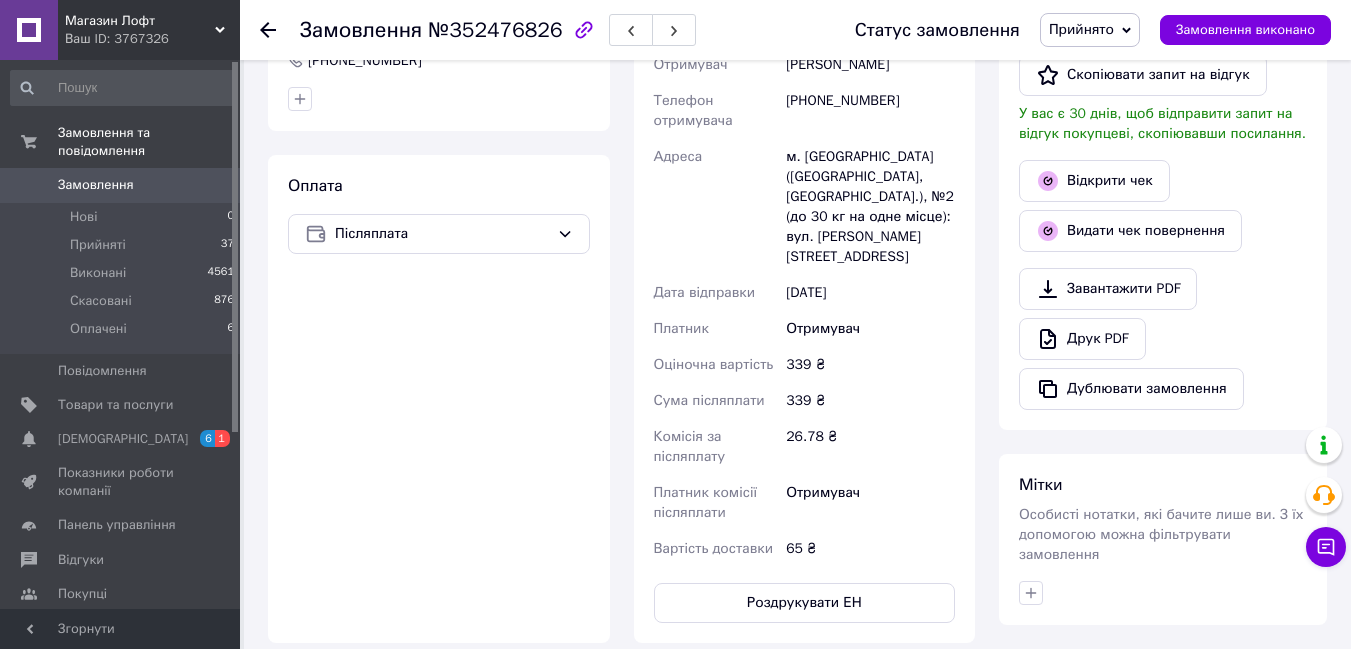 click 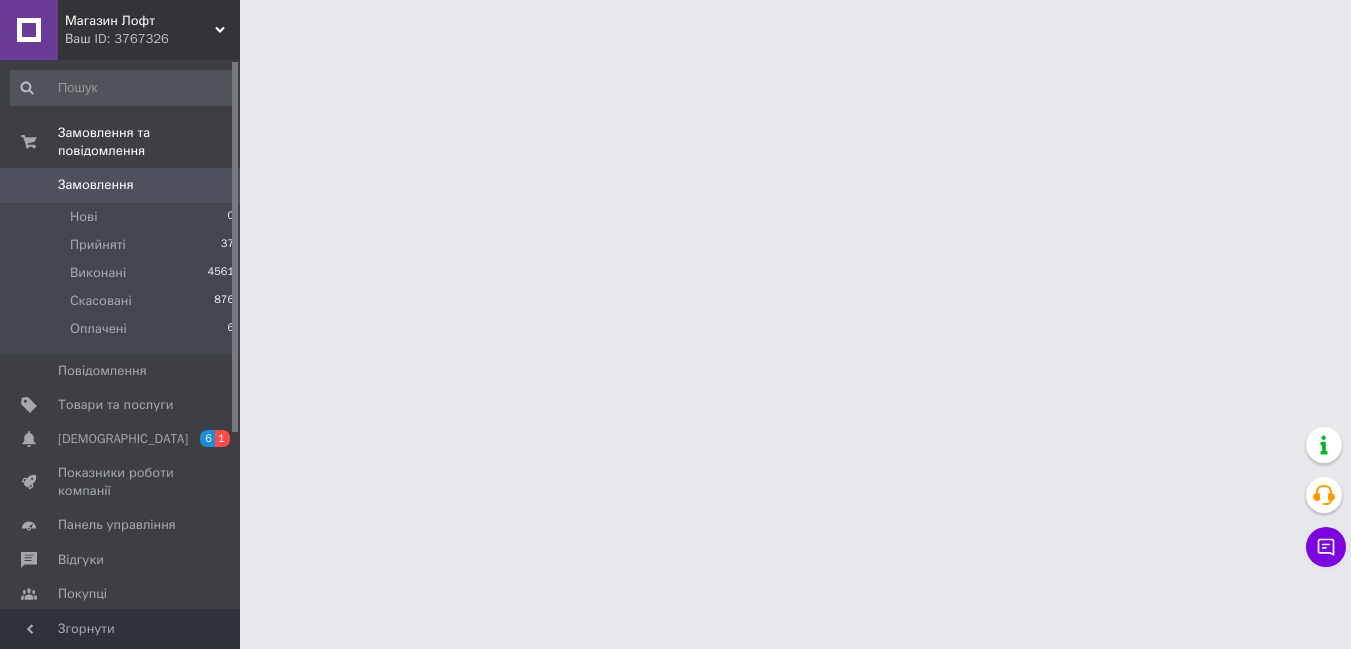 scroll, scrollTop: 0, scrollLeft: 0, axis: both 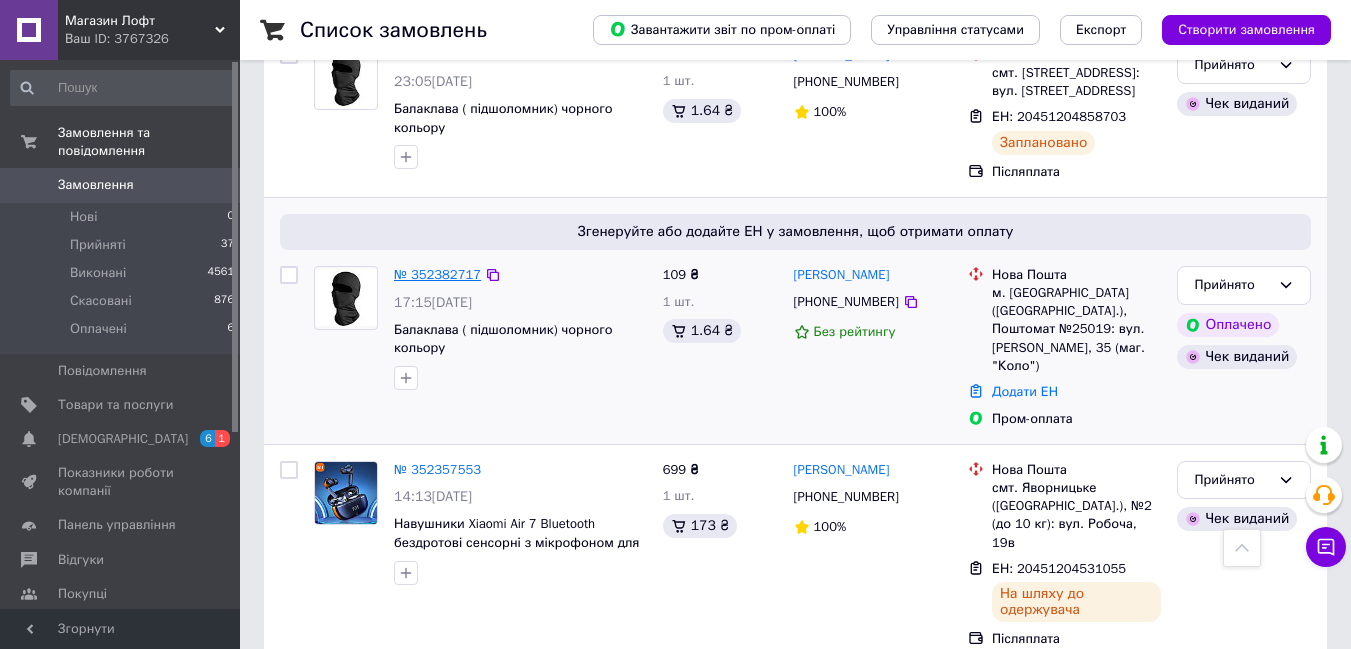 click on "№ 352382717" at bounding box center (437, 274) 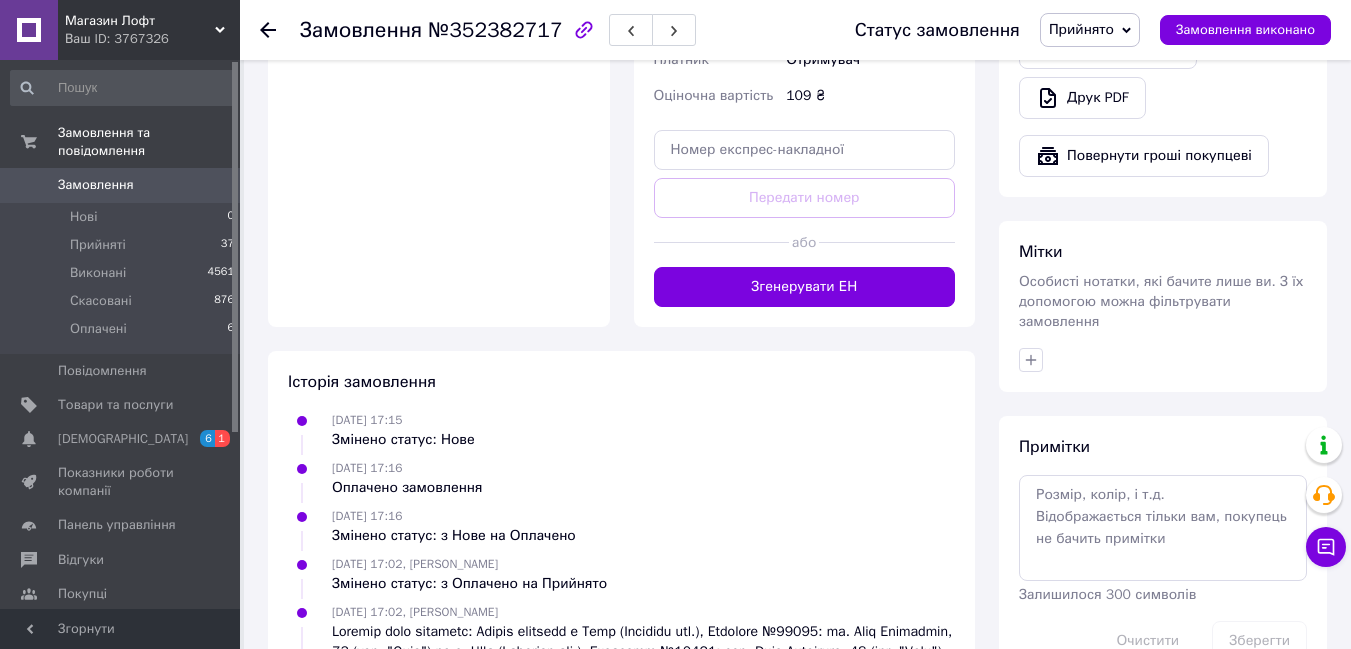 scroll, scrollTop: 1041, scrollLeft: 0, axis: vertical 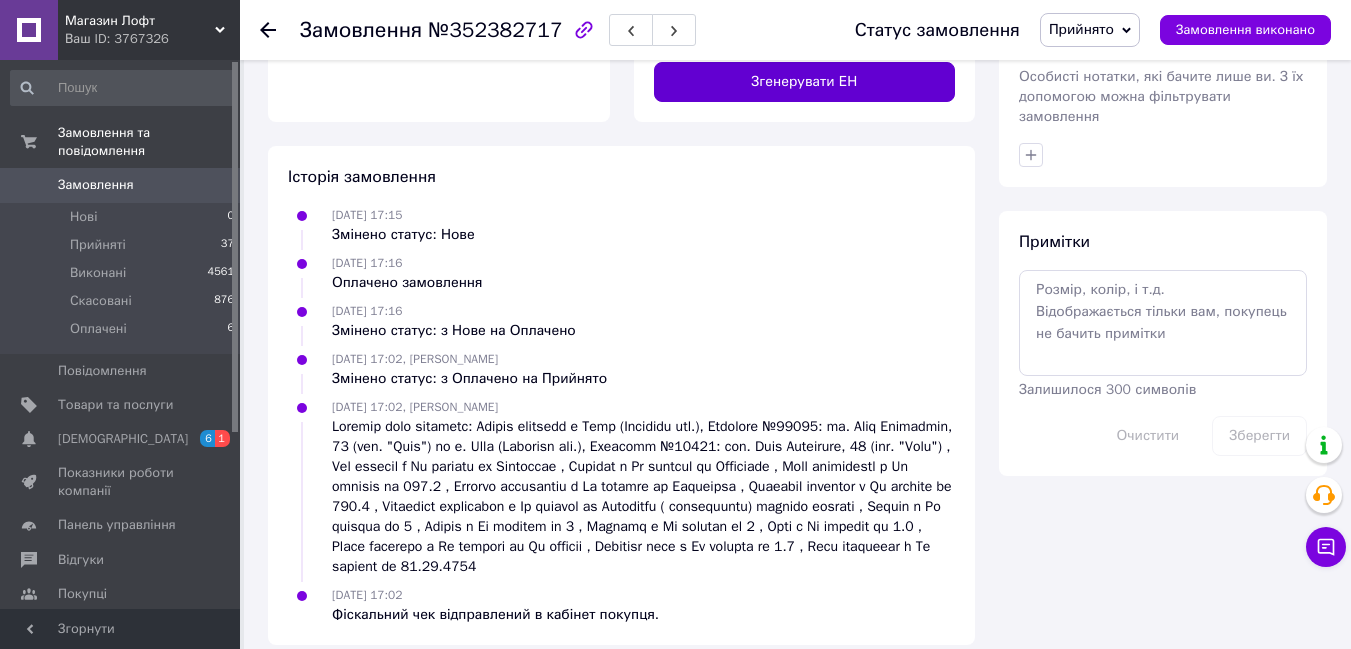 click on "Згенерувати ЕН" at bounding box center [805, 82] 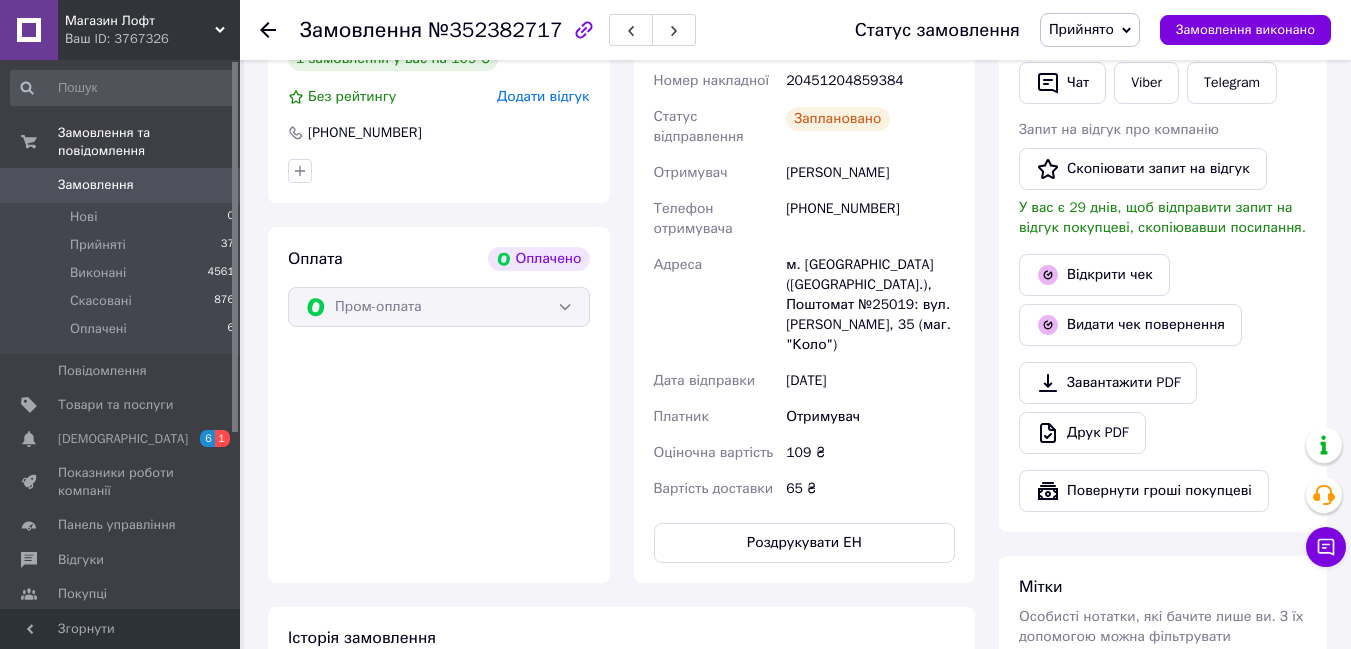 scroll, scrollTop: 0, scrollLeft: 0, axis: both 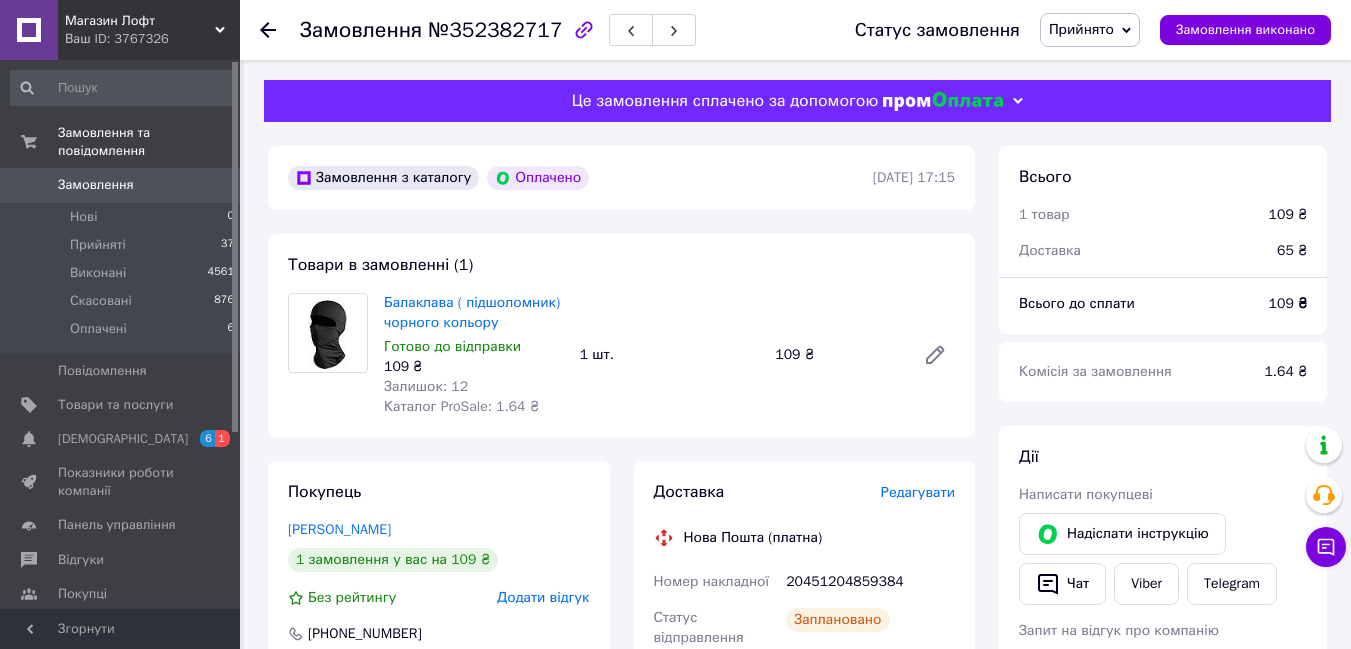 click on "Замовлення" at bounding box center [96, 185] 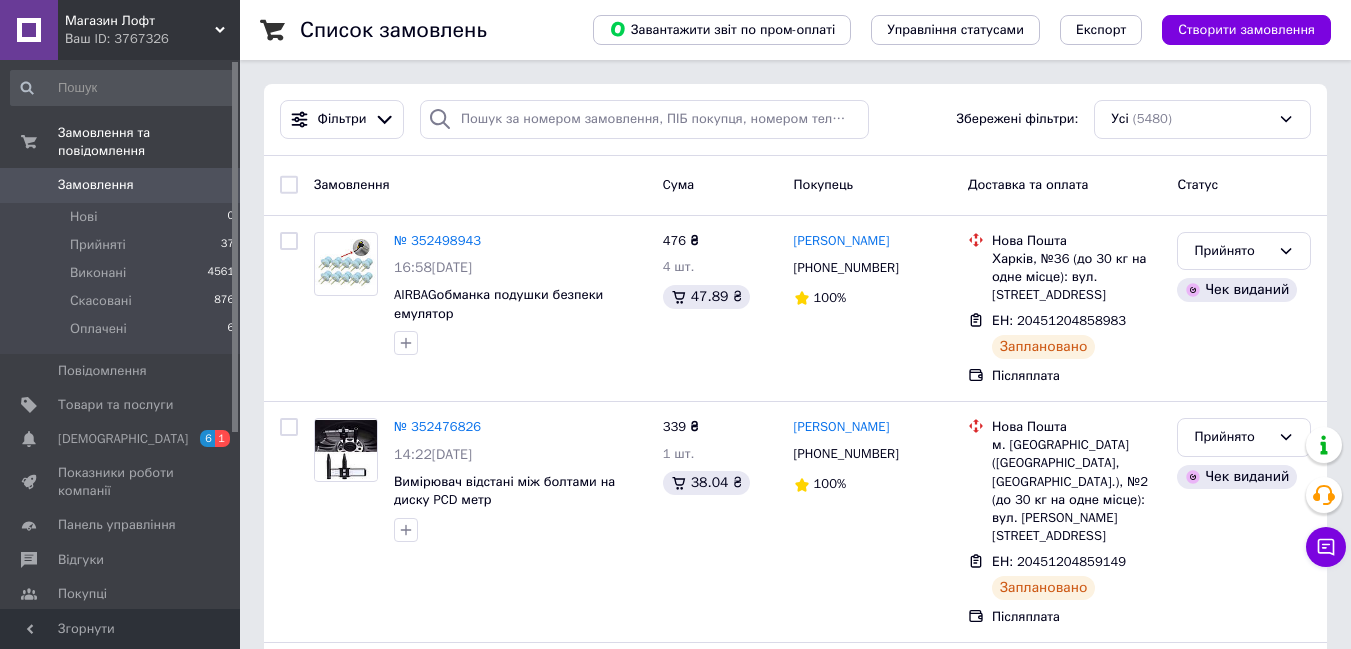 click on "Замовлення" at bounding box center (96, 185) 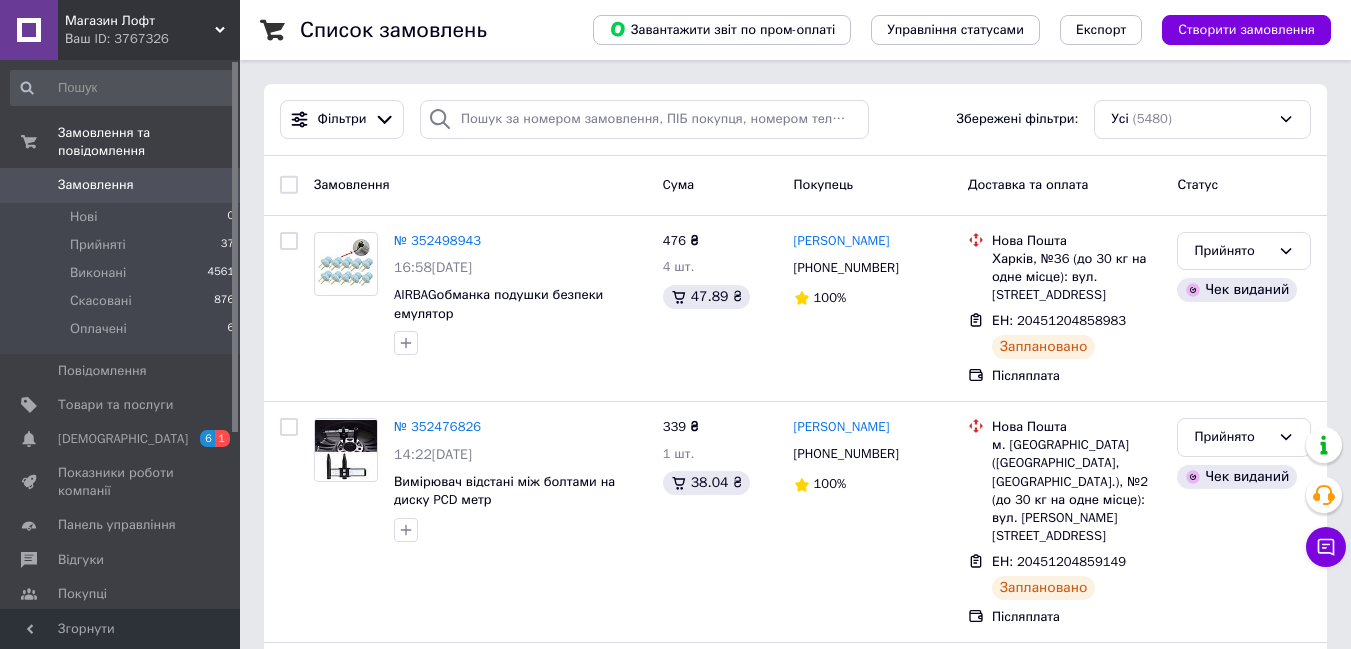 click on "Замовлення 0" at bounding box center [123, 185] 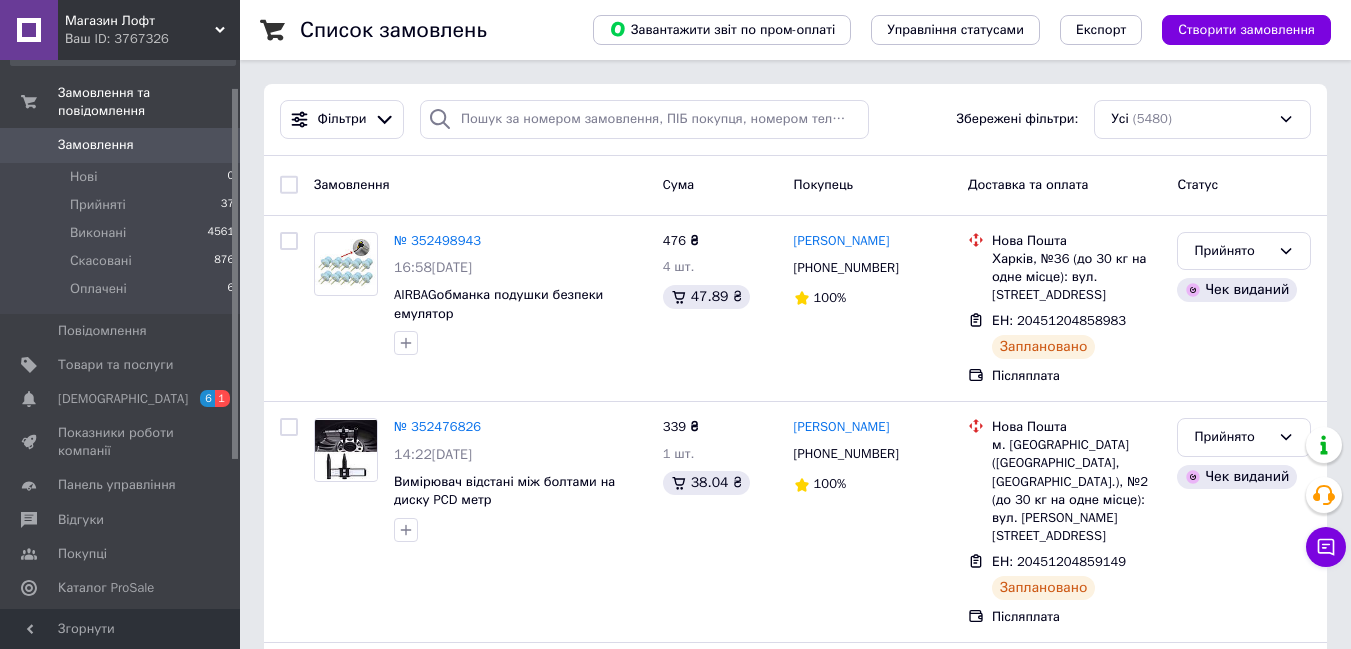 scroll, scrollTop: 80, scrollLeft: 0, axis: vertical 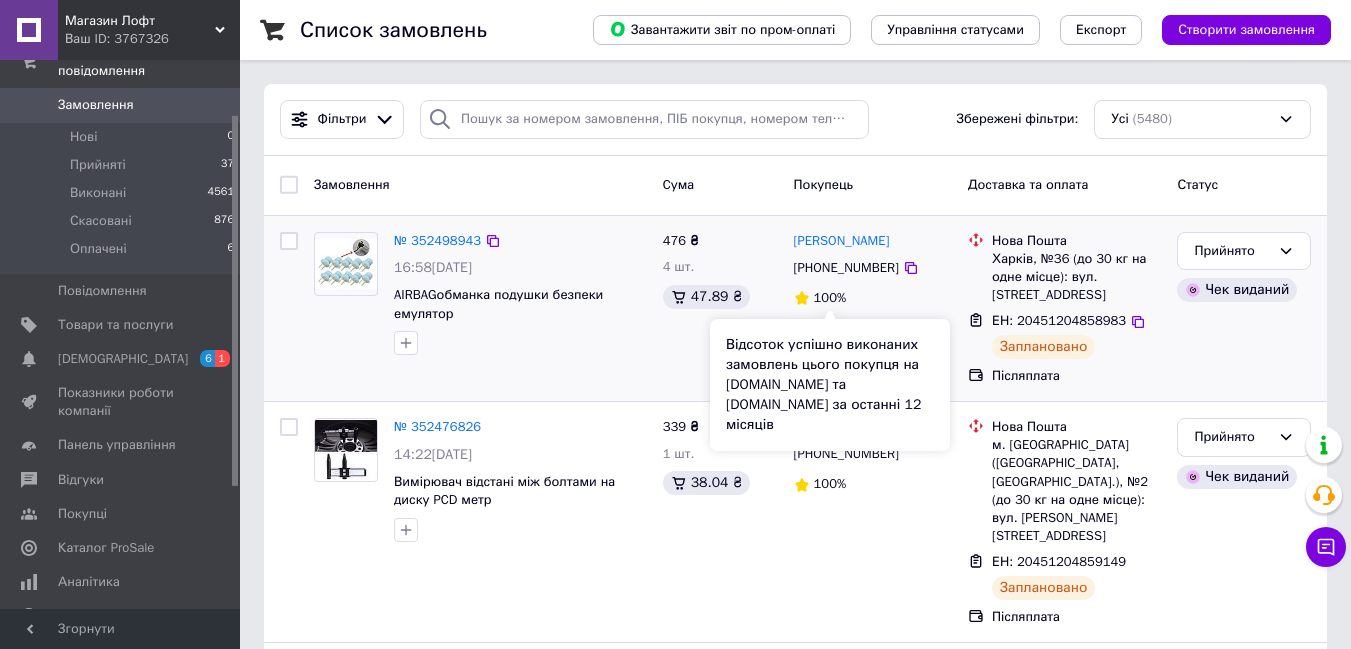 click on "100%" at bounding box center [830, 297] 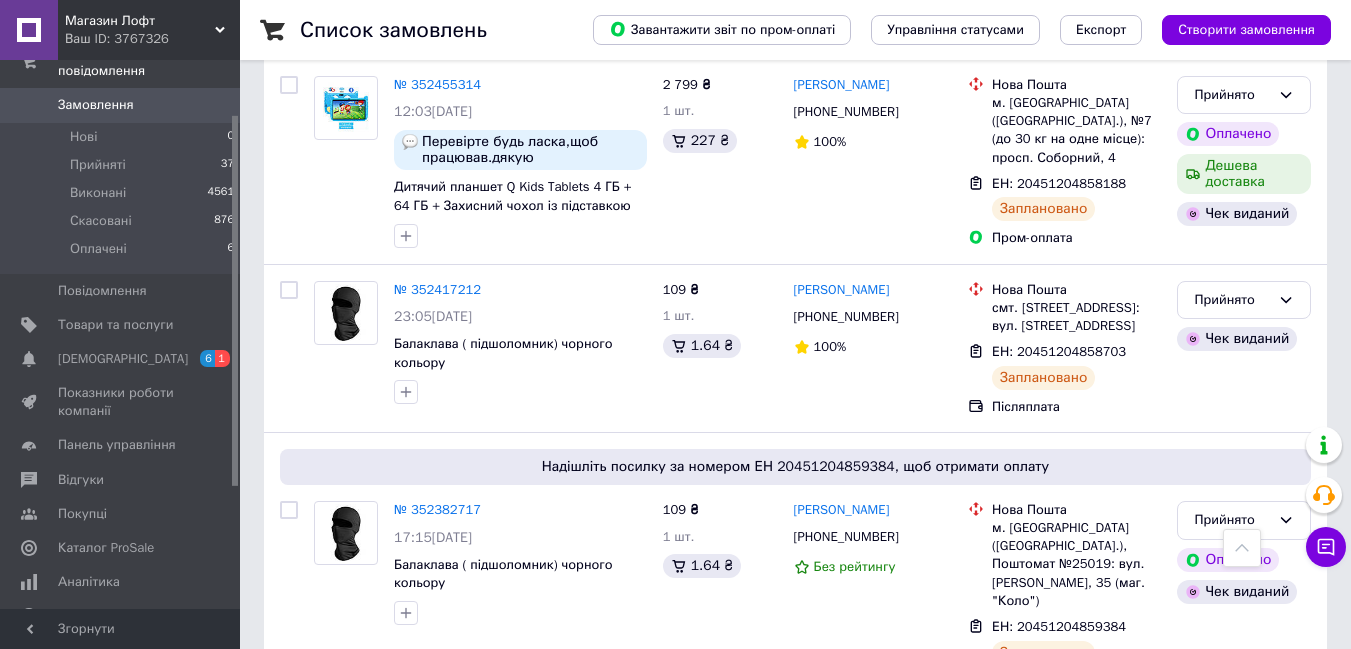 scroll, scrollTop: 880, scrollLeft: 0, axis: vertical 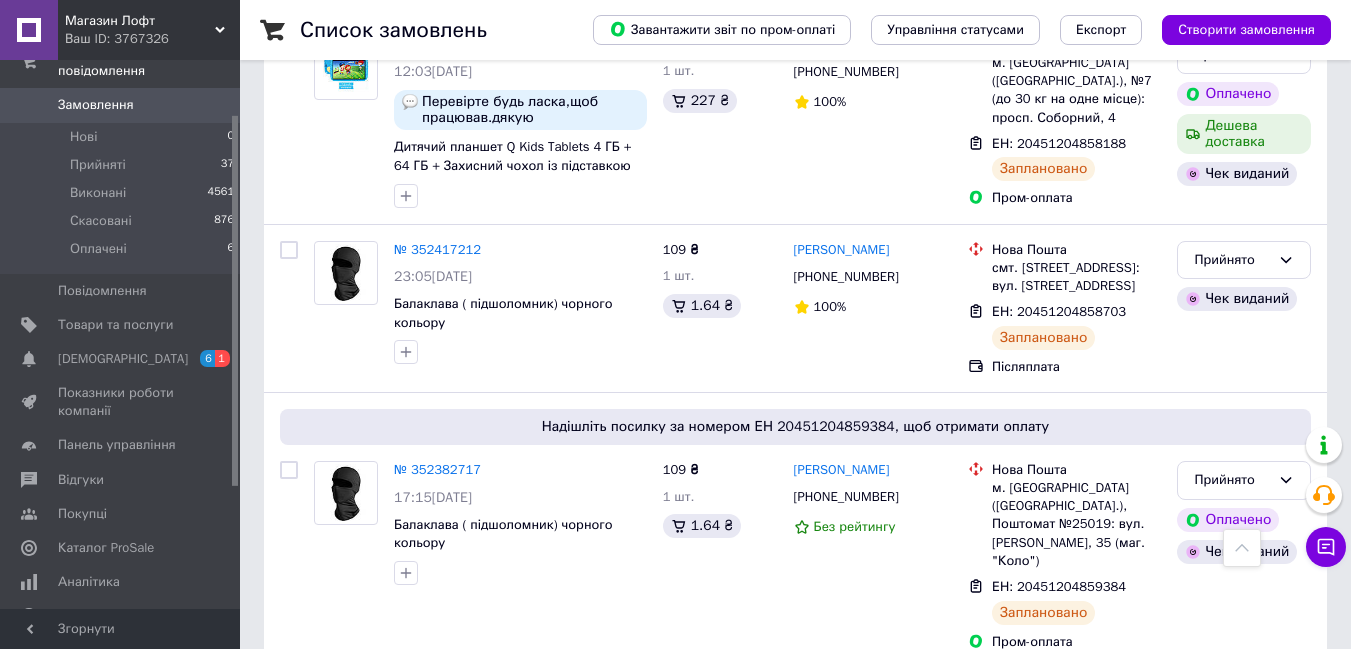 click on "Замовлення" at bounding box center (96, 105) 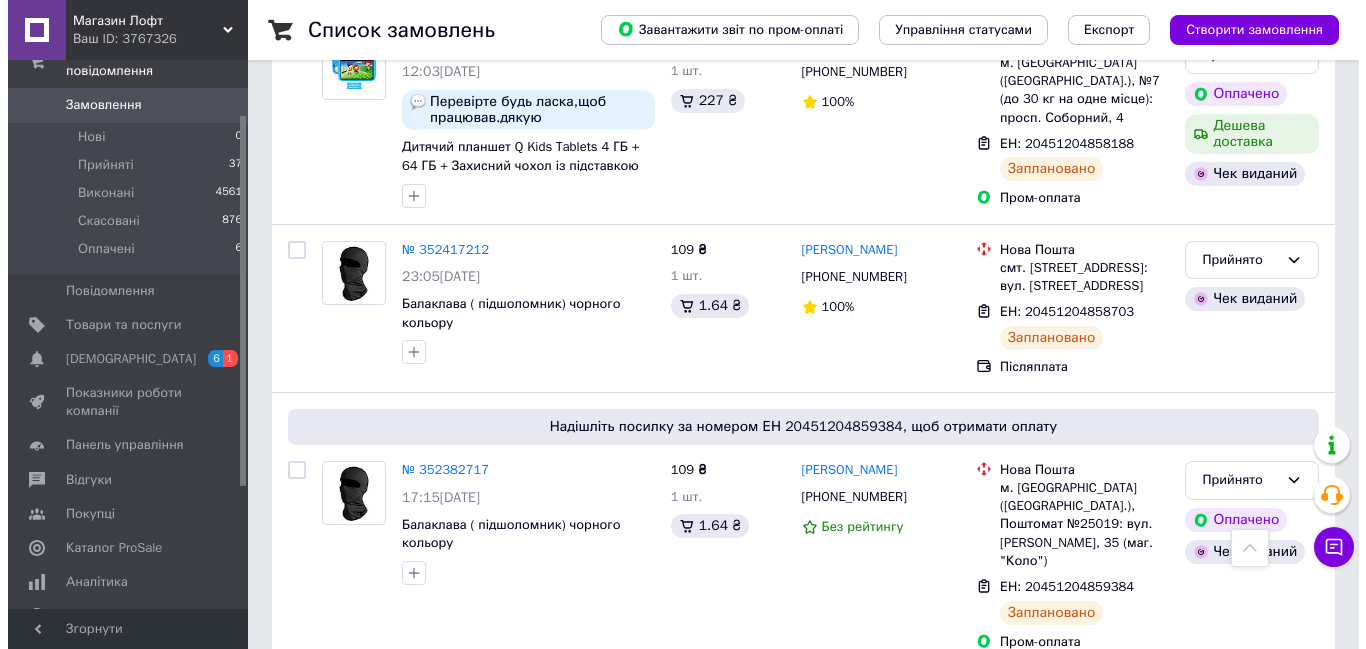 scroll, scrollTop: 0, scrollLeft: 0, axis: both 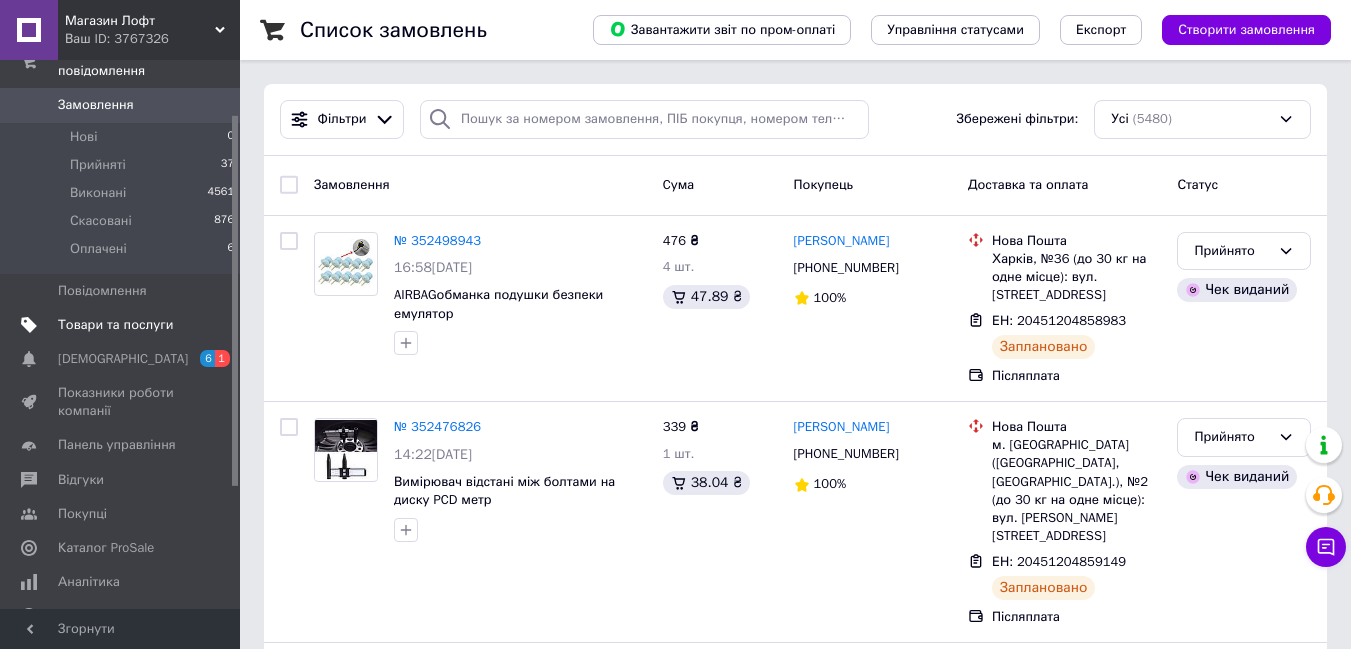 click on "Товари та послуги" at bounding box center [115, 325] 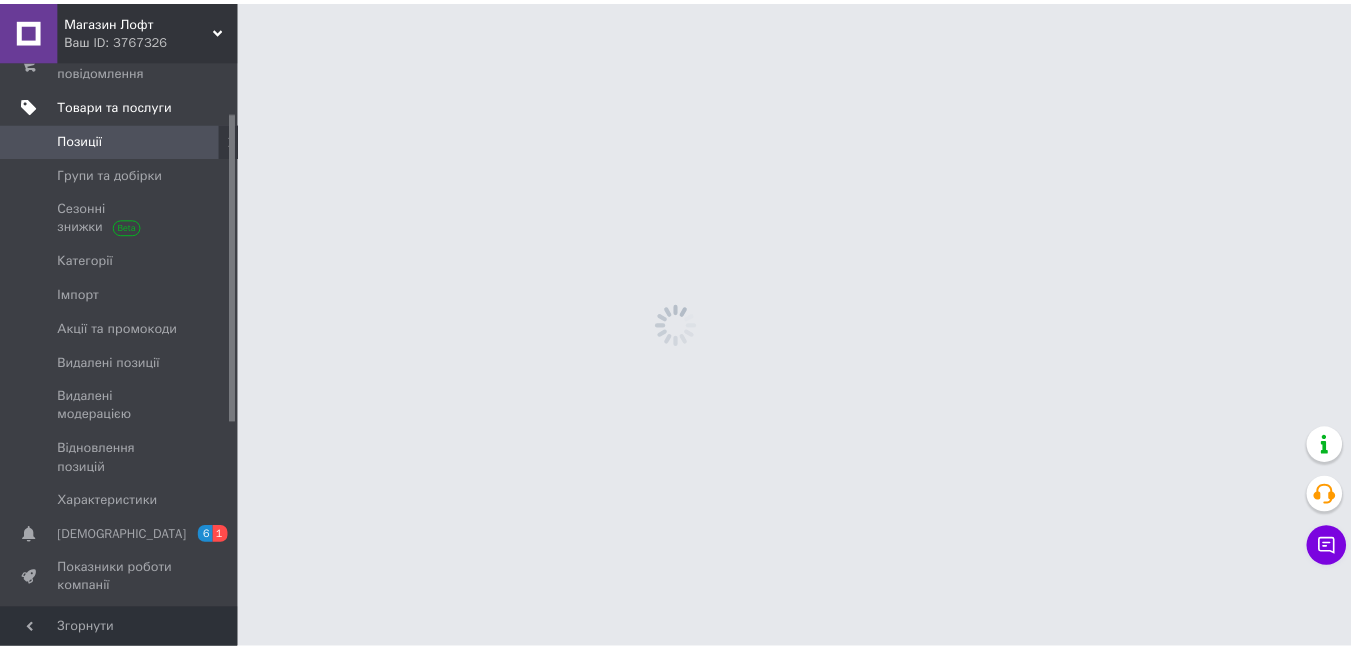 scroll, scrollTop: 89, scrollLeft: 0, axis: vertical 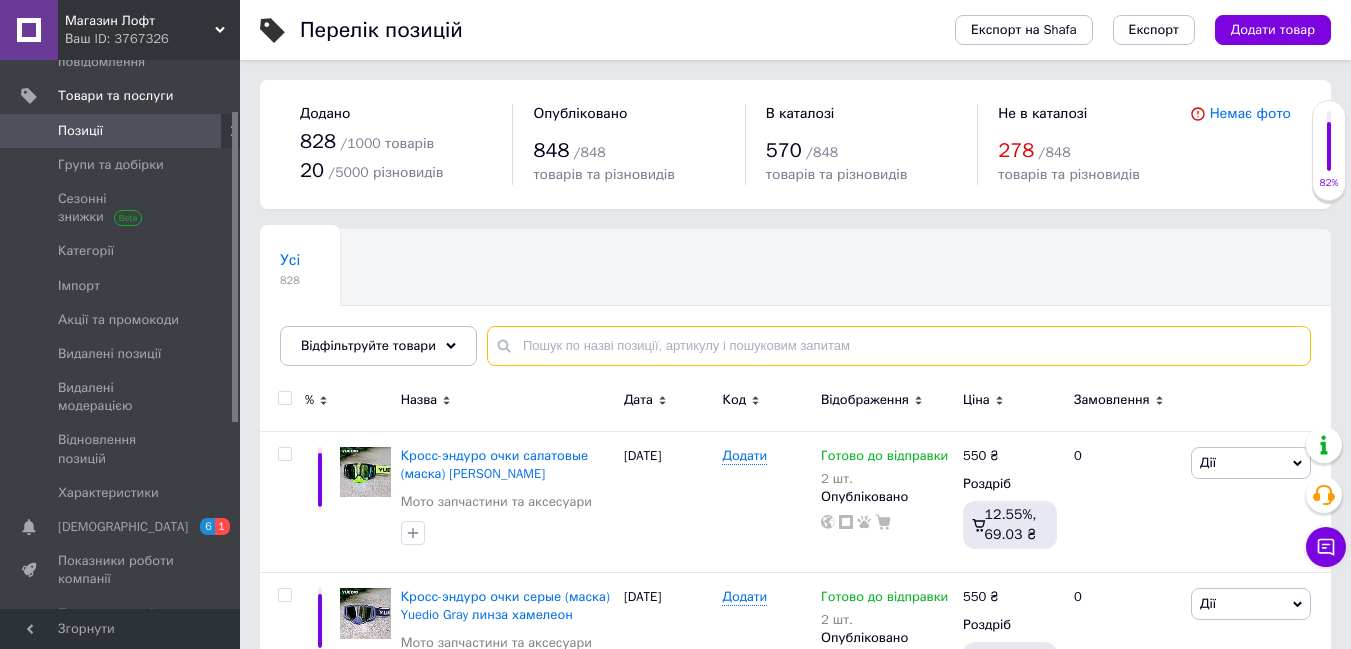 click at bounding box center [899, 346] 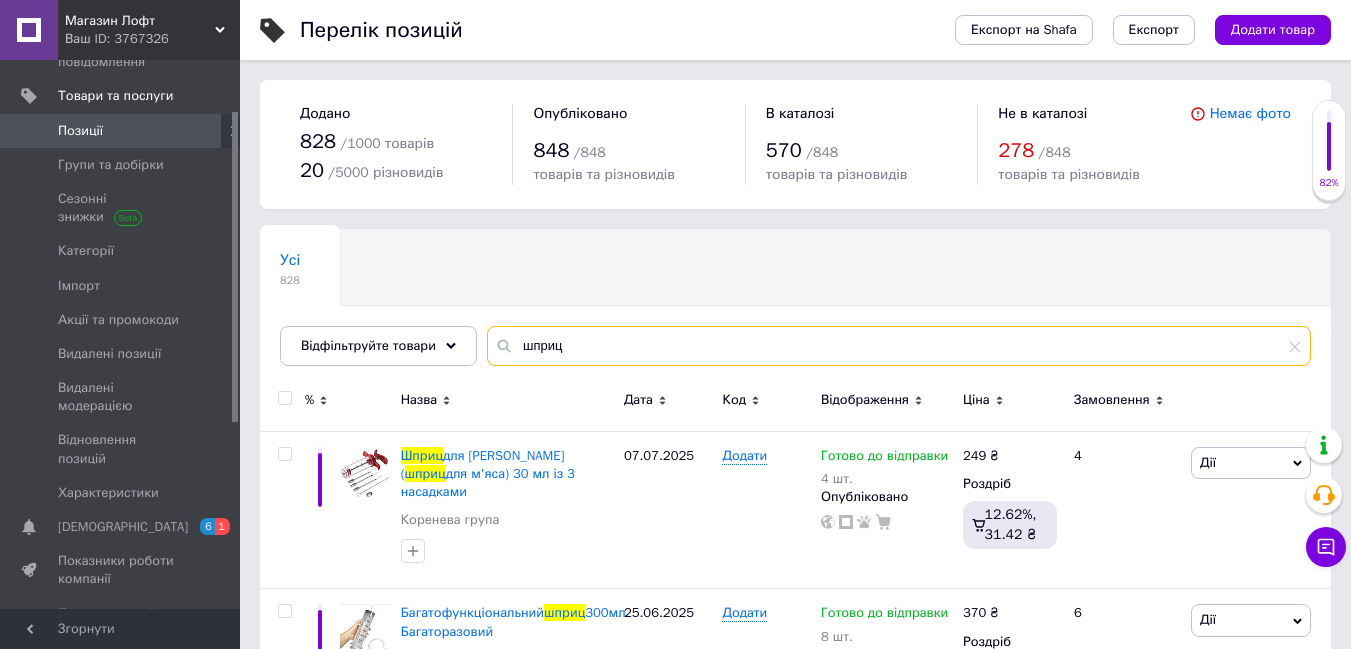 type on "шприц" 